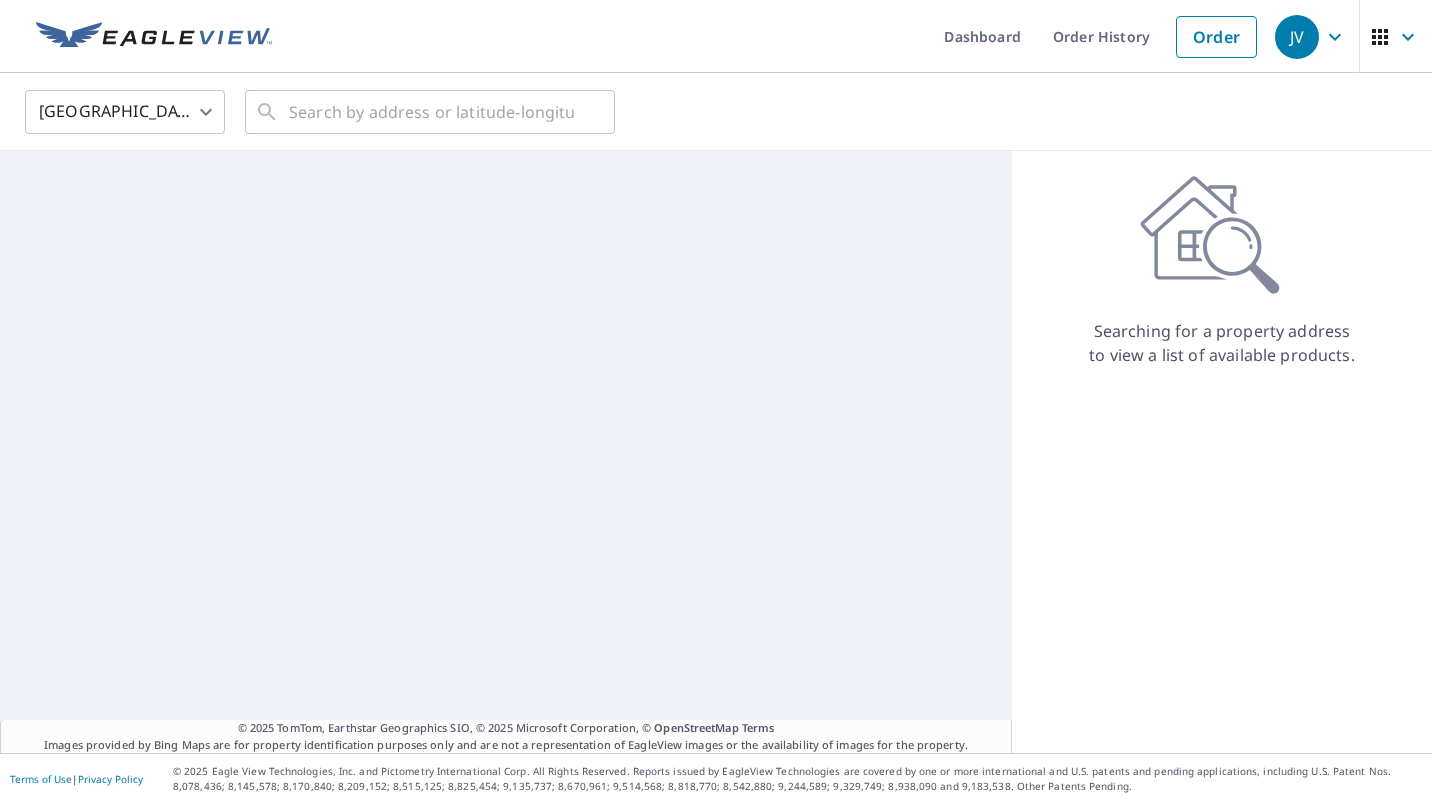 scroll, scrollTop: 0, scrollLeft: 0, axis: both 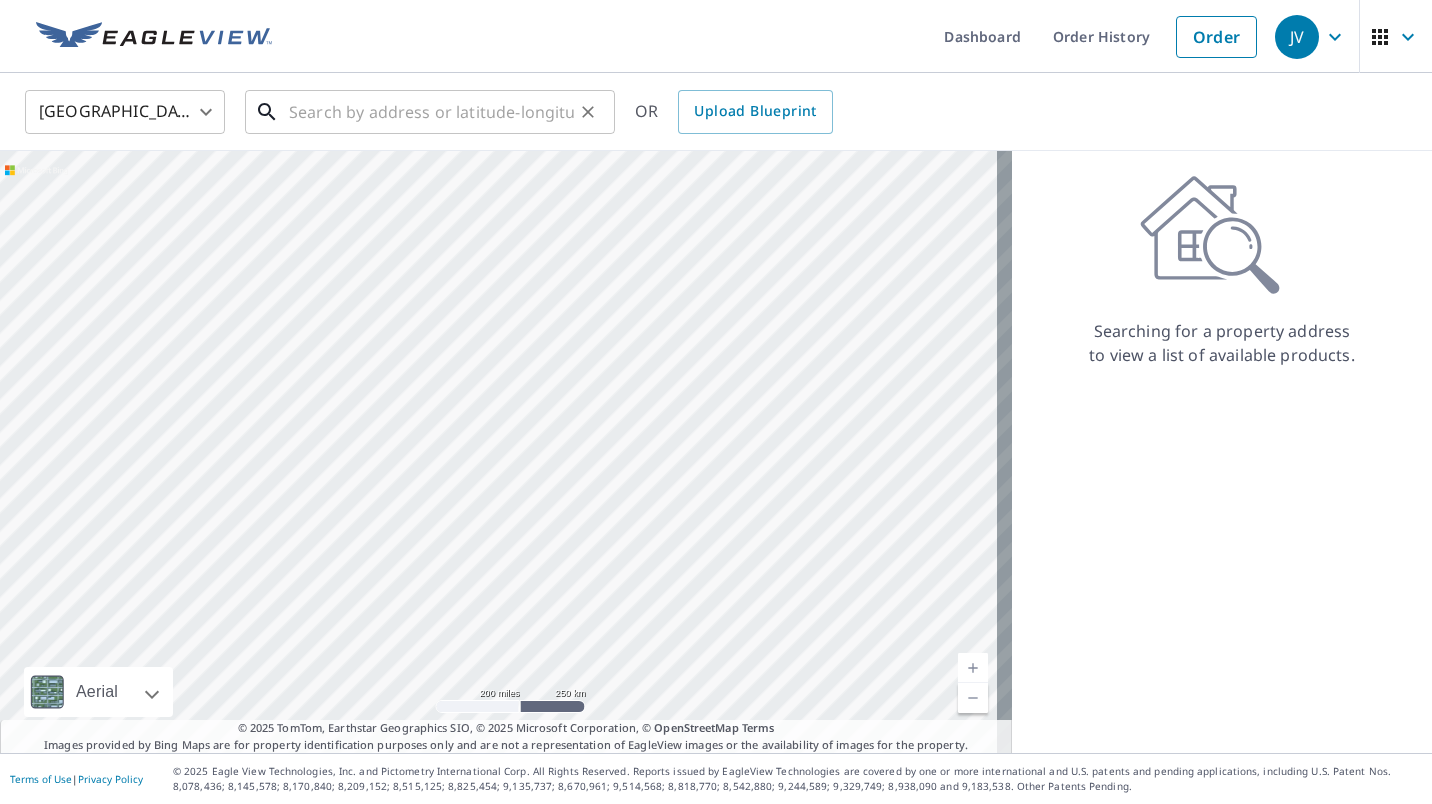 click at bounding box center [431, 112] 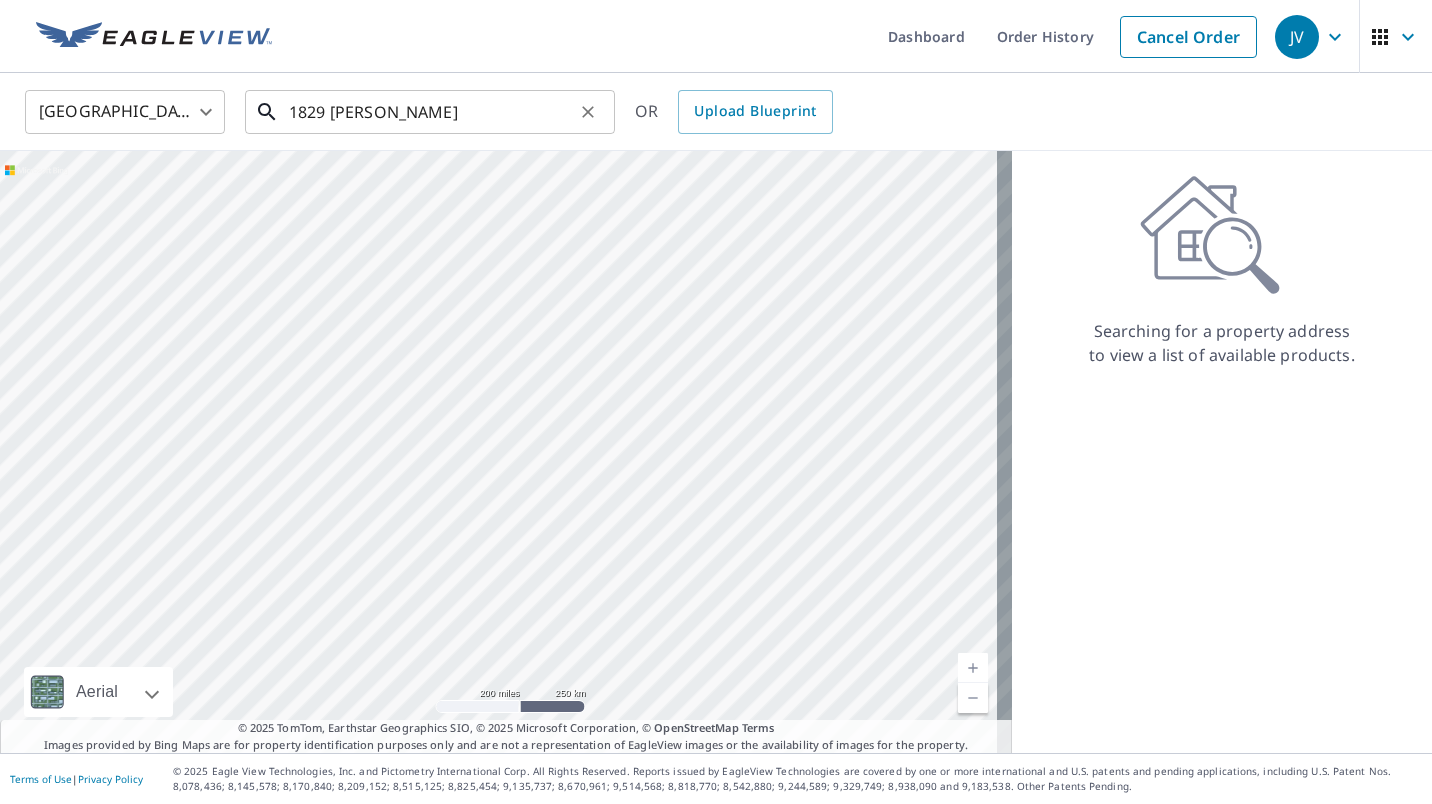 click on "1829 Britton" at bounding box center (431, 112) 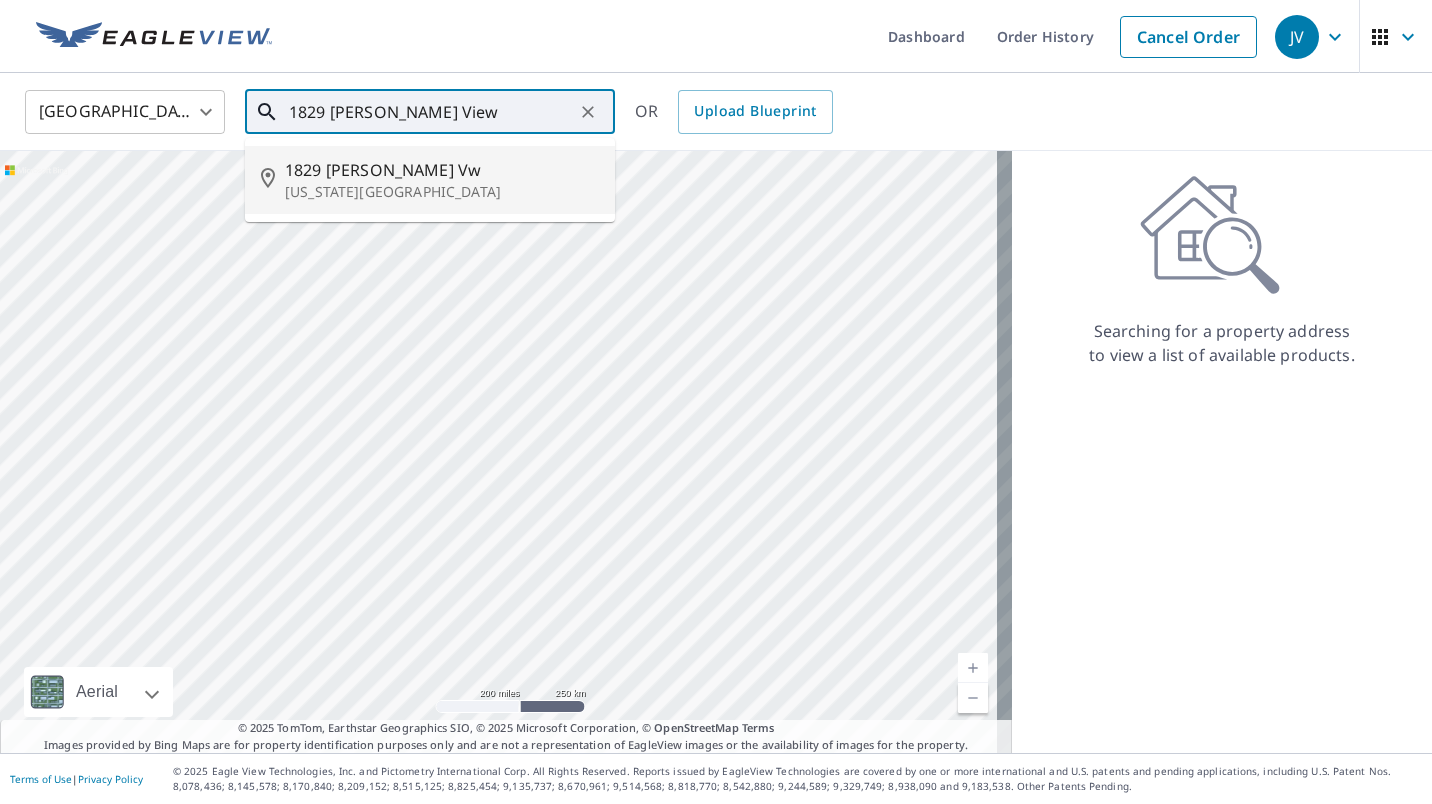 click on "[US_STATE][GEOGRAPHIC_DATA]" at bounding box center [442, 192] 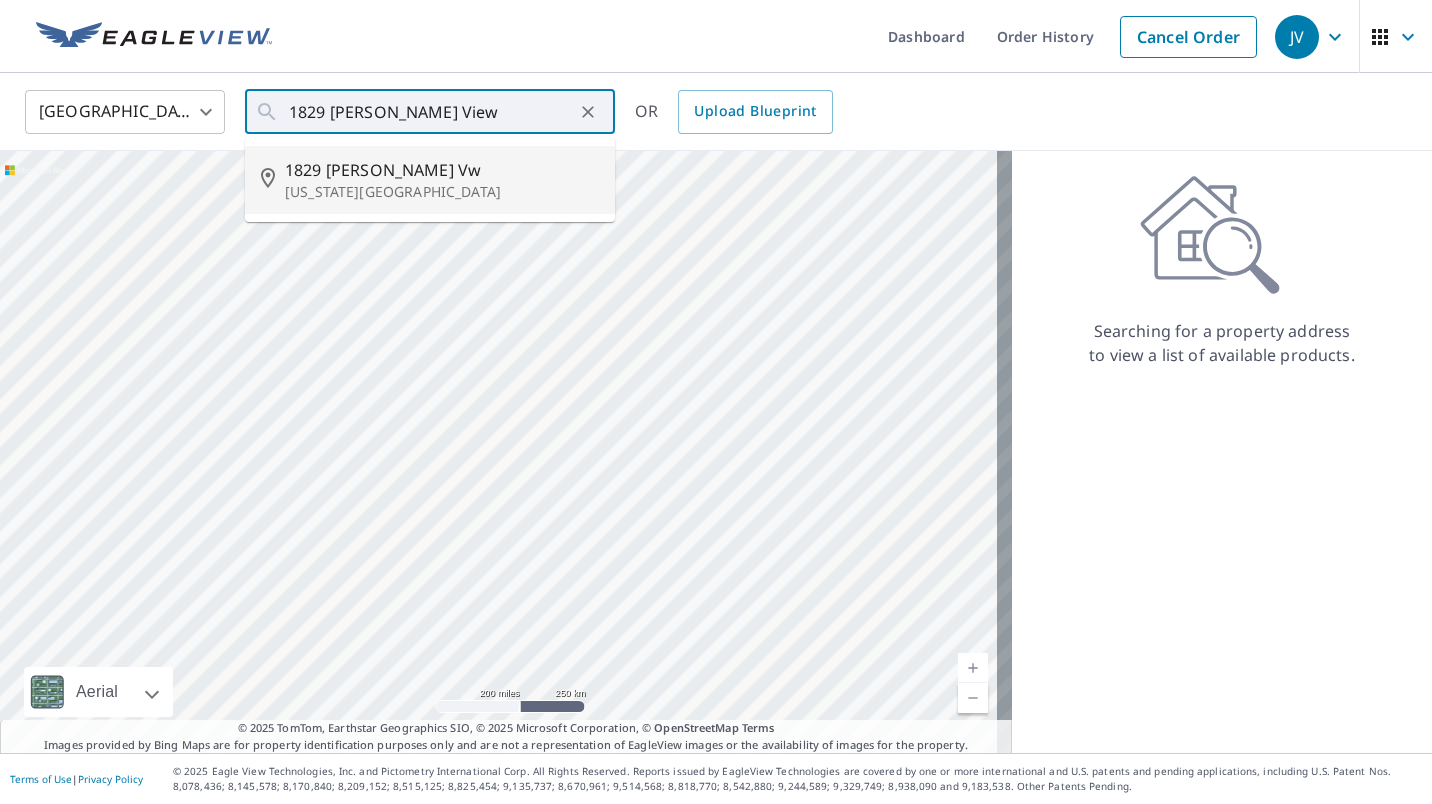 type on "[STREET_ADDRESS][PERSON_NAME][US_STATE]" 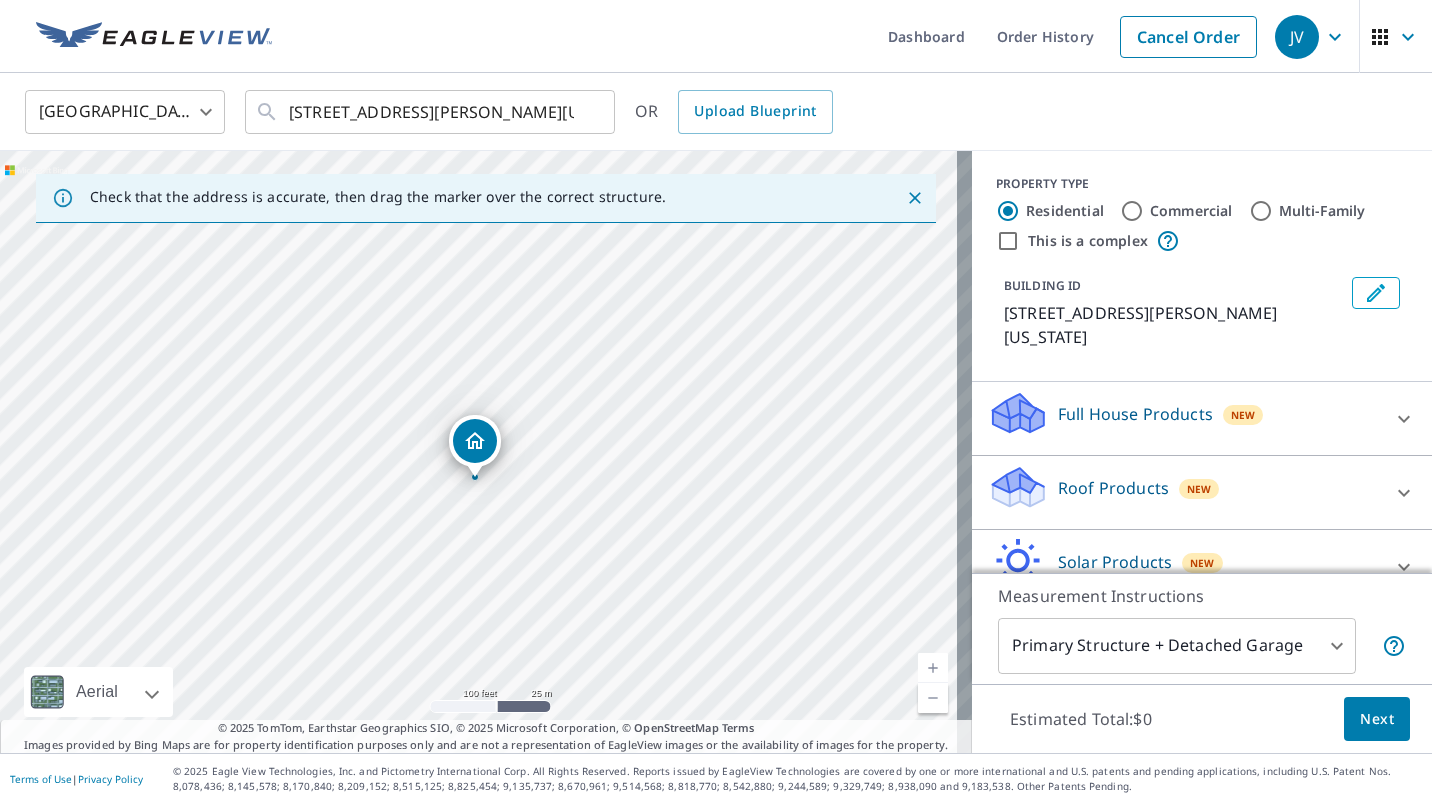 click 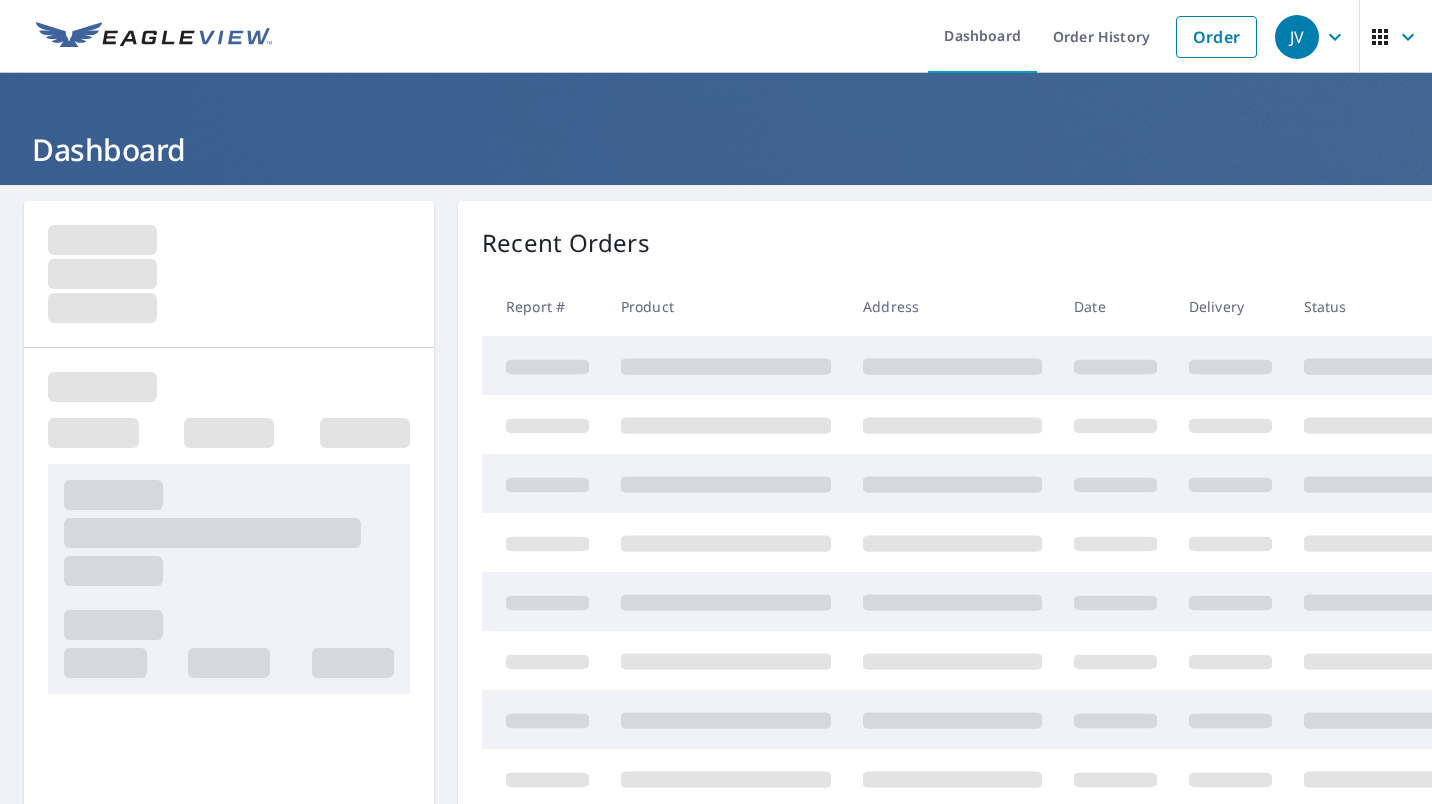 scroll, scrollTop: 0, scrollLeft: 0, axis: both 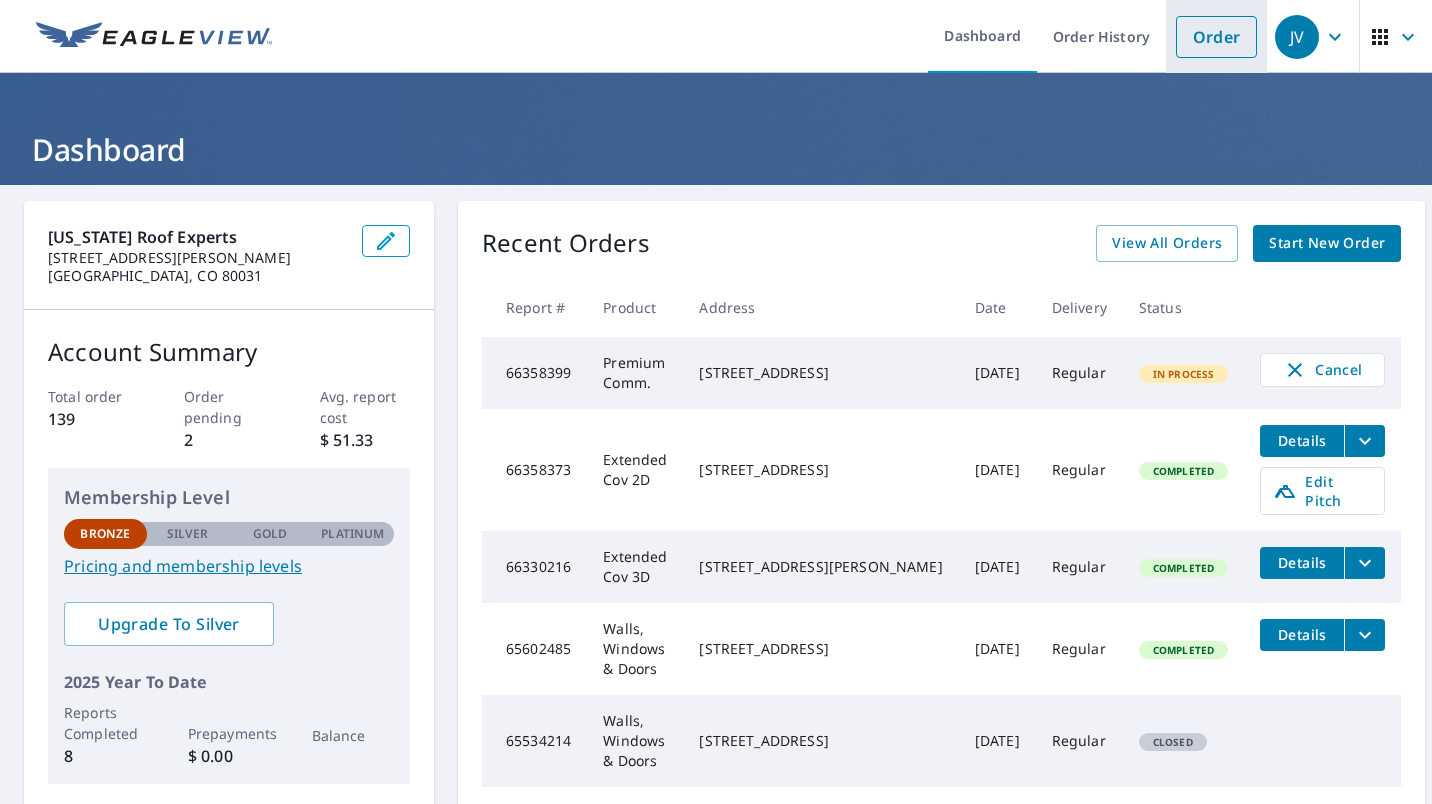 click on "Order" at bounding box center (1216, 37) 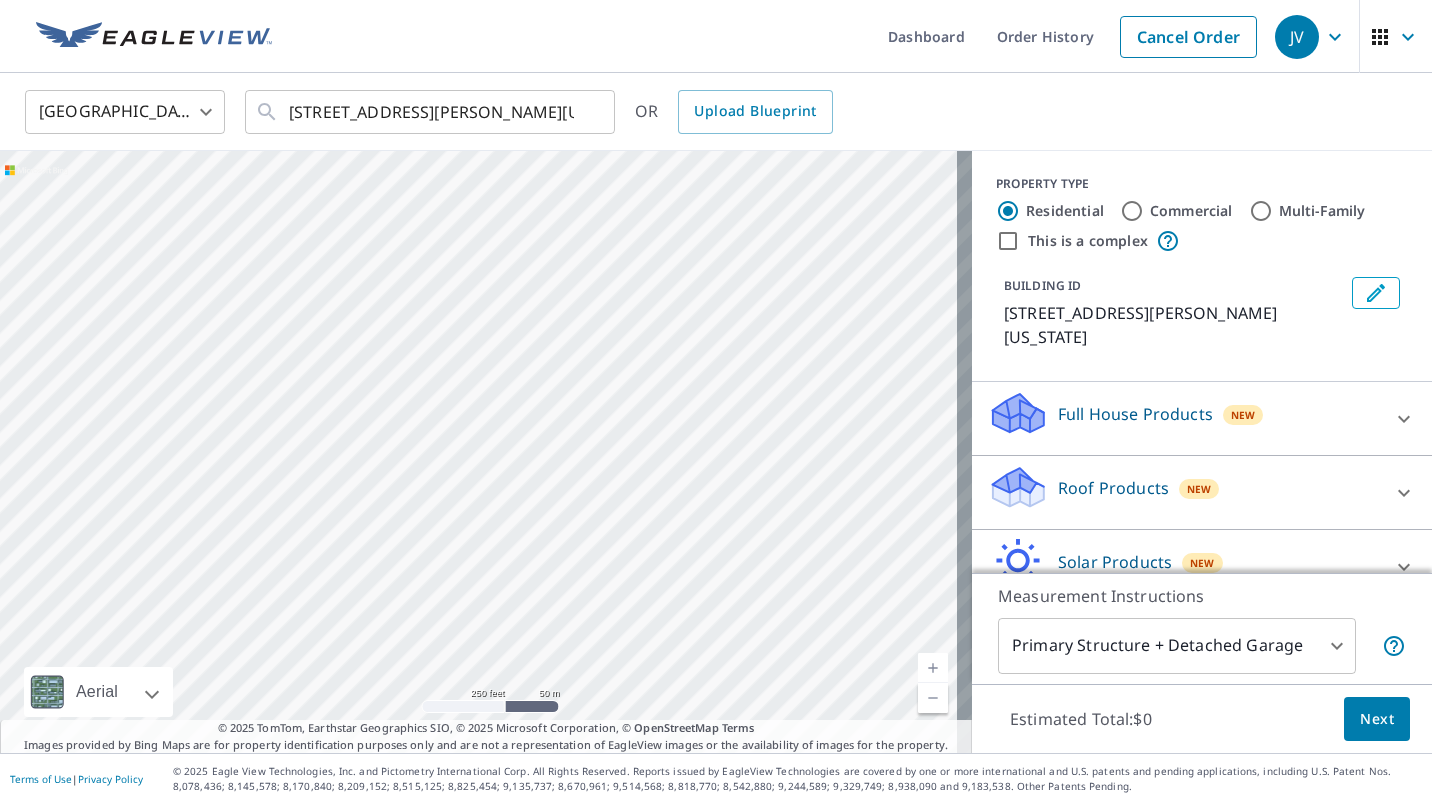 click on "Multi-Family" at bounding box center [1261, 211] 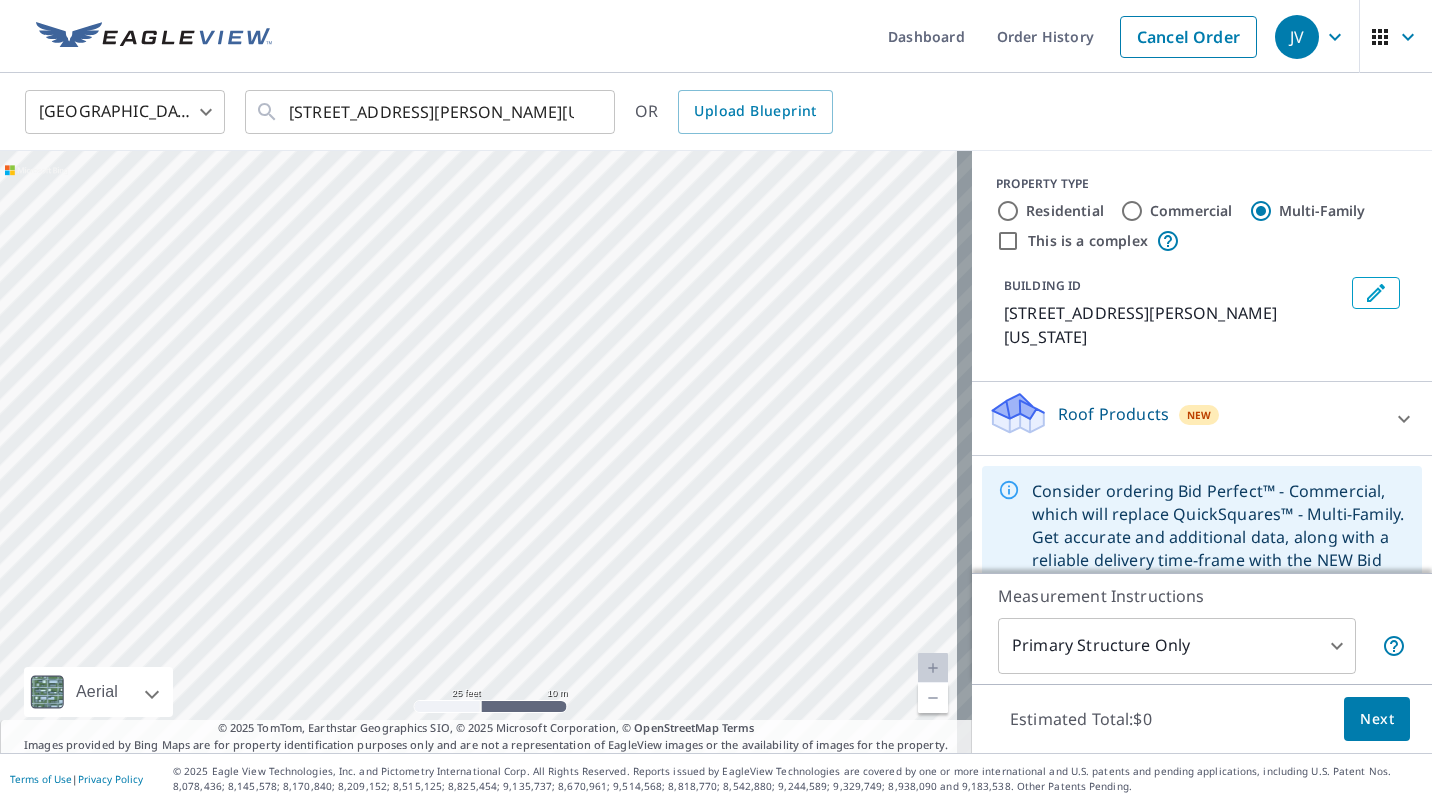 click on "This is a complex" at bounding box center [1008, 241] 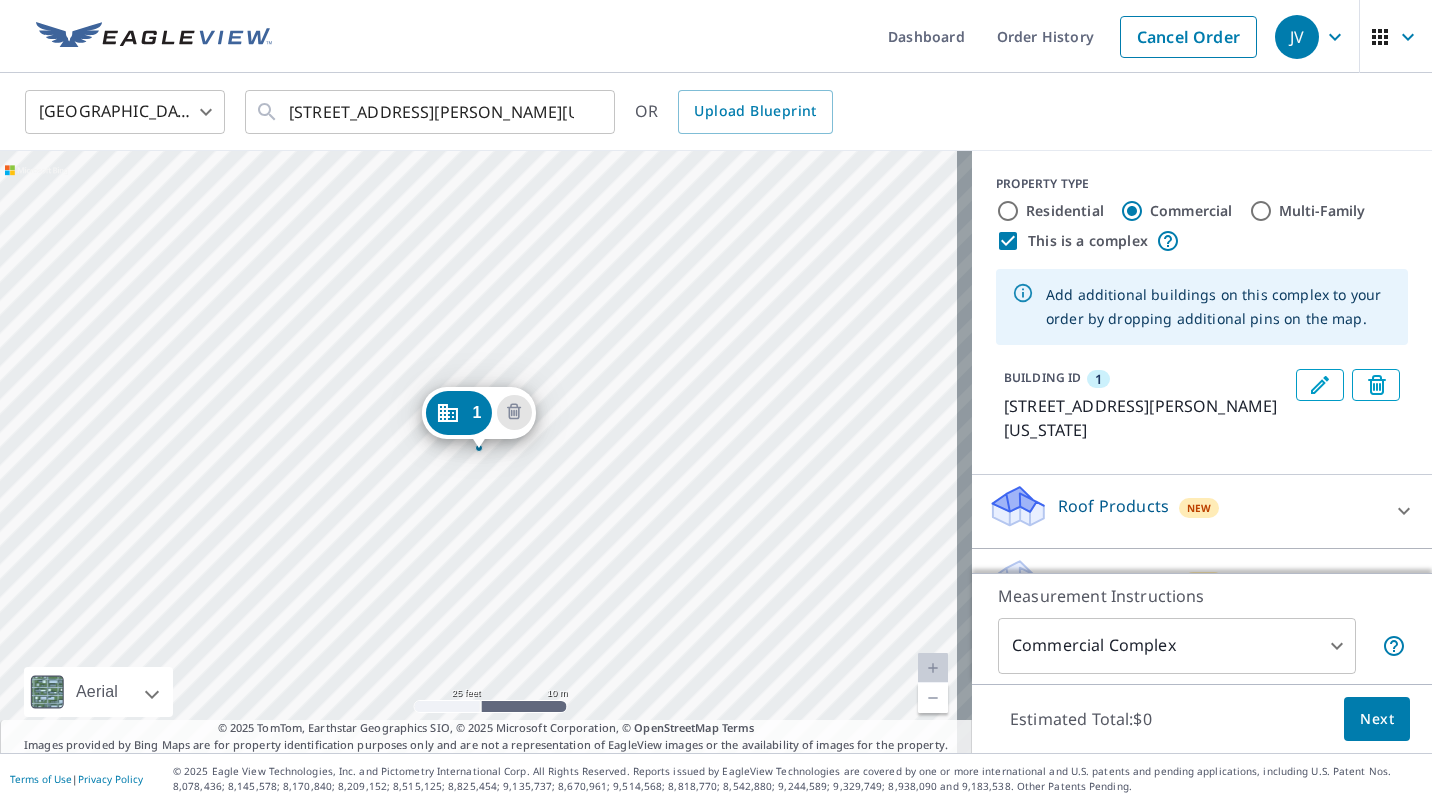 click on "1 [STREET_ADDRESS][PERSON_NAME][US_STATE]" at bounding box center [486, 452] 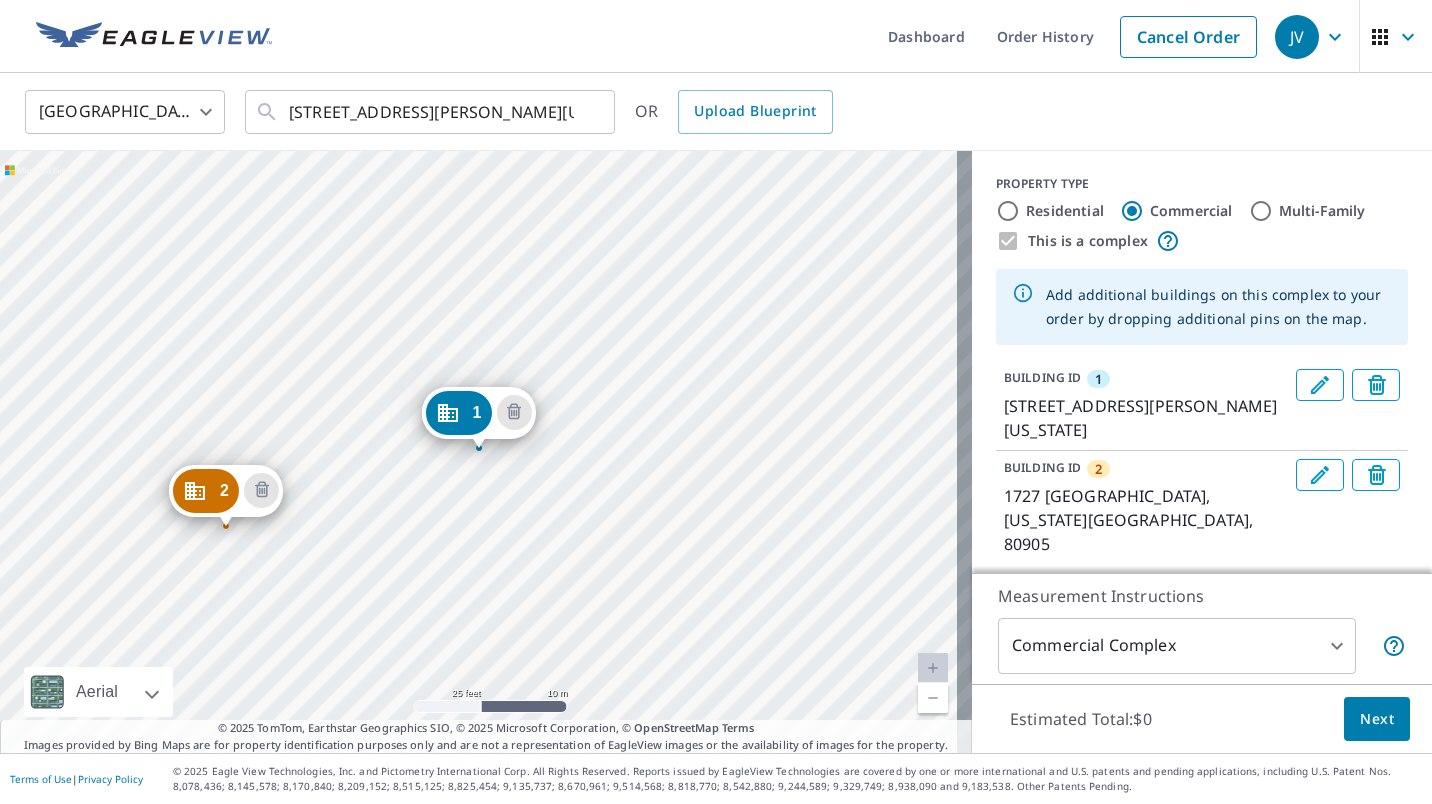 click on "2 1727 [GEOGRAPHIC_DATA][US_STATE] 1 [STREET_ADDRESS][PERSON_NAME][US_STATE]" at bounding box center (486, 452) 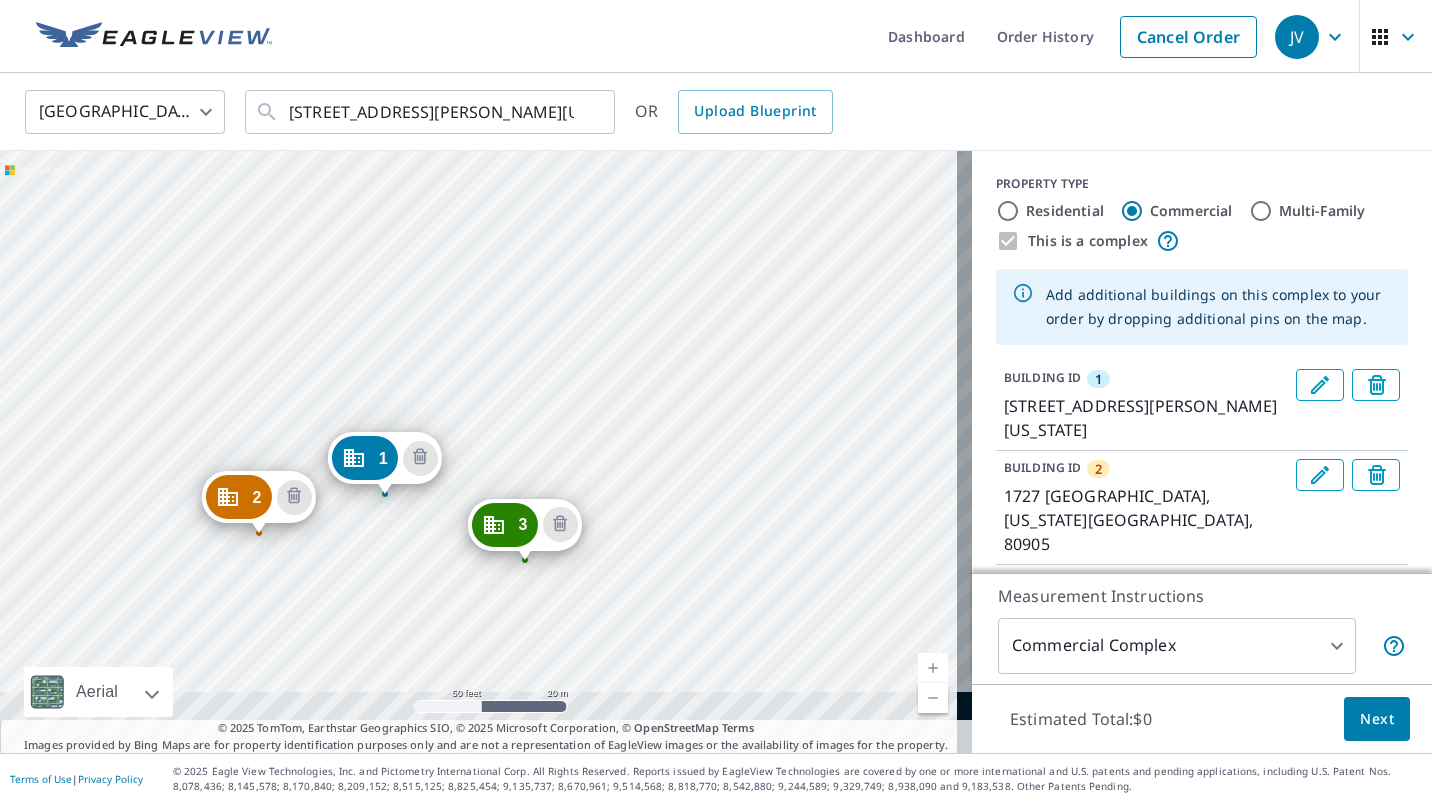 drag, startPoint x: 566, startPoint y: 338, endPoint x: 623, endPoint y: 312, distance: 62.649822 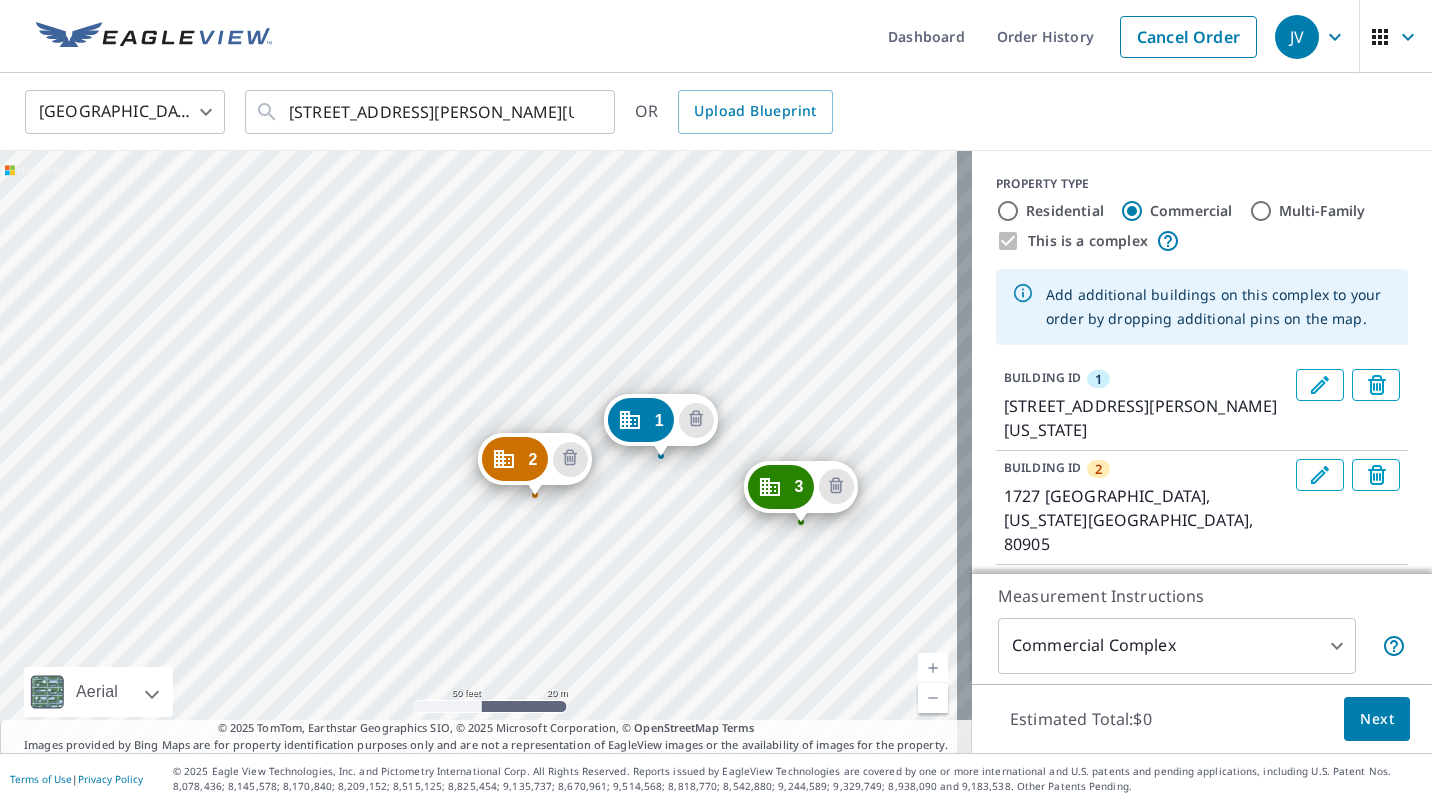 click on "2 1727 [GEOGRAPHIC_DATA][US_STATE] 3 1807 [PERSON_NAME] Vw [US_STATE][GEOGRAPHIC_DATA] 1 [STREET_ADDRESS][PERSON_NAME][US_STATE]" at bounding box center [486, 452] 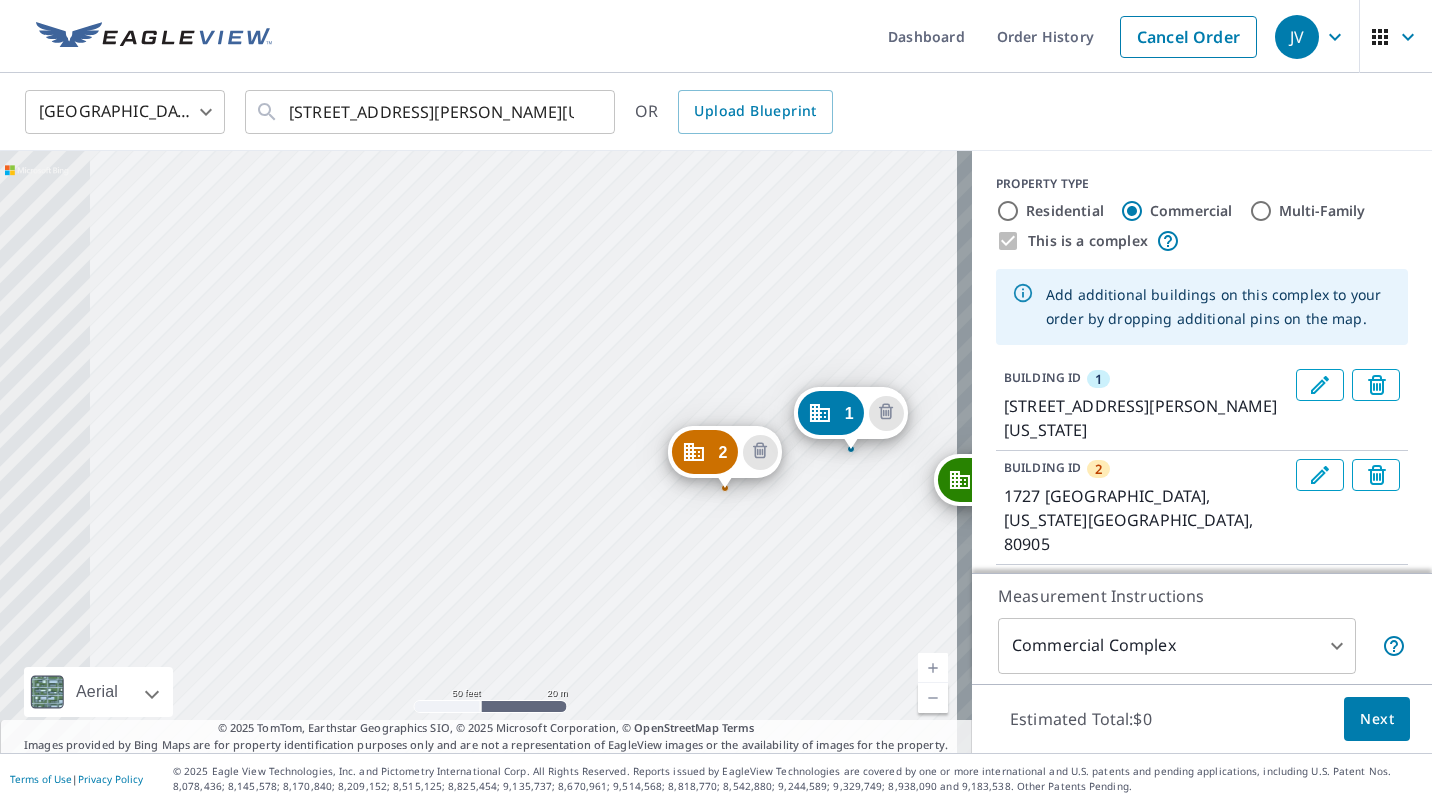 click on "2 1727 [GEOGRAPHIC_DATA][US_STATE] 3 1807 [PERSON_NAME] Vw [US_STATE][GEOGRAPHIC_DATA] 1 [STREET_ADDRESS][PERSON_NAME][US_STATE]" at bounding box center [486, 452] 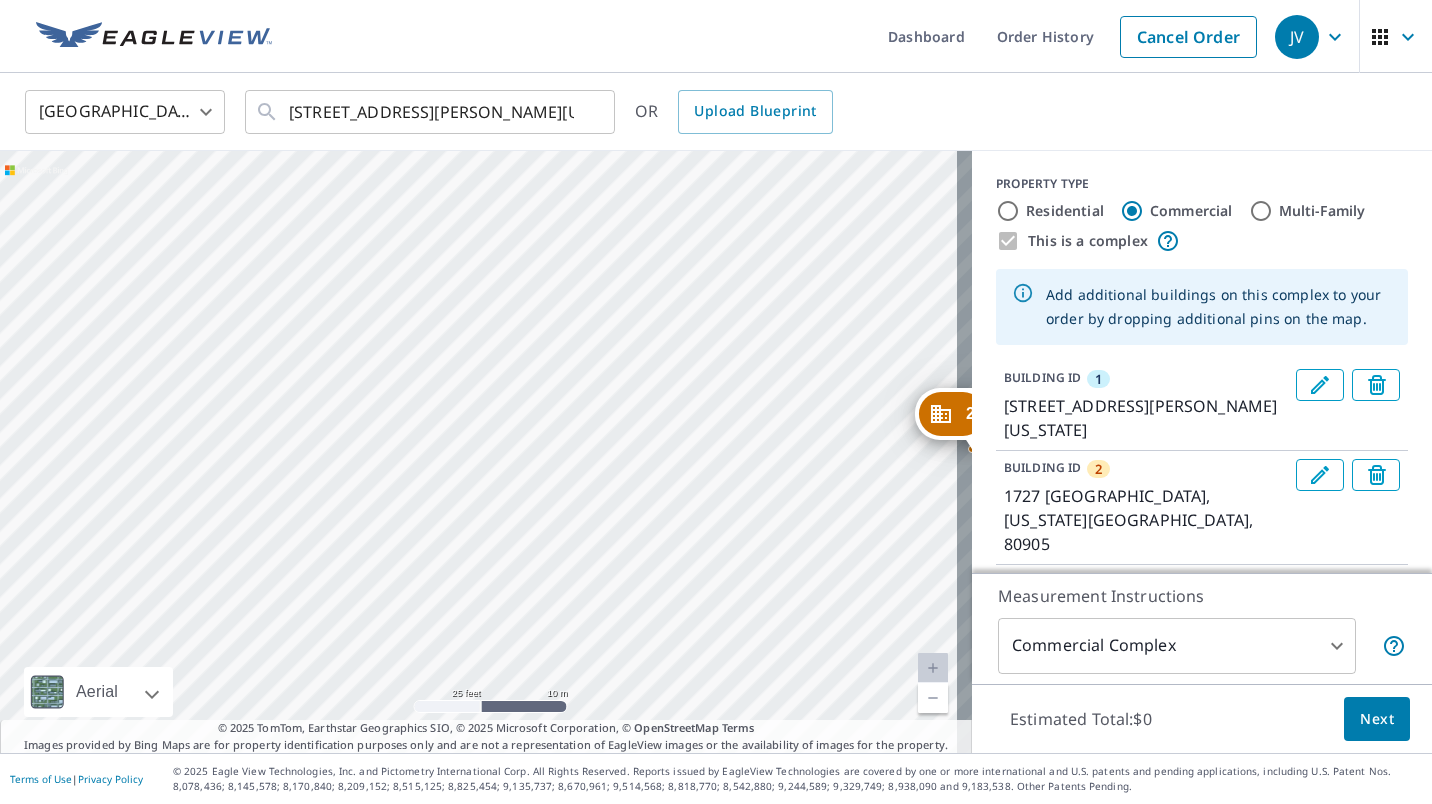click on "2 1727 [GEOGRAPHIC_DATA][US_STATE] 3 1807 [PERSON_NAME] Vw [US_STATE][GEOGRAPHIC_DATA] 1 [STREET_ADDRESS][PERSON_NAME][US_STATE]" at bounding box center [486, 452] 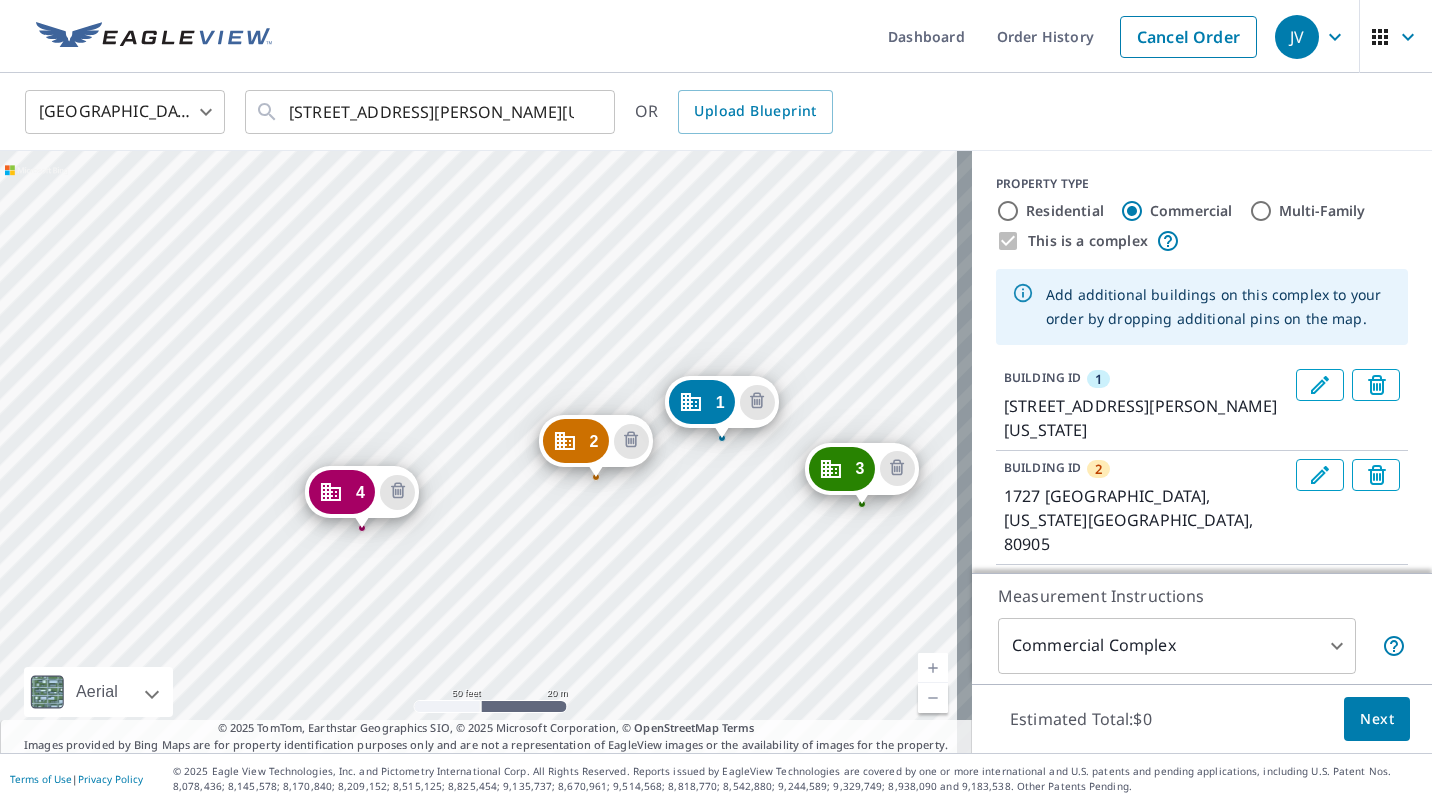 click on "2 1727 [GEOGRAPHIC_DATA][US_STATE] 3 1807 [PERSON_NAME] Vw [US_STATE][GEOGRAPHIC_DATA] 4 1747 [GEOGRAPHIC_DATA][US_STATE] 1 1829 [PERSON_NAME][GEOGRAPHIC_DATA][US_STATE]" at bounding box center (486, 452) 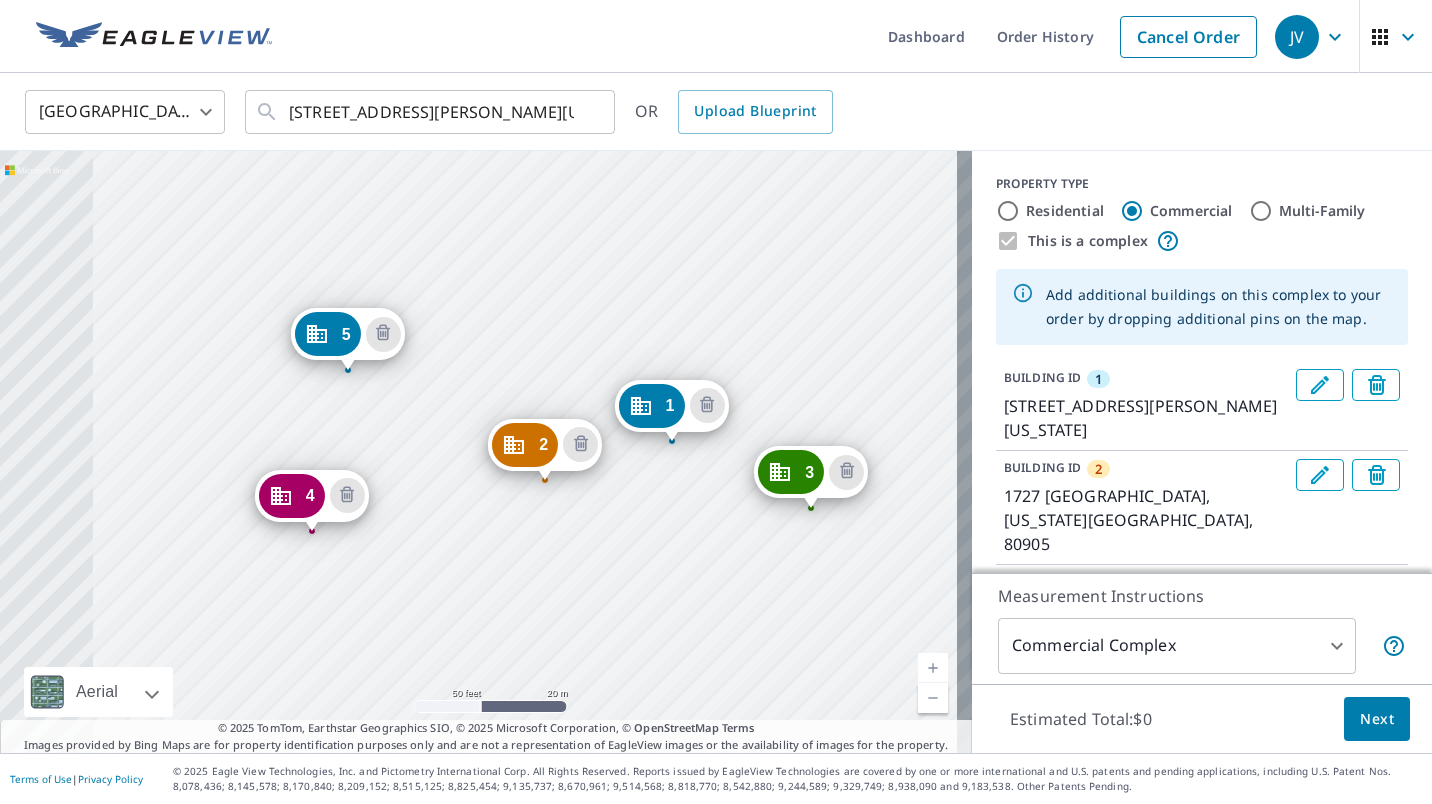drag, startPoint x: 200, startPoint y: 412, endPoint x: 396, endPoint y: 405, distance: 196.12495 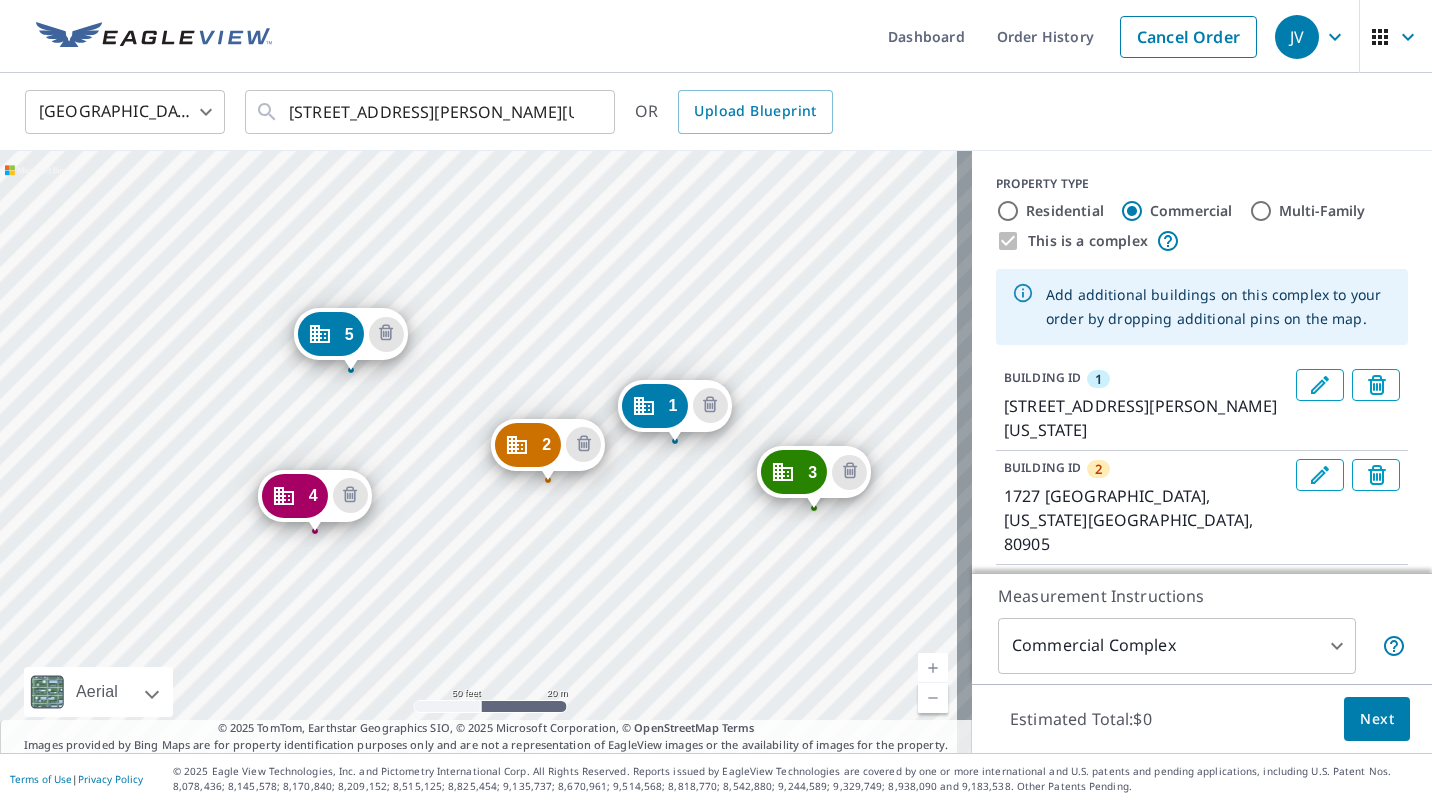 click on "2 1727 [GEOGRAPHIC_DATA][US_STATE] 3 1807 [PERSON_NAME] Vw [US_STATE][GEOGRAPHIC_DATA] 4 1747 [GEOGRAPHIC_DATA][US_STATE] 5 1744 [GEOGRAPHIC_DATA][US_STATE] 1 1829 [PERSON_NAME][GEOGRAPHIC_DATA][US_STATE]" at bounding box center [486, 452] 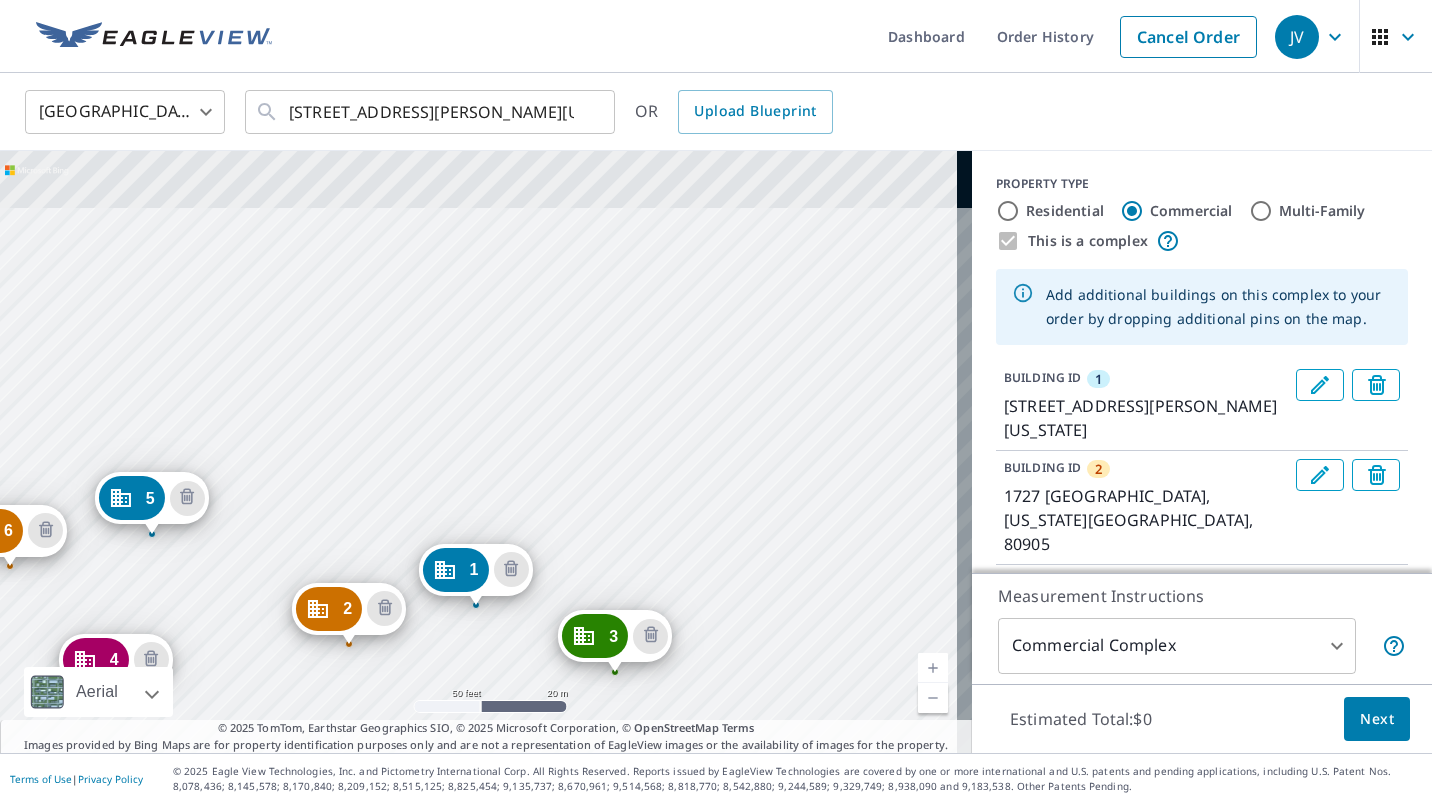 drag, startPoint x: 263, startPoint y: 371, endPoint x: 263, endPoint y: 405, distance: 34 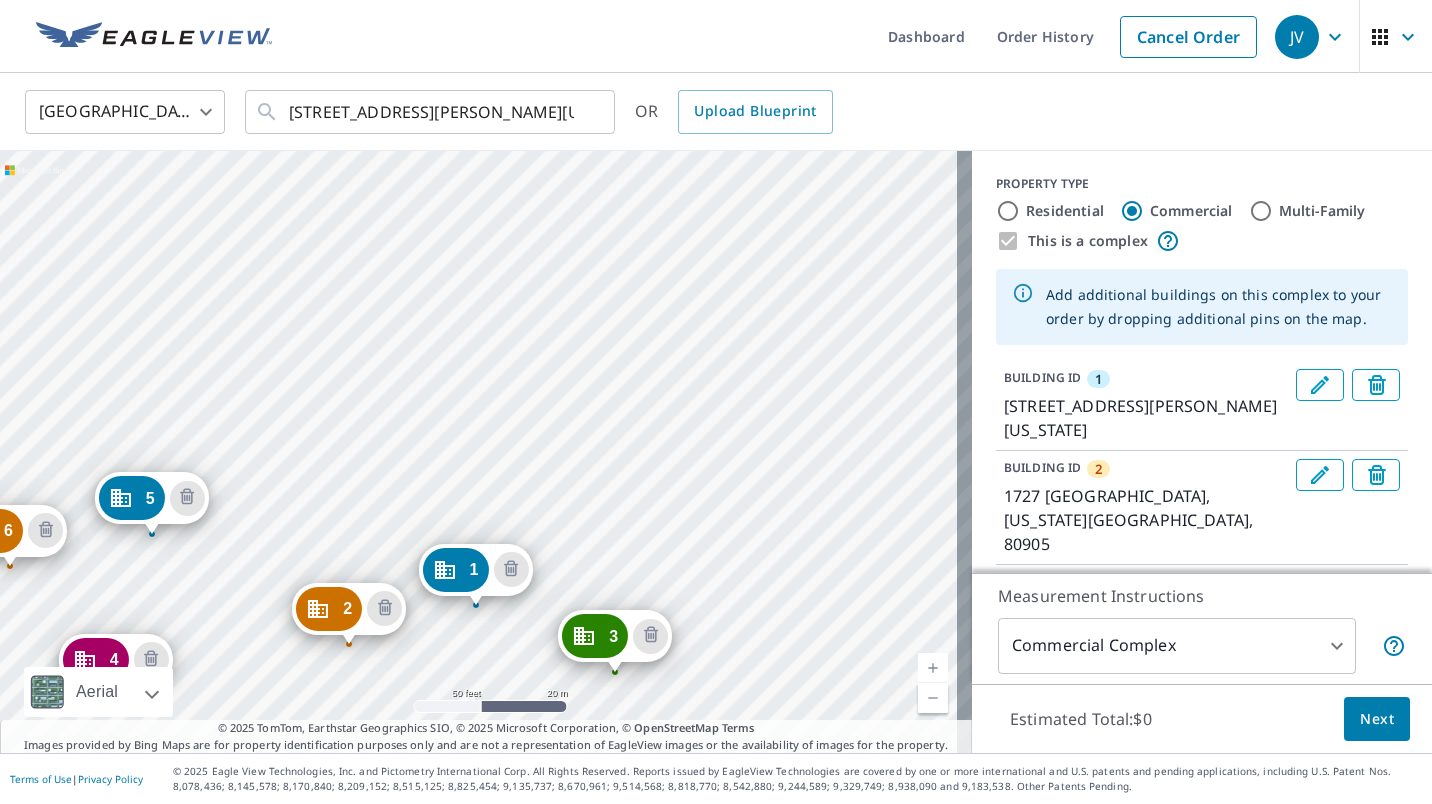 click on "2 1727 [GEOGRAPHIC_DATA][US_STATE] 3 1807 [PERSON_NAME][GEOGRAPHIC_DATA][US_STATE] 4 1747 [GEOGRAPHIC_DATA][US_STATE] 5 1744 [GEOGRAPHIC_DATA][US_STATE] 6 1750 [GEOGRAPHIC_DATA][US_STATE] 1 1829 [PERSON_NAME][GEOGRAPHIC_DATA][US_STATE]" at bounding box center [486, 452] 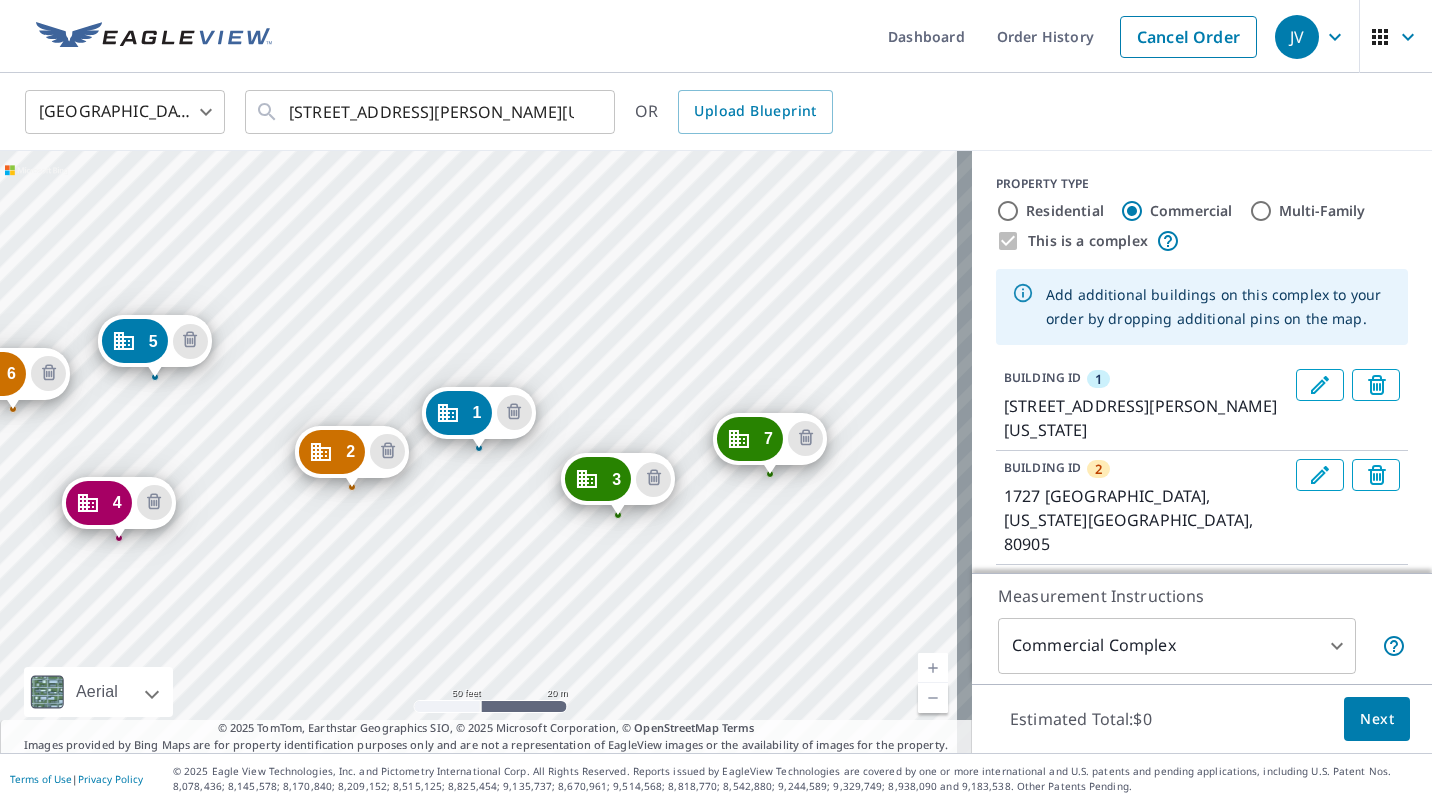click on "2 1727 [GEOGRAPHIC_DATA][US_STATE] 3 1807 [PERSON_NAME] Vw [US_STATE][GEOGRAPHIC_DATA] 4 1747 [GEOGRAPHIC_DATA][US_STATE] 5 1744 [GEOGRAPHIC_DATA][US_STATE] 6 1750 [GEOGRAPHIC_DATA][US_STATE] 7 1722 [GEOGRAPHIC_DATA] [GEOGRAPHIC_DATA][US_STATE] 1 1829 [PERSON_NAME][GEOGRAPHIC_DATA][US_STATE]" at bounding box center [486, 452] 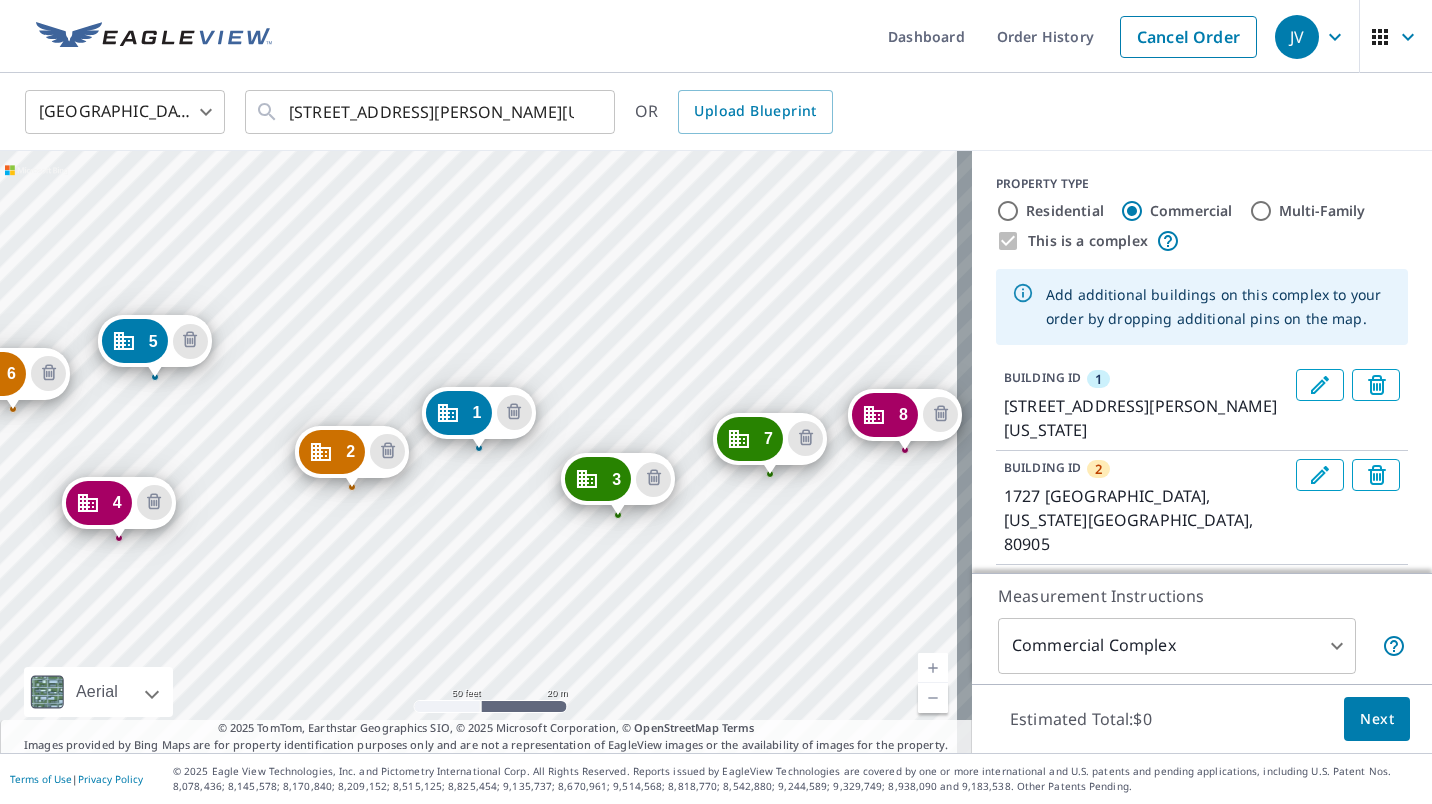 click on "2 1727 [GEOGRAPHIC_DATA][US_STATE] 3 1807 [PERSON_NAME][GEOGRAPHIC_DATA][US_STATE] 4 1747 [GEOGRAPHIC_DATA][US_STATE] 5 1744 [GEOGRAPHIC_DATA][US_STATE] 6 1750 [GEOGRAPHIC_DATA][US_STATE] 7 1722 [GEOGRAPHIC_DATA] [GEOGRAPHIC_DATA][US_STATE] 8 1723 [GEOGRAPHIC_DATA][US_STATE] 1 1829 [PERSON_NAME][GEOGRAPHIC_DATA] [US_STATE][GEOGRAPHIC_DATA]" at bounding box center (486, 452) 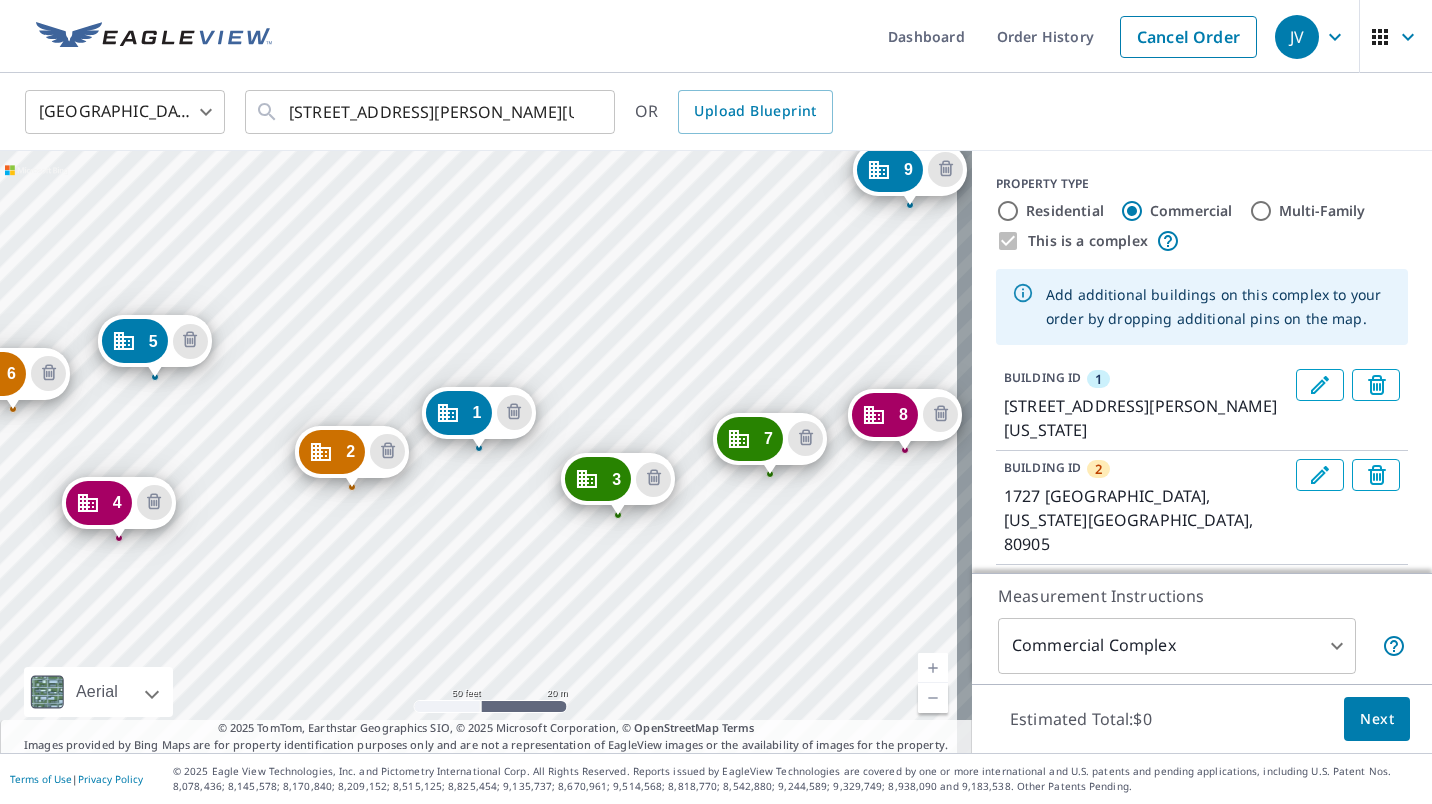 click on "2 1727 [GEOGRAPHIC_DATA][US_STATE] 3 1807 [PERSON_NAME][GEOGRAPHIC_DATA][US_STATE] 4 1747 [GEOGRAPHIC_DATA][US_STATE] 5 1744 [GEOGRAPHIC_DATA][US_STATE] 6 1750 [GEOGRAPHIC_DATA][US_STATE] 7 1722 [GEOGRAPHIC_DATA][US_STATE] 8 1723 [GEOGRAPHIC_DATA] [GEOGRAPHIC_DATA][US_STATE] 9 1703 [GEOGRAPHIC_DATA][US_STATE] 1 1829 [PERSON_NAME][GEOGRAPHIC_DATA][US_STATE]" at bounding box center (486, 452) 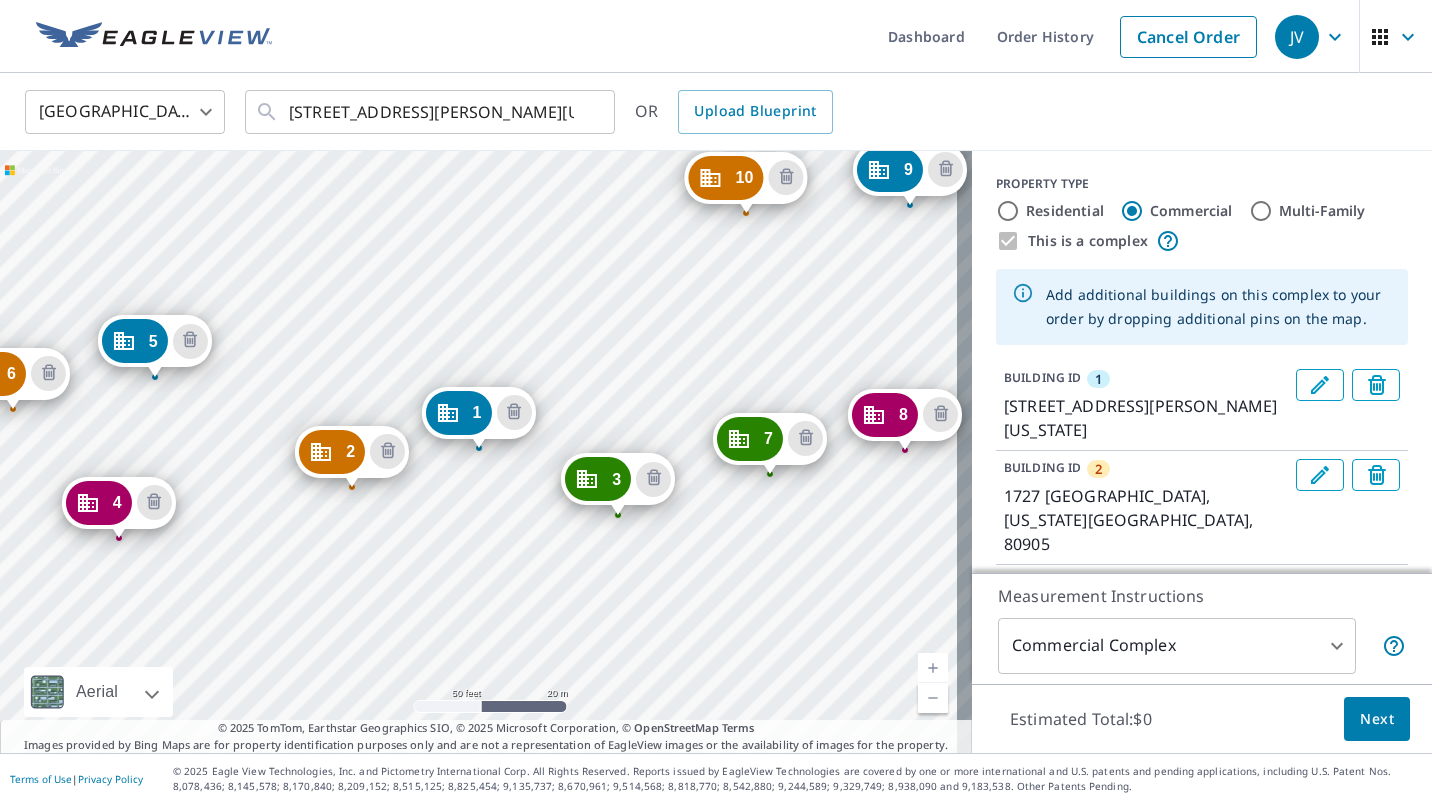click on "2 1727 [GEOGRAPHIC_DATA][US_STATE] 3 1807 [PERSON_NAME][GEOGRAPHIC_DATA][US_STATE] 4 1747 [GEOGRAPHIC_DATA][US_STATE] 5 1744 [GEOGRAPHIC_DATA][US_STATE] 6 1750 [GEOGRAPHIC_DATA][US_STATE] 7 1722 [GEOGRAPHIC_DATA] [GEOGRAPHIC_DATA][US_STATE] 8 1723 [GEOGRAPHIC_DATA][US_STATE] 9 1703 [GEOGRAPHIC_DATA][US_STATE] 10 1704 [GEOGRAPHIC_DATA][US_STATE] 1 1829 [PERSON_NAME] Vw [US_STATE][GEOGRAPHIC_DATA]" at bounding box center [486, 452] 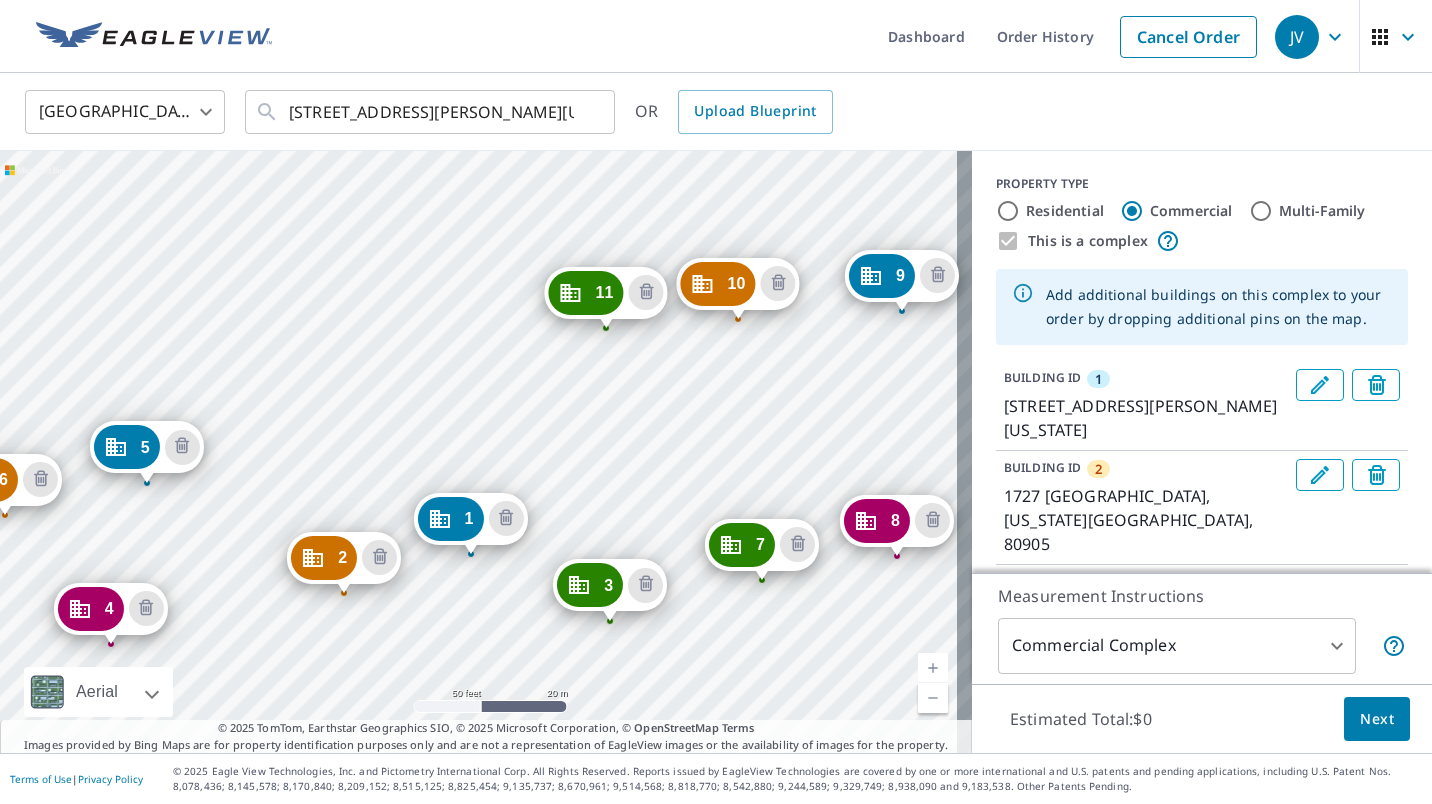 drag, startPoint x: 486, startPoint y: 224, endPoint x: 478, endPoint y: 330, distance: 106.30146 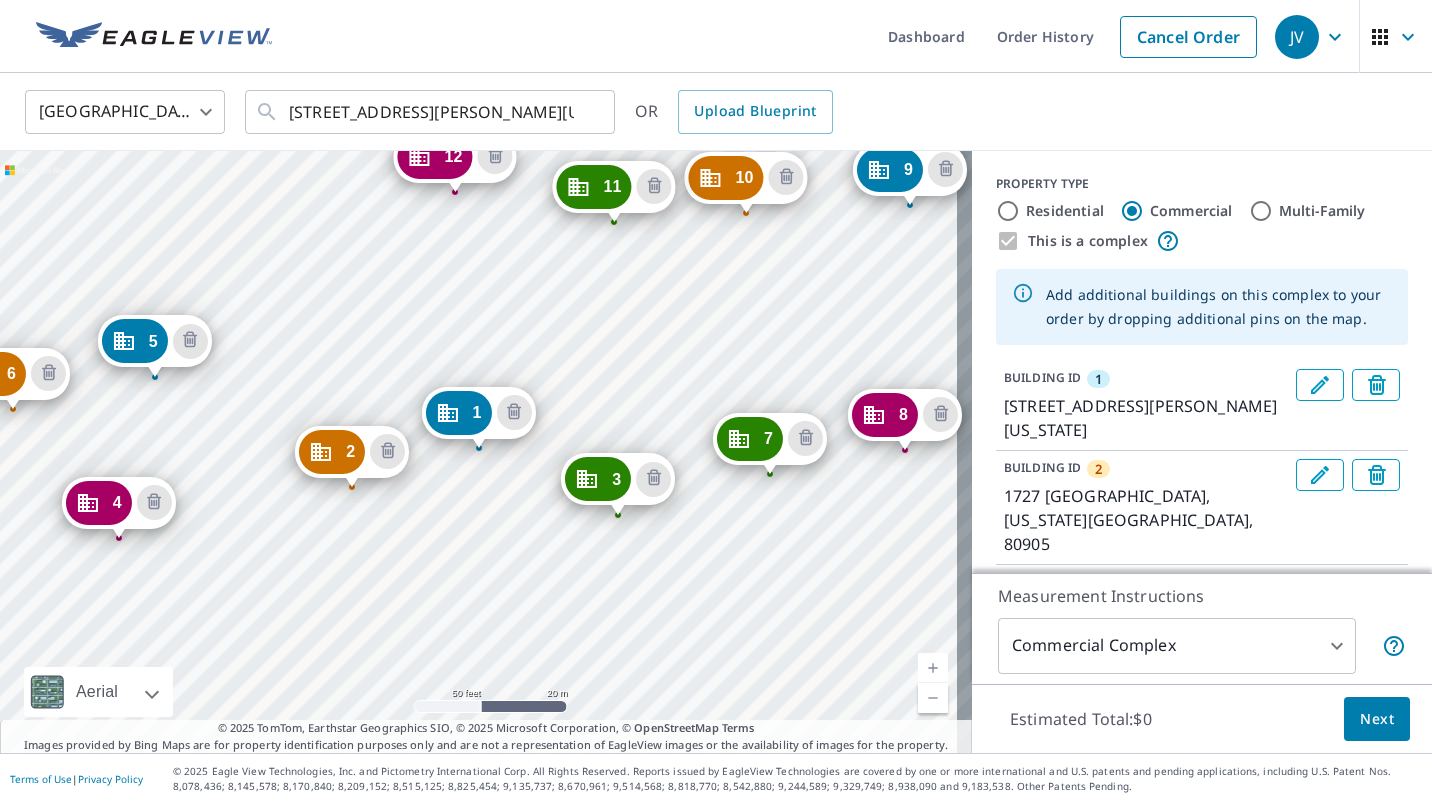 click on "2 1727 [GEOGRAPHIC_DATA][US_STATE] 3 1807 [PERSON_NAME][GEOGRAPHIC_DATA][US_STATE] 4 1747 [GEOGRAPHIC_DATA][US_STATE] 5 1744 [GEOGRAPHIC_DATA][US_STATE] 6 1750 [GEOGRAPHIC_DATA][US_STATE] 7 1722 [GEOGRAPHIC_DATA] [GEOGRAPHIC_DATA][US_STATE] 8 1723 [GEOGRAPHIC_DATA][US_STATE] 9 1703 [GEOGRAPHIC_DATA][US_STATE] 10 1704 [GEOGRAPHIC_DATA][US_STATE] 11 1806 [PERSON_NAME] Vw [US_STATE][GEOGRAPHIC_DATA] 12 [STREET_ADDRESS][PERSON_NAME][US_STATE] 1 [STREET_ADDRESS][PERSON_NAME][US_STATE]" at bounding box center (486, 452) 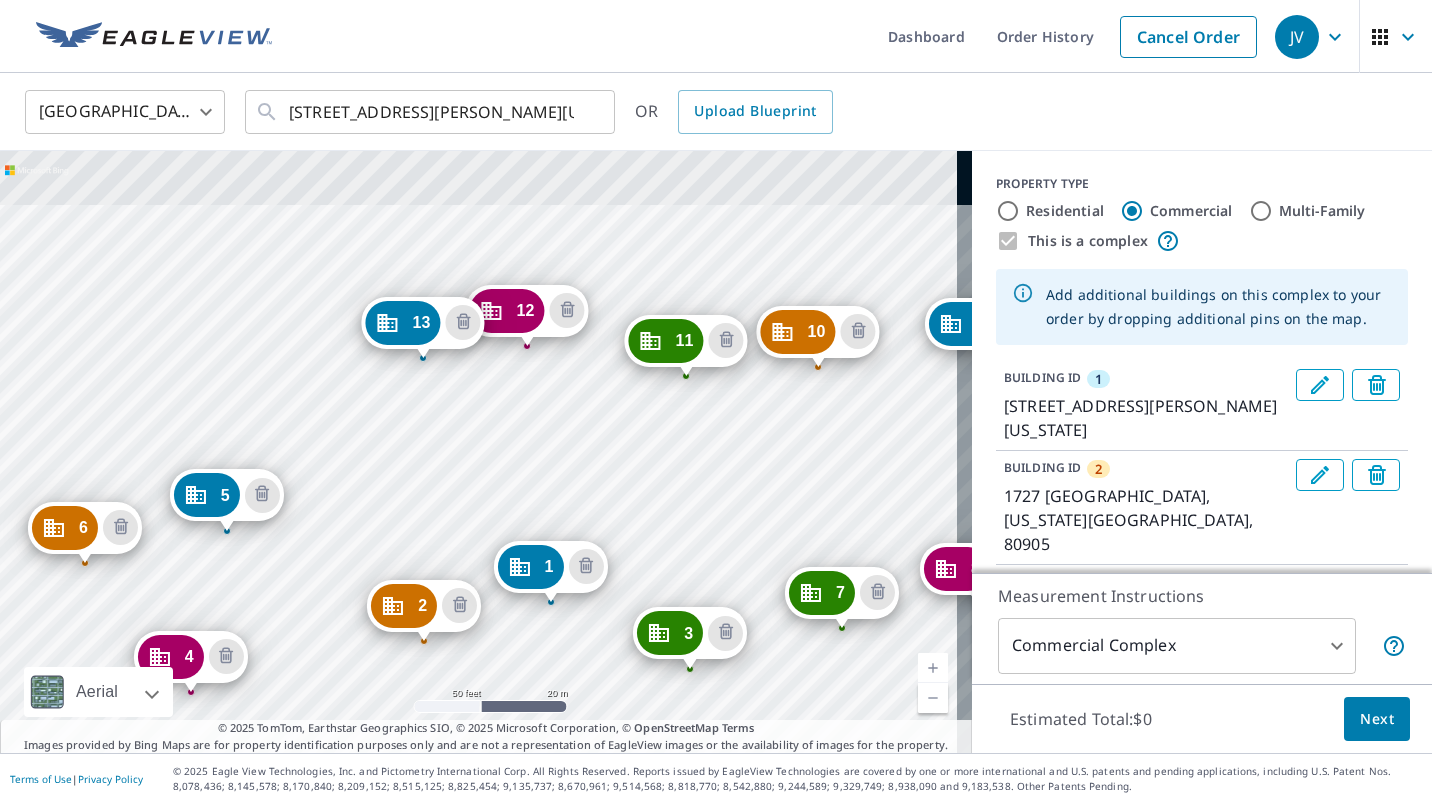 drag, startPoint x: 160, startPoint y: 212, endPoint x: 232, endPoint y: 366, distance: 170 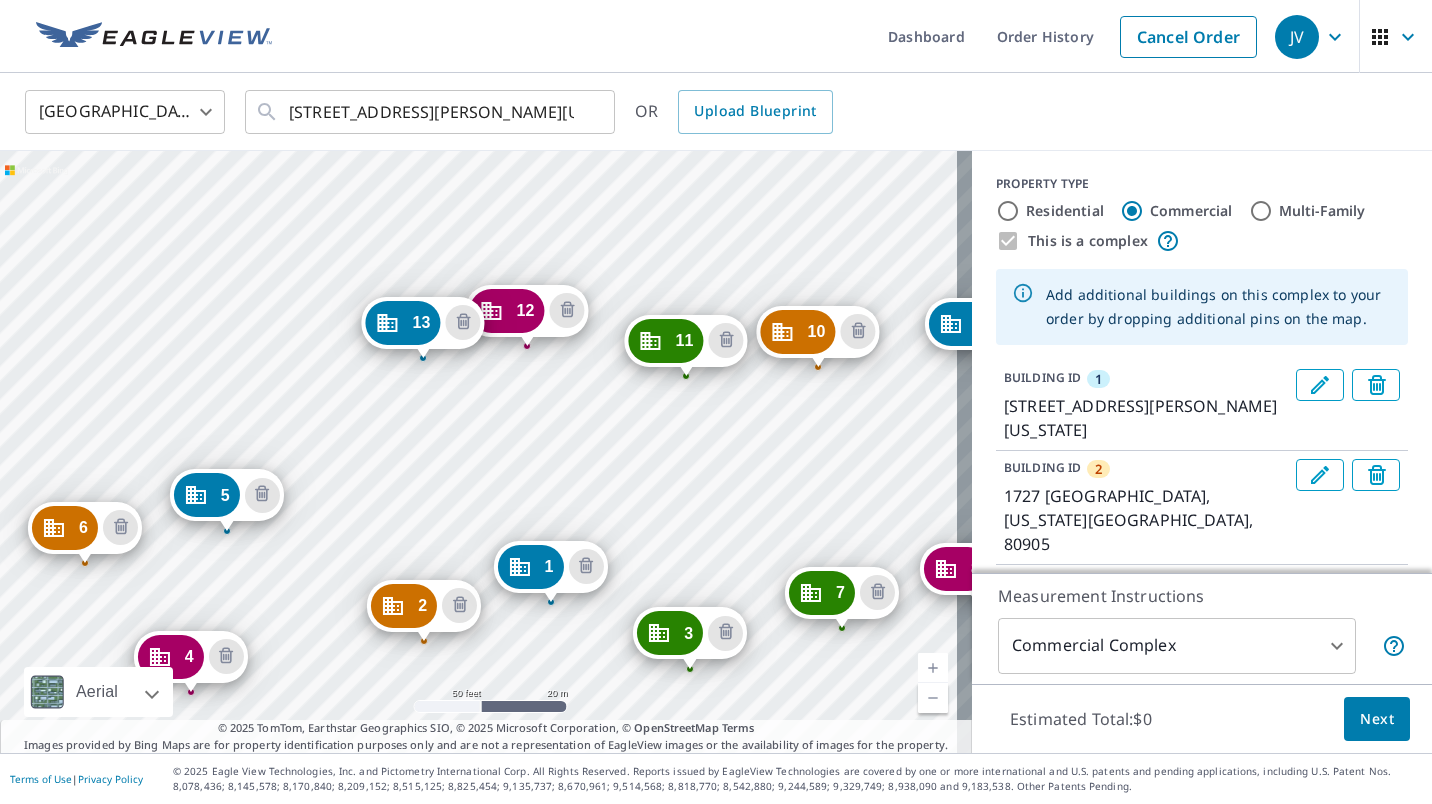 click on "2 1727 [GEOGRAPHIC_DATA][US_STATE] 3 1807 [PERSON_NAME][GEOGRAPHIC_DATA][US_STATE] 4 1747 [GEOGRAPHIC_DATA][US_STATE] 5 1744 [GEOGRAPHIC_DATA][US_STATE] 6 1750 [GEOGRAPHIC_DATA][US_STATE] 7 1722 [GEOGRAPHIC_DATA] [GEOGRAPHIC_DATA][US_STATE] 8 1723 [GEOGRAPHIC_DATA][US_STATE] 9 1703 [GEOGRAPHIC_DATA][US_STATE] 10 1704 [GEOGRAPHIC_DATA][US_STATE] 11 1806 [PERSON_NAME] Vw [US_STATE][GEOGRAPHIC_DATA] 12 1826 [PERSON_NAME] Vw [US_STATE][GEOGRAPHIC_DATA] 13 1709 [GEOGRAPHIC_DATA][US_STATE] 1 [STREET_ADDRESS][PERSON_NAME][US_STATE]" at bounding box center (486, 452) 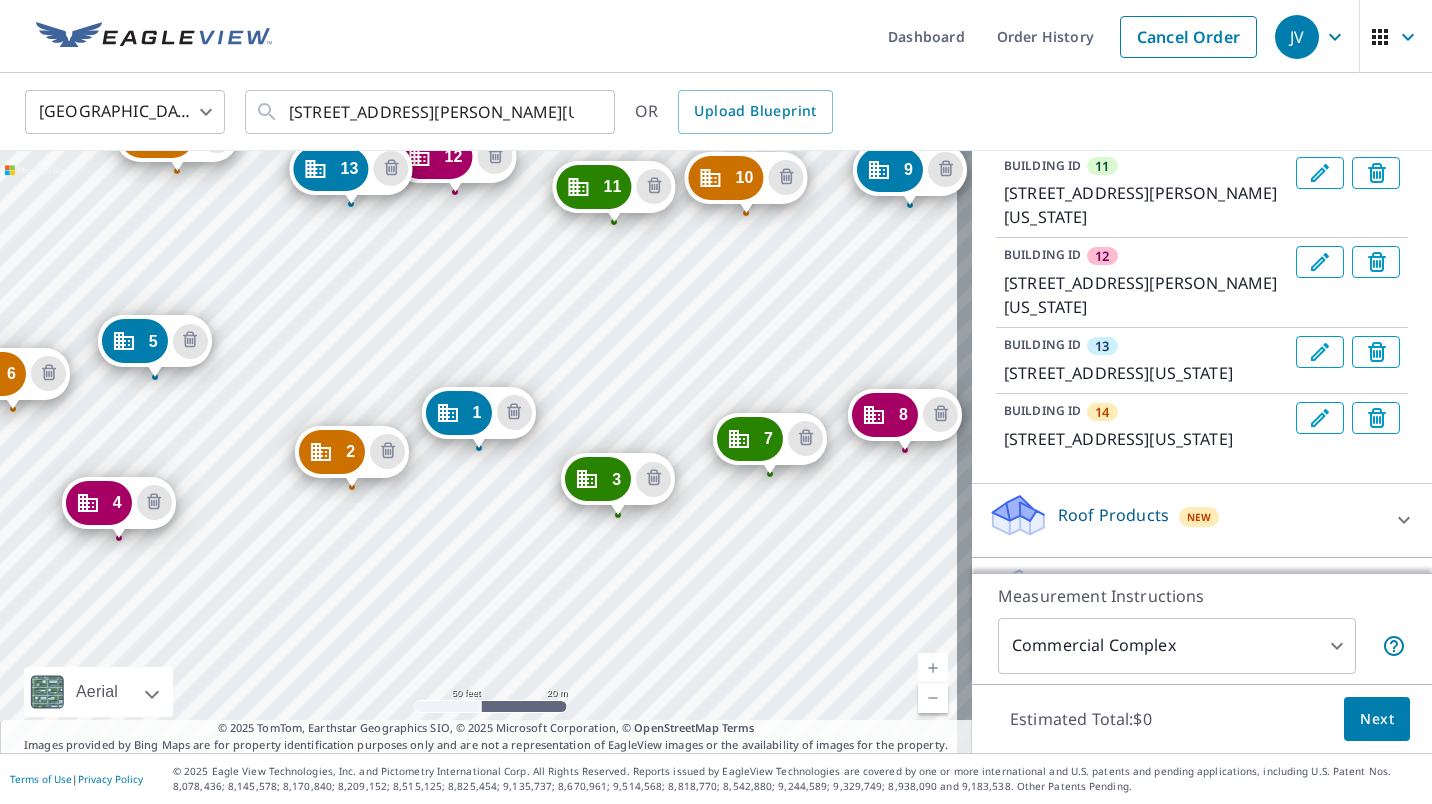 scroll, scrollTop: 1224, scrollLeft: 0, axis: vertical 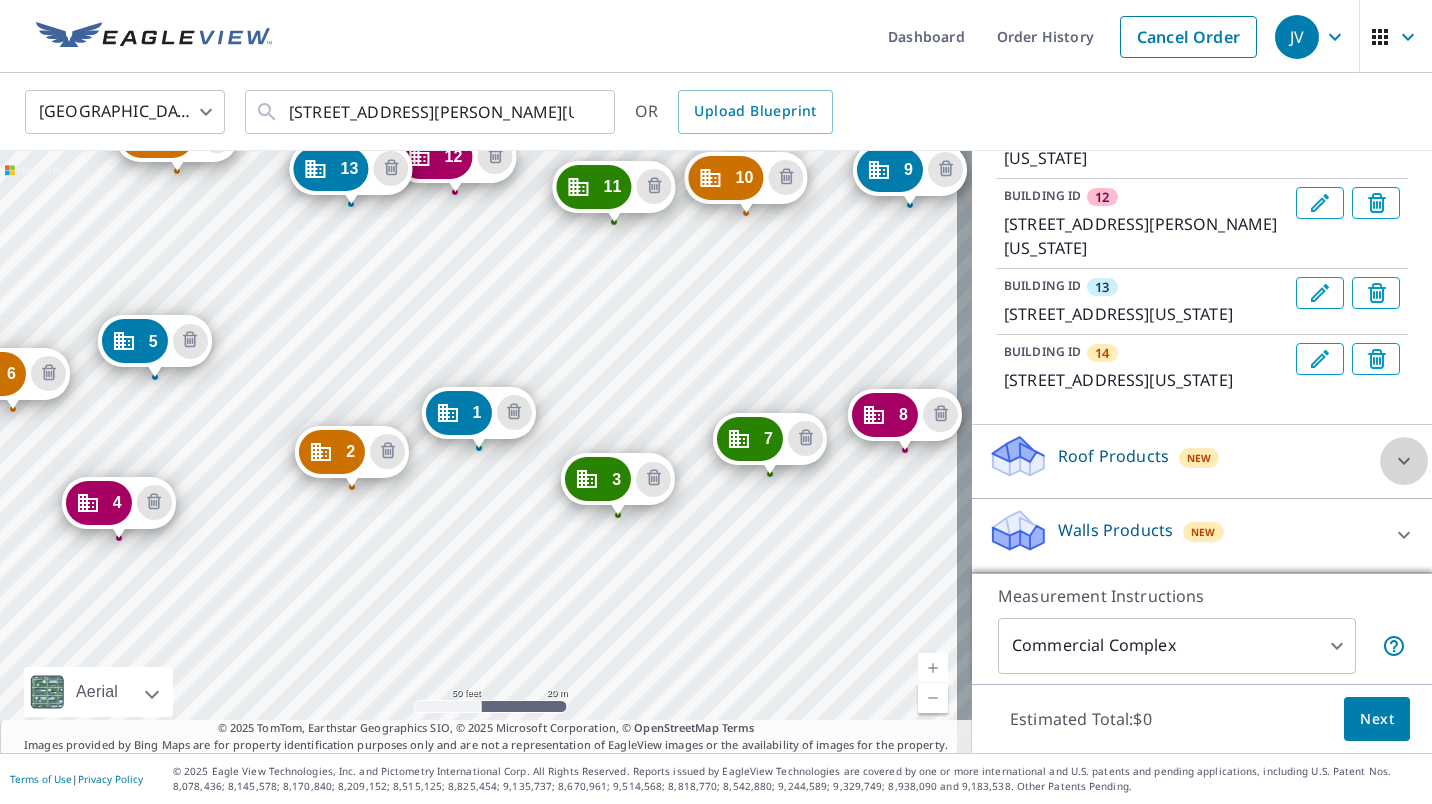 click 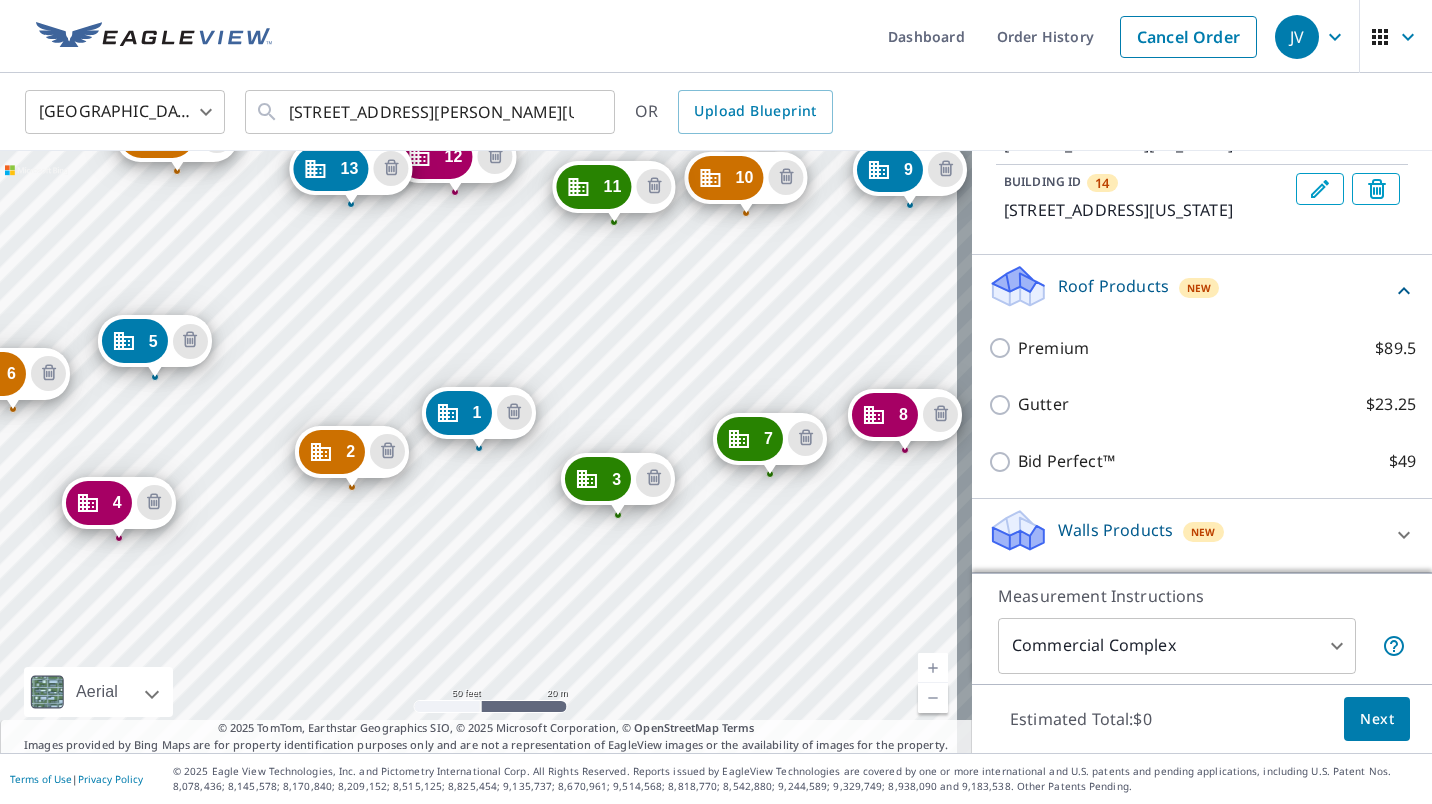 scroll, scrollTop: 1395, scrollLeft: 0, axis: vertical 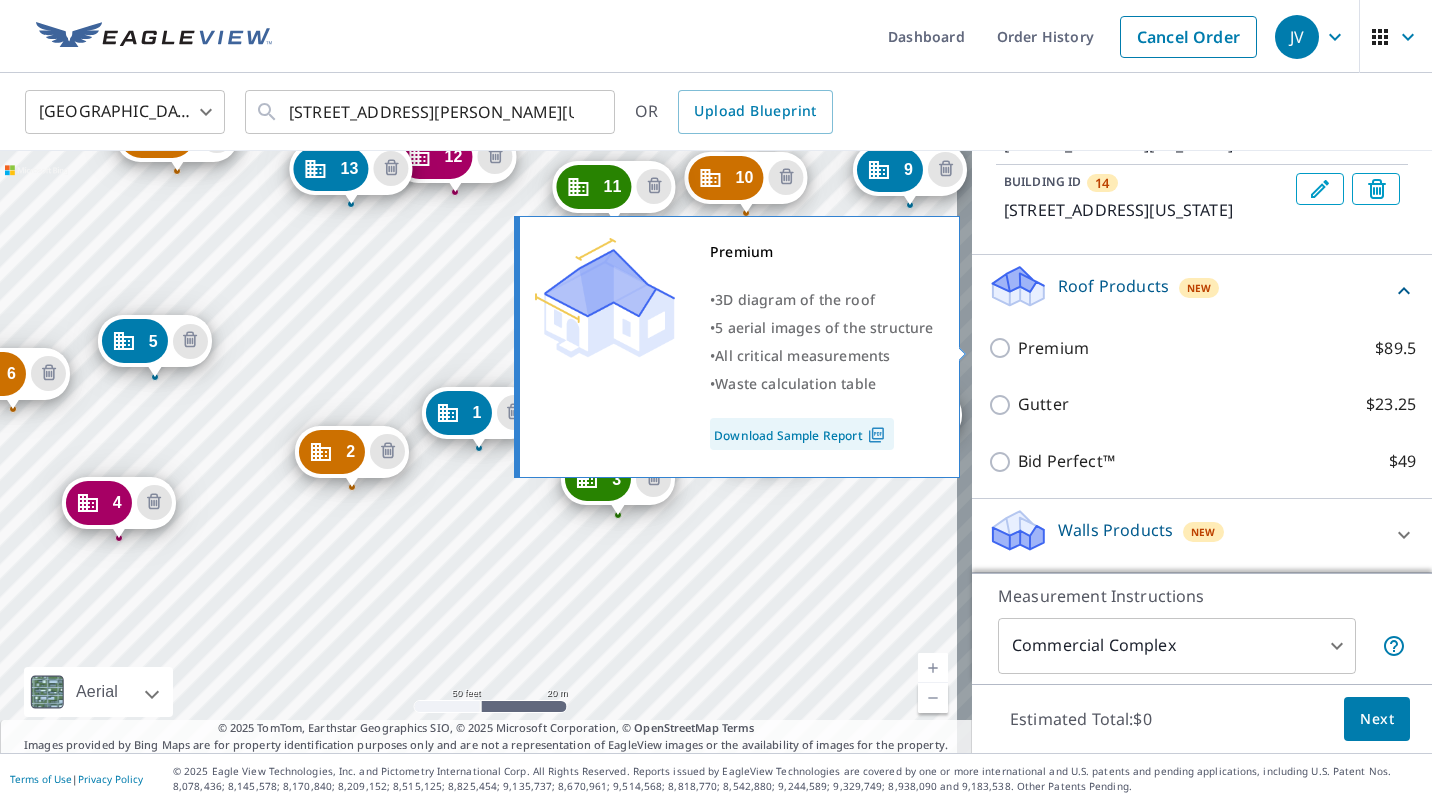 click on "Premium" at bounding box center [1053, 348] 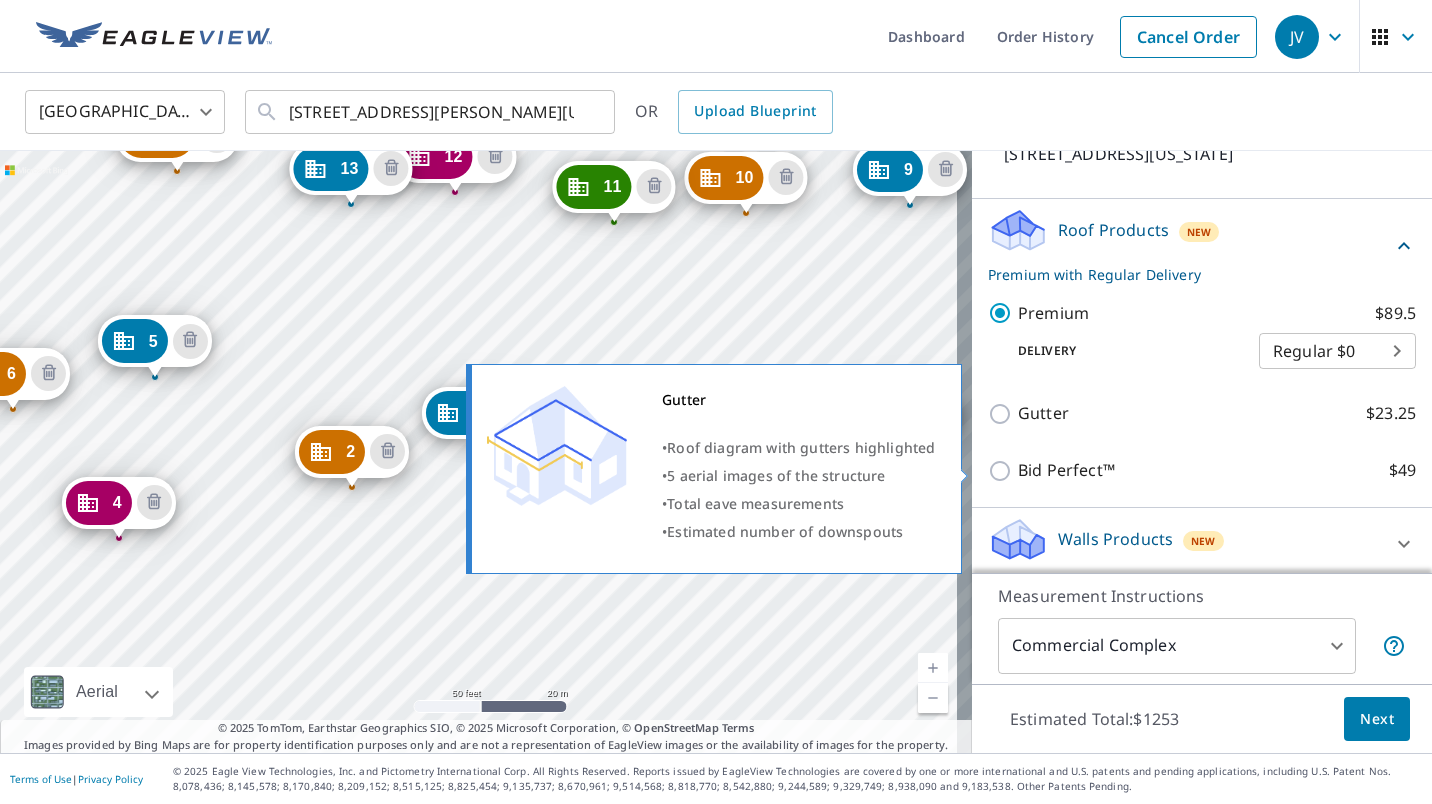 click on "Gutter $23.25" at bounding box center (1003, 414) 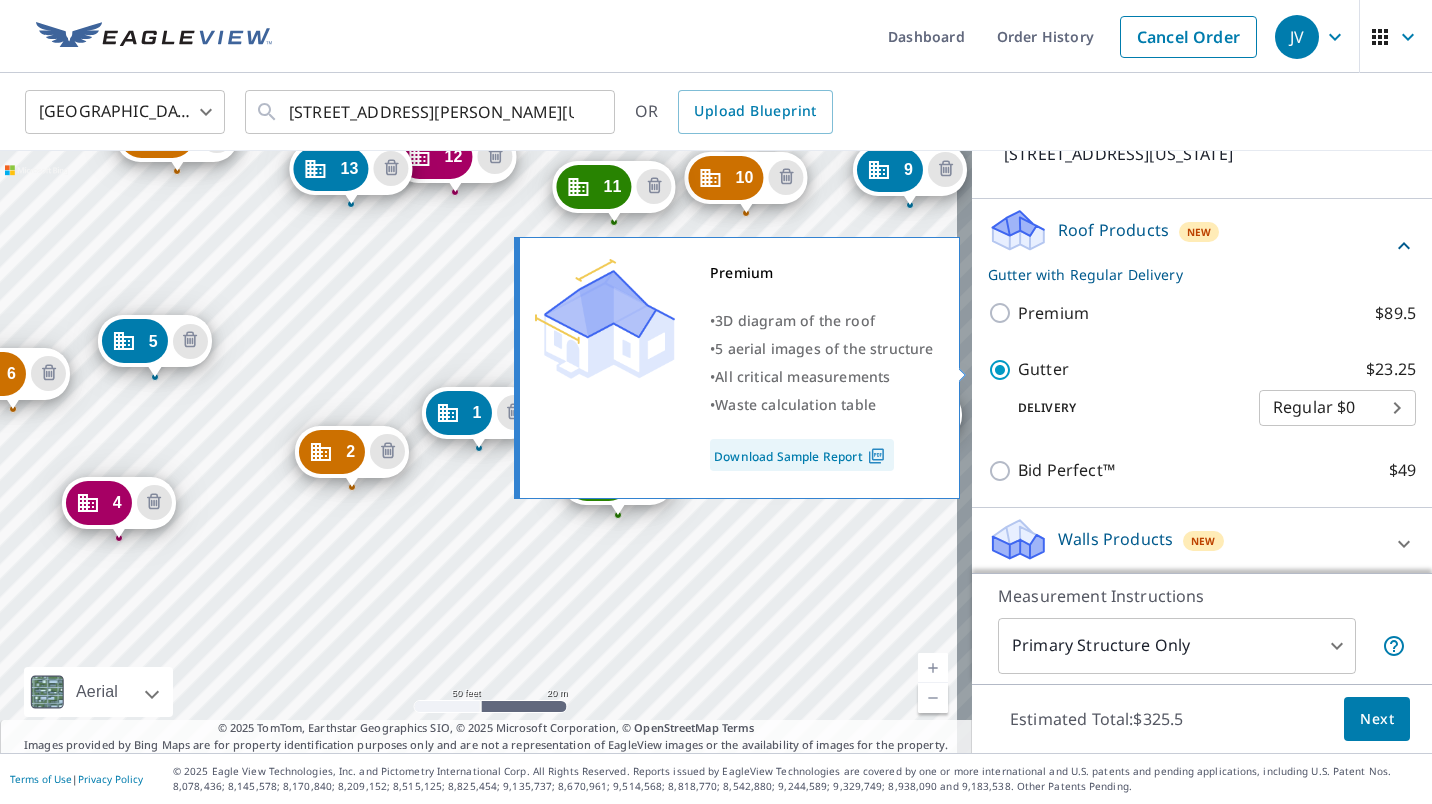 click on "Premium $89.5" at bounding box center [1003, 313] 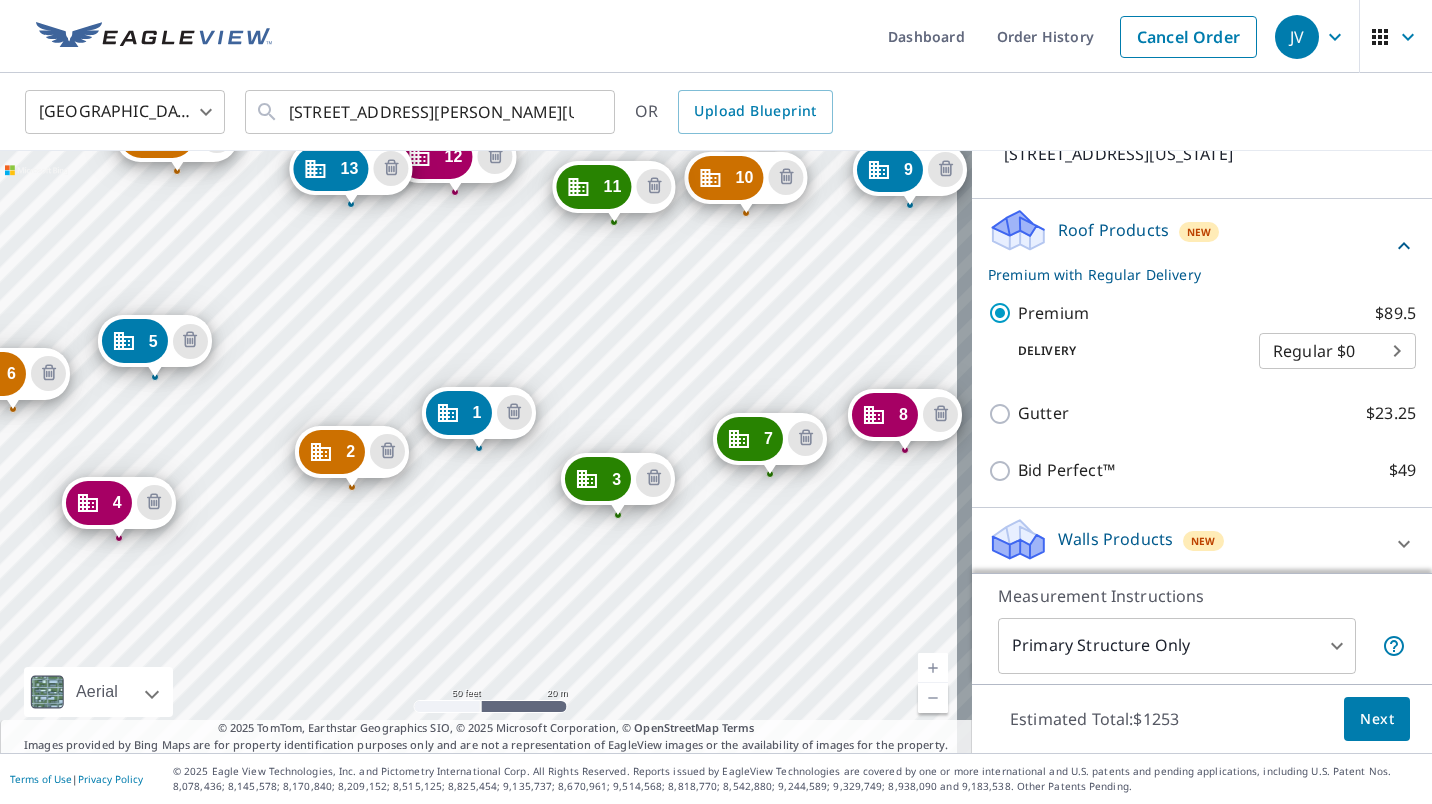 scroll, scrollTop: 1460, scrollLeft: 0, axis: vertical 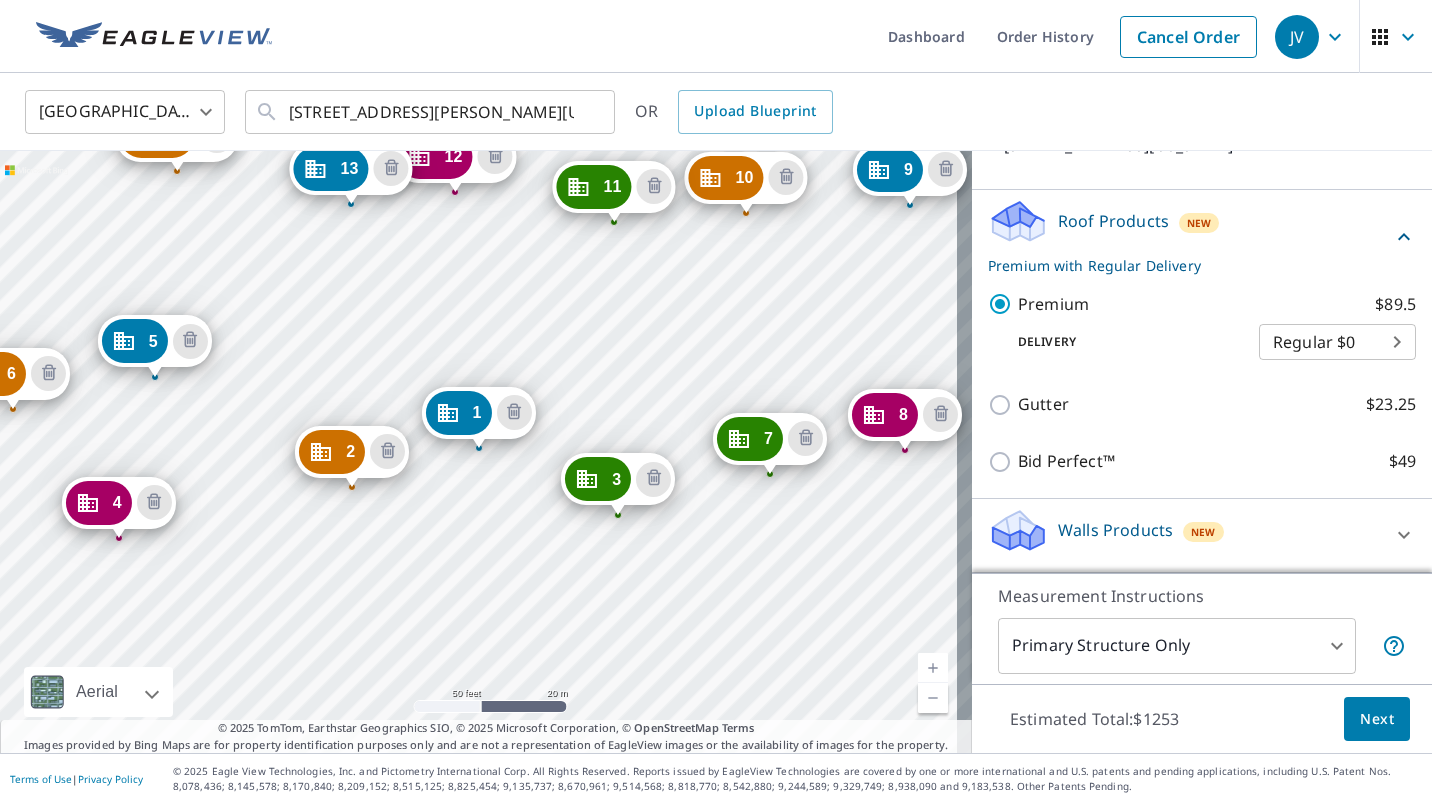 click on "JV JV
Dashboard Order History Cancel Order JV [GEOGRAPHIC_DATA] [GEOGRAPHIC_DATA] ​ 1829 [PERSON_NAME] Vw [US_STATE][GEOGRAPHIC_DATA] ​ OR Upload Blueprint 2 1727 [GEOGRAPHIC_DATA][US_STATE] 3 1807 [PERSON_NAME] Vw [US_STATE][GEOGRAPHIC_DATA] 4 1747 [GEOGRAPHIC_DATA][US_STATE] 5 1744 [GEOGRAPHIC_DATA][US_STATE] 6 1750 [GEOGRAPHIC_DATA][US_STATE] 7 1722 [GEOGRAPHIC_DATA][US_STATE] 8 1723 [GEOGRAPHIC_DATA][US_STATE] 9 1703 [GEOGRAPHIC_DATA] [GEOGRAPHIC_DATA][US_STATE] 10 [STREET_ADDRESS][US_STATE] 11 [STREET_ADDRESS][PERSON_NAME][US_STATE] 12 1826 [PERSON_NAME][GEOGRAPHIC_DATA][US_STATE] 13 1709 [GEOGRAPHIC_DATA][US_STATE] 14 [STREET_ADDRESS][US_STATE] 1 [STREET_ADDRESS][PERSON_NAME][US_STATE] [GEOGRAPHIC_DATA] A standard road map Aerial A detailed look from above Labels Labels 50 feet 20 m © 2025 TomTom, © Vexcel Imaging, © 2025 Microsoft Corporation,  © OpenStreetMap Terms   OpenStreetMap   Terms PROPERTY TYPE 1 2 3 4" at bounding box center [716, 402] 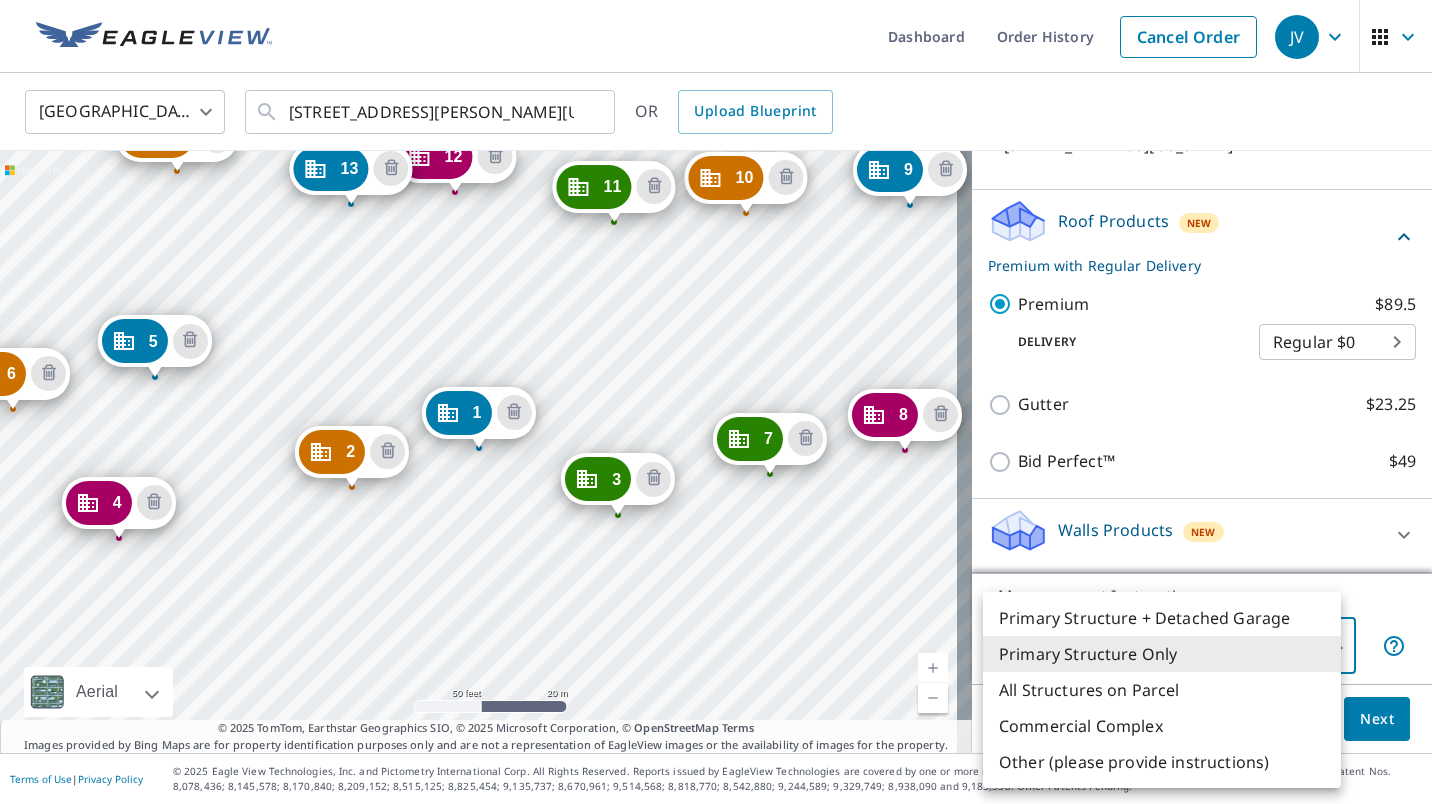 click on "Commercial Complex" at bounding box center (1162, 726) 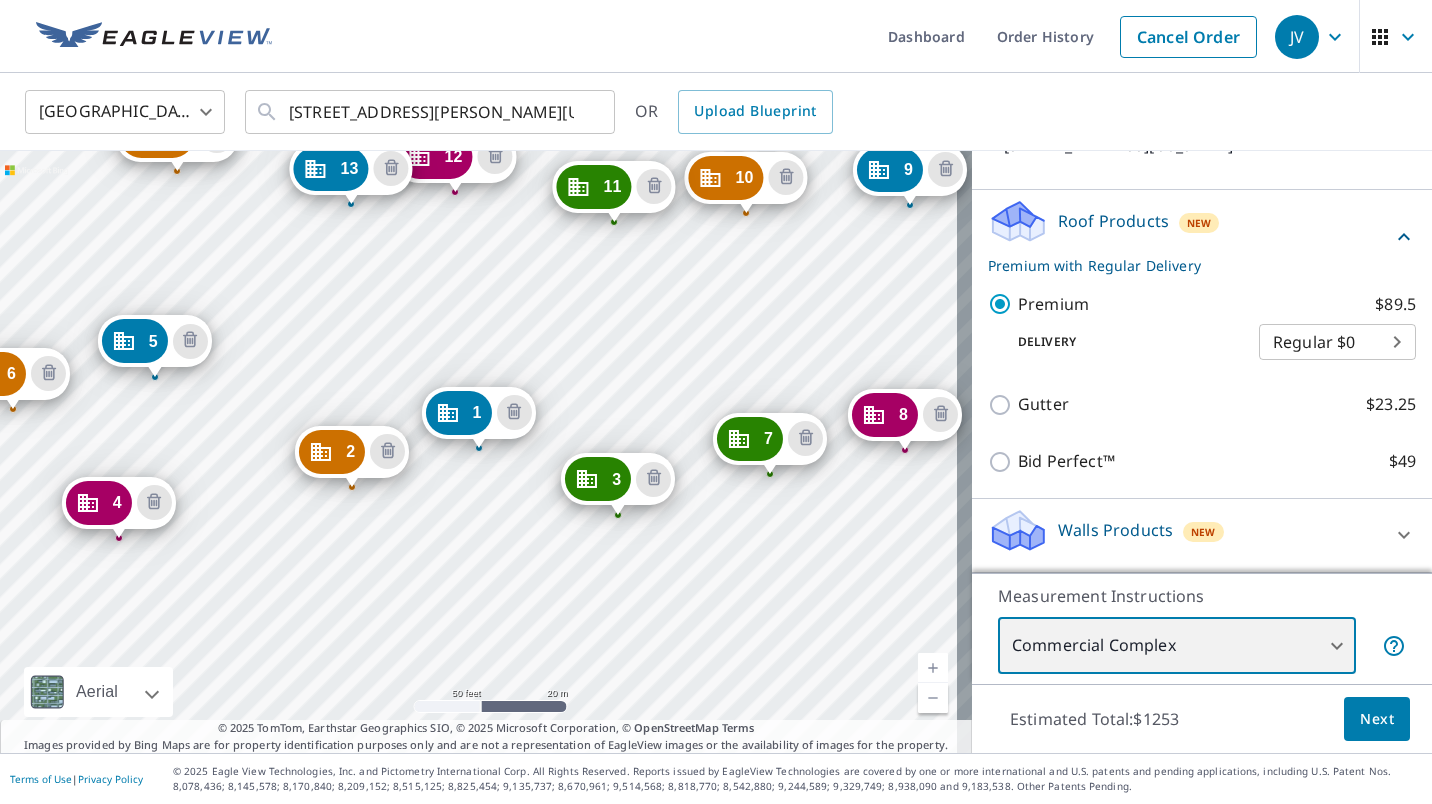 type on "4" 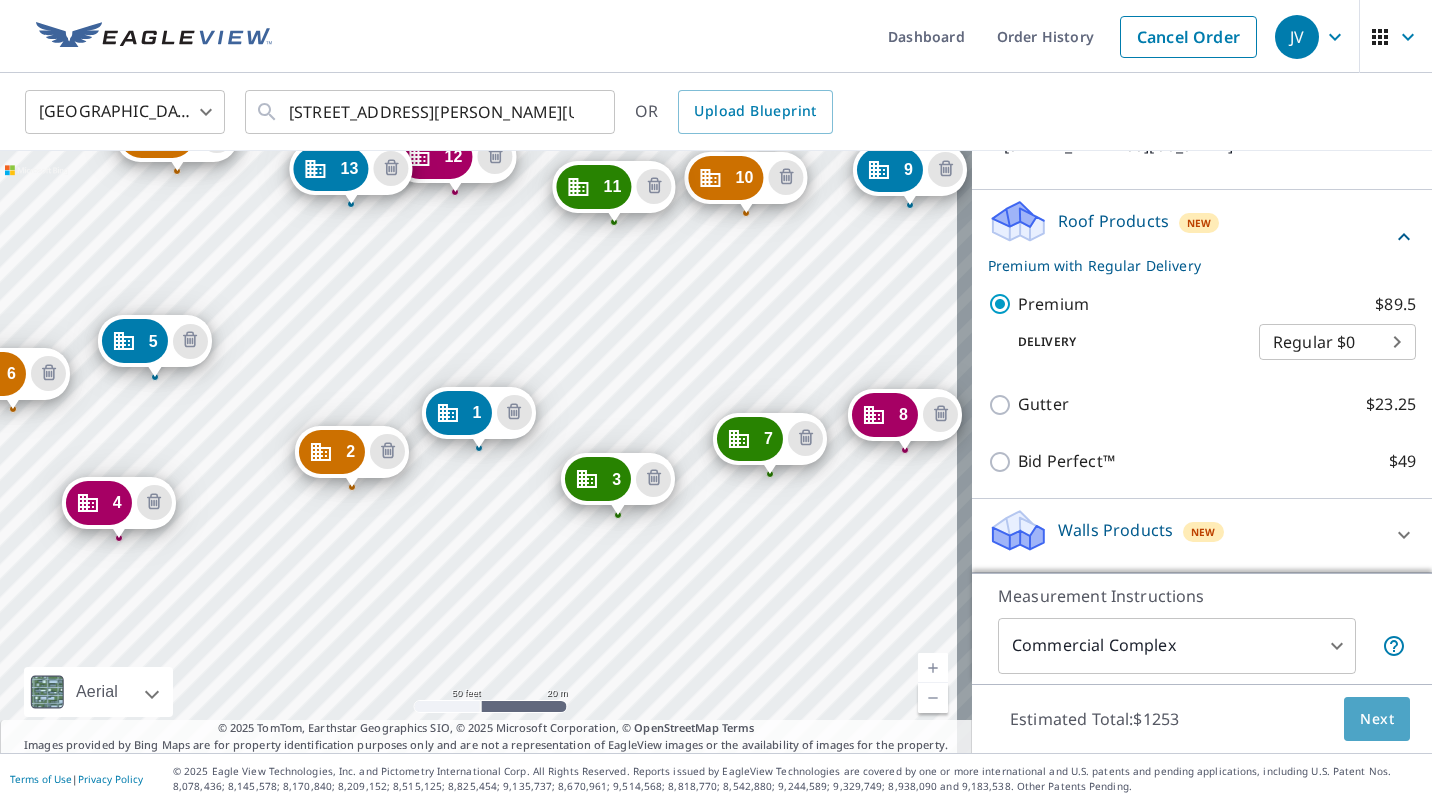 click on "Next" at bounding box center (1377, 719) 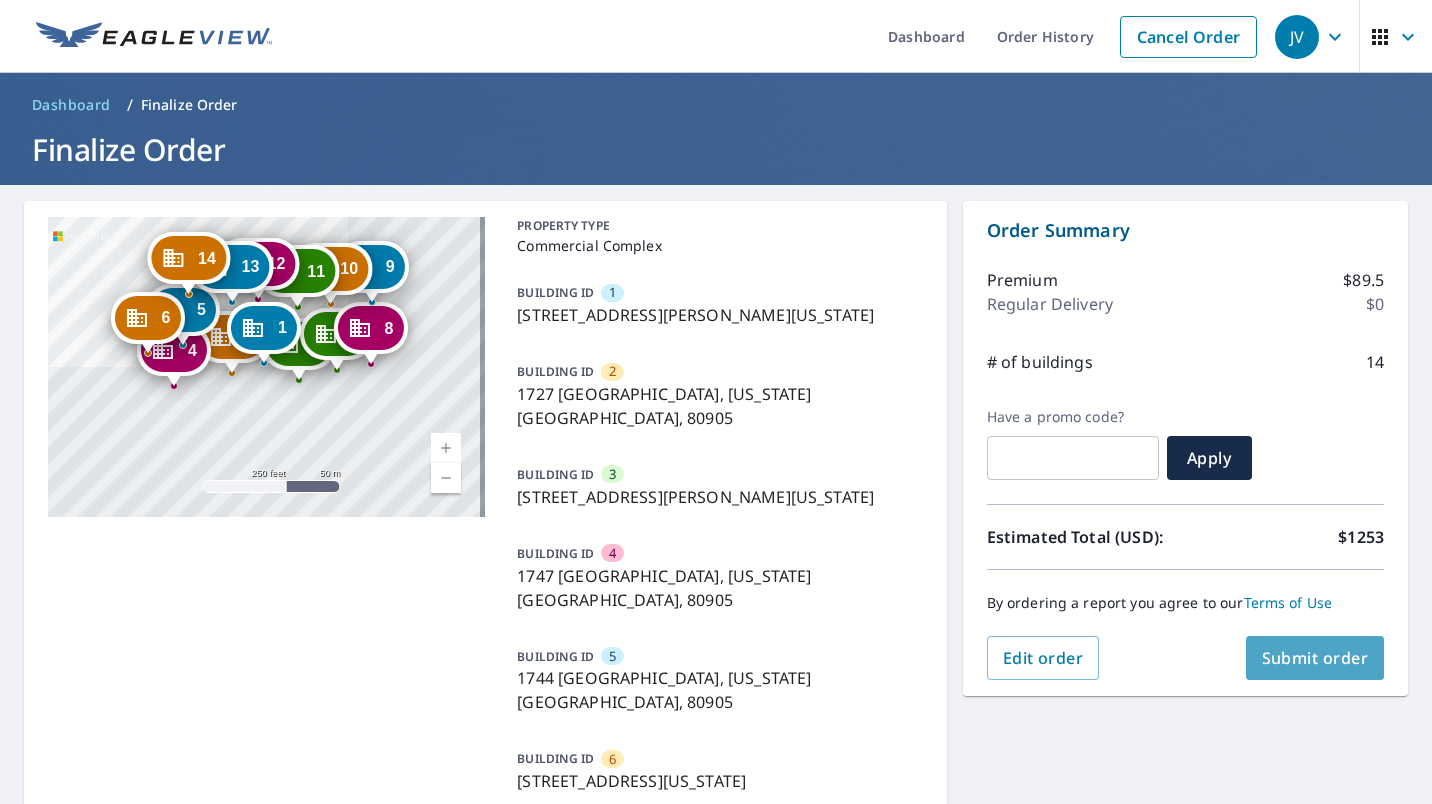 click on "Submit order" at bounding box center (1315, 658) 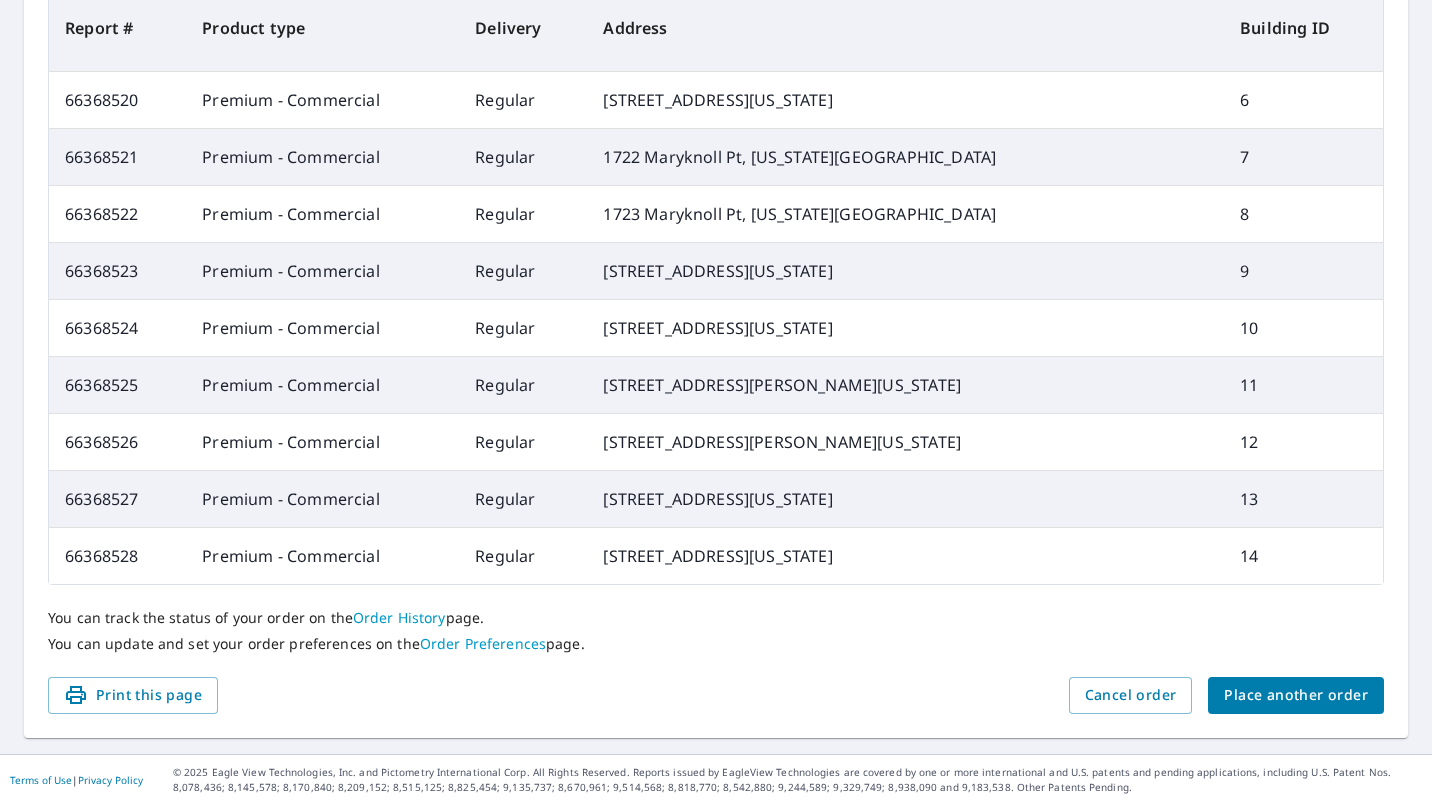scroll, scrollTop: 1112, scrollLeft: 0, axis: vertical 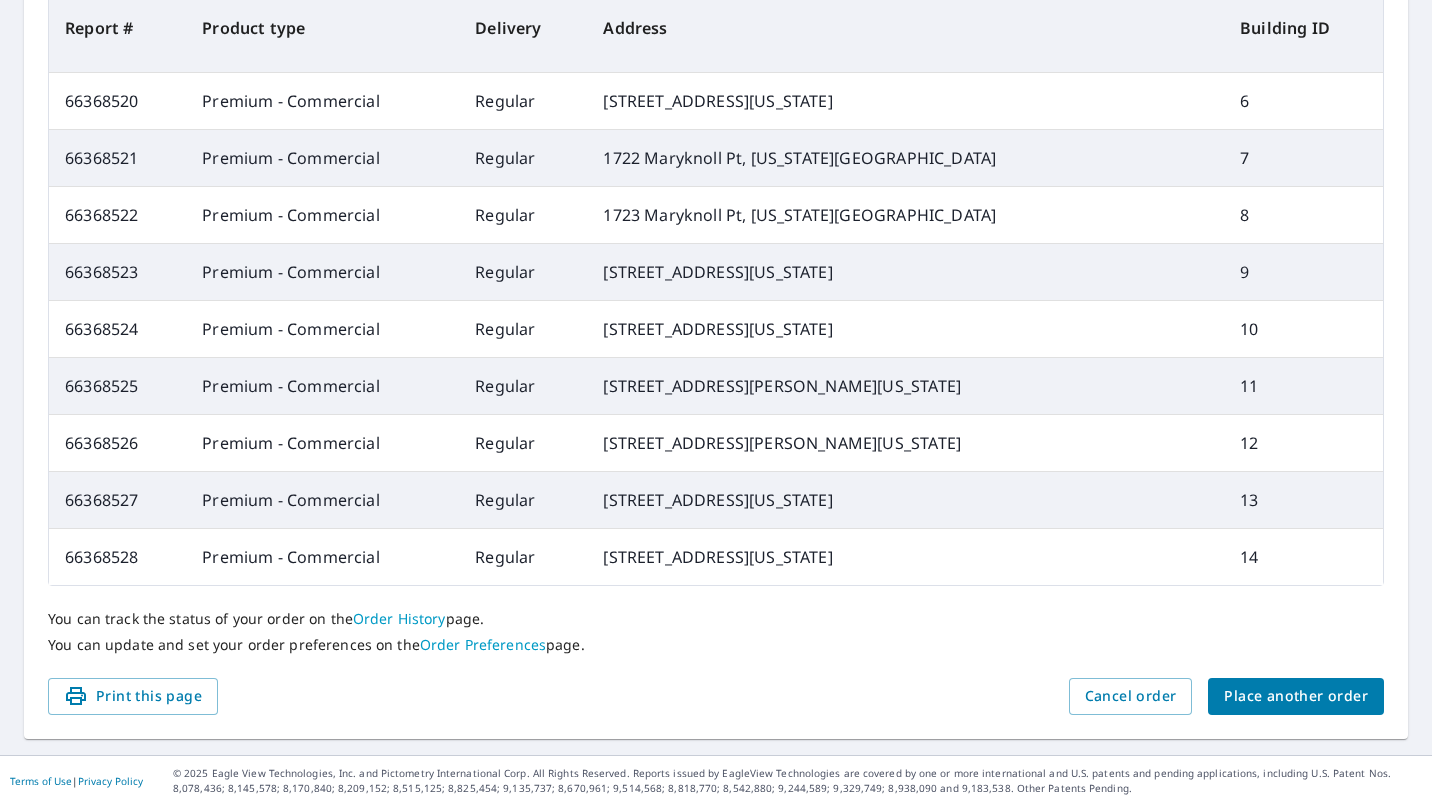 click on "Place another order" at bounding box center [1296, 696] 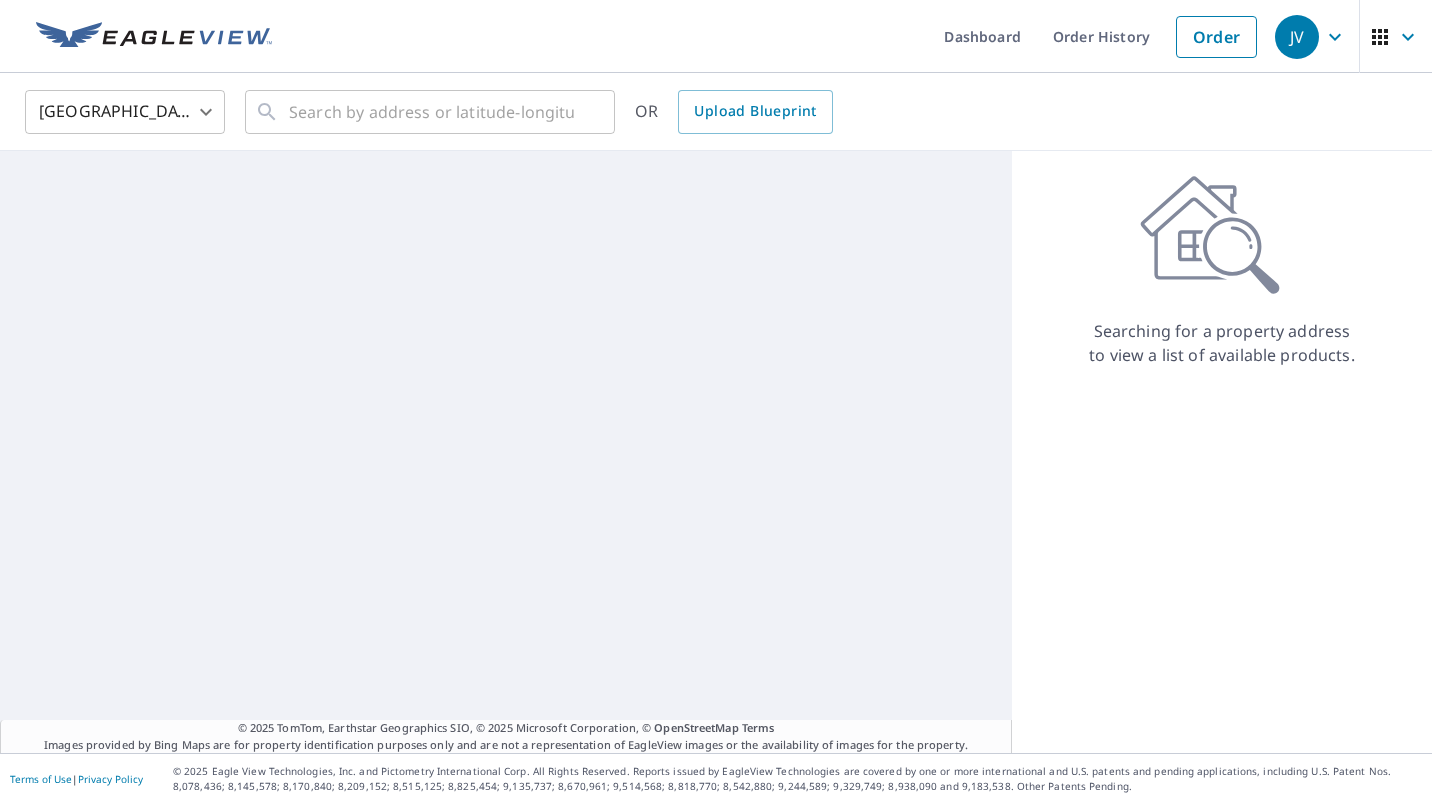 scroll, scrollTop: 0, scrollLeft: 0, axis: both 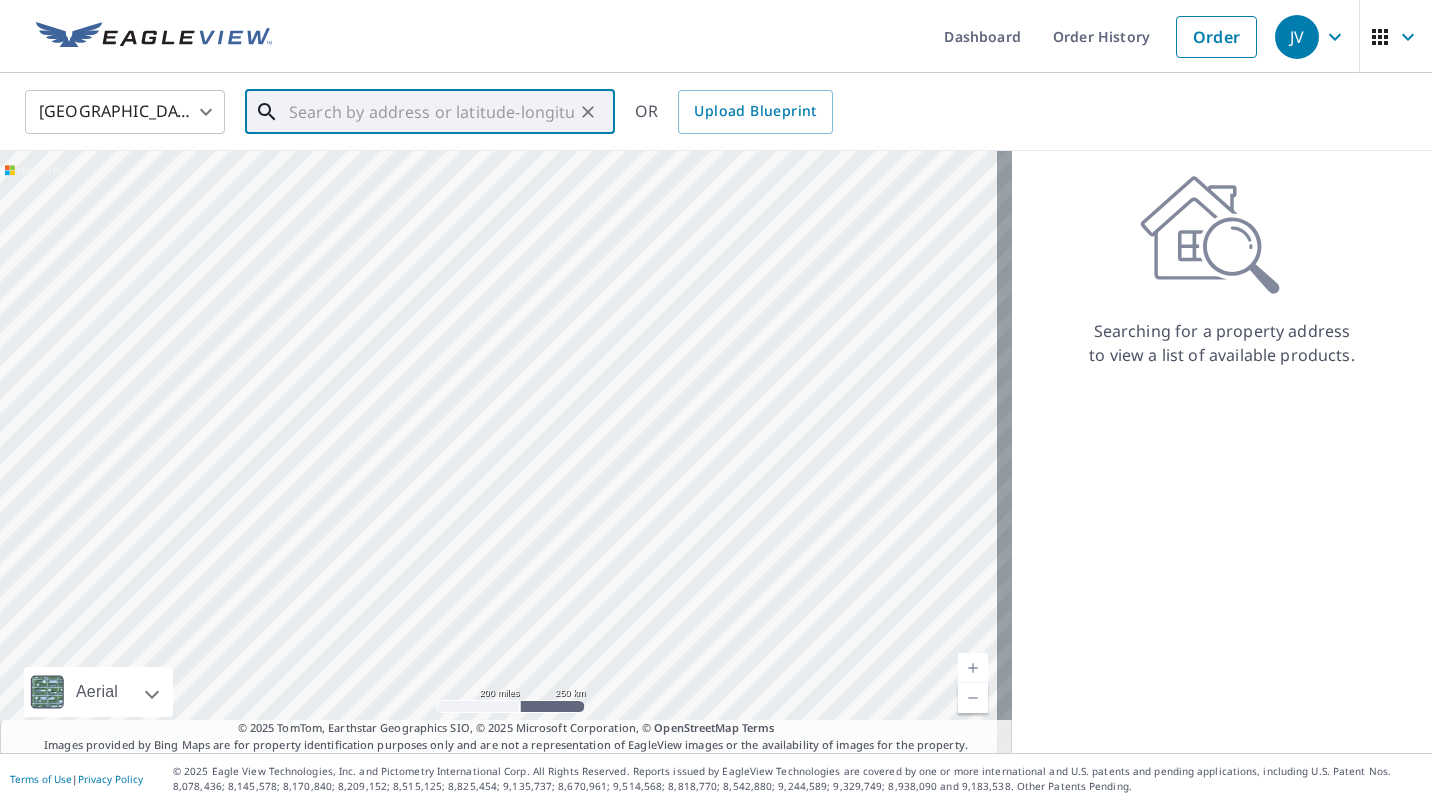 click at bounding box center (431, 112) 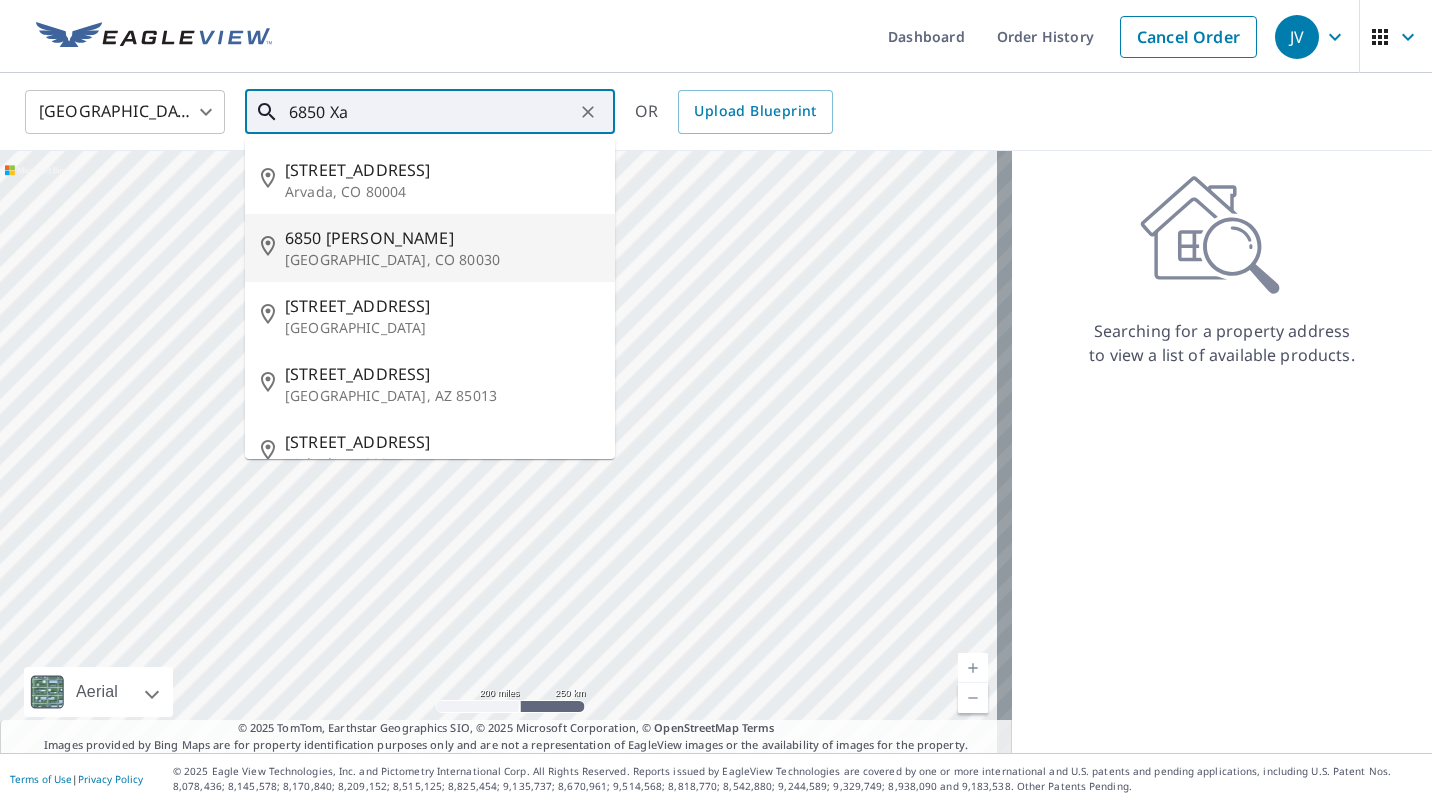 click on "6850 [PERSON_NAME]" at bounding box center [442, 238] 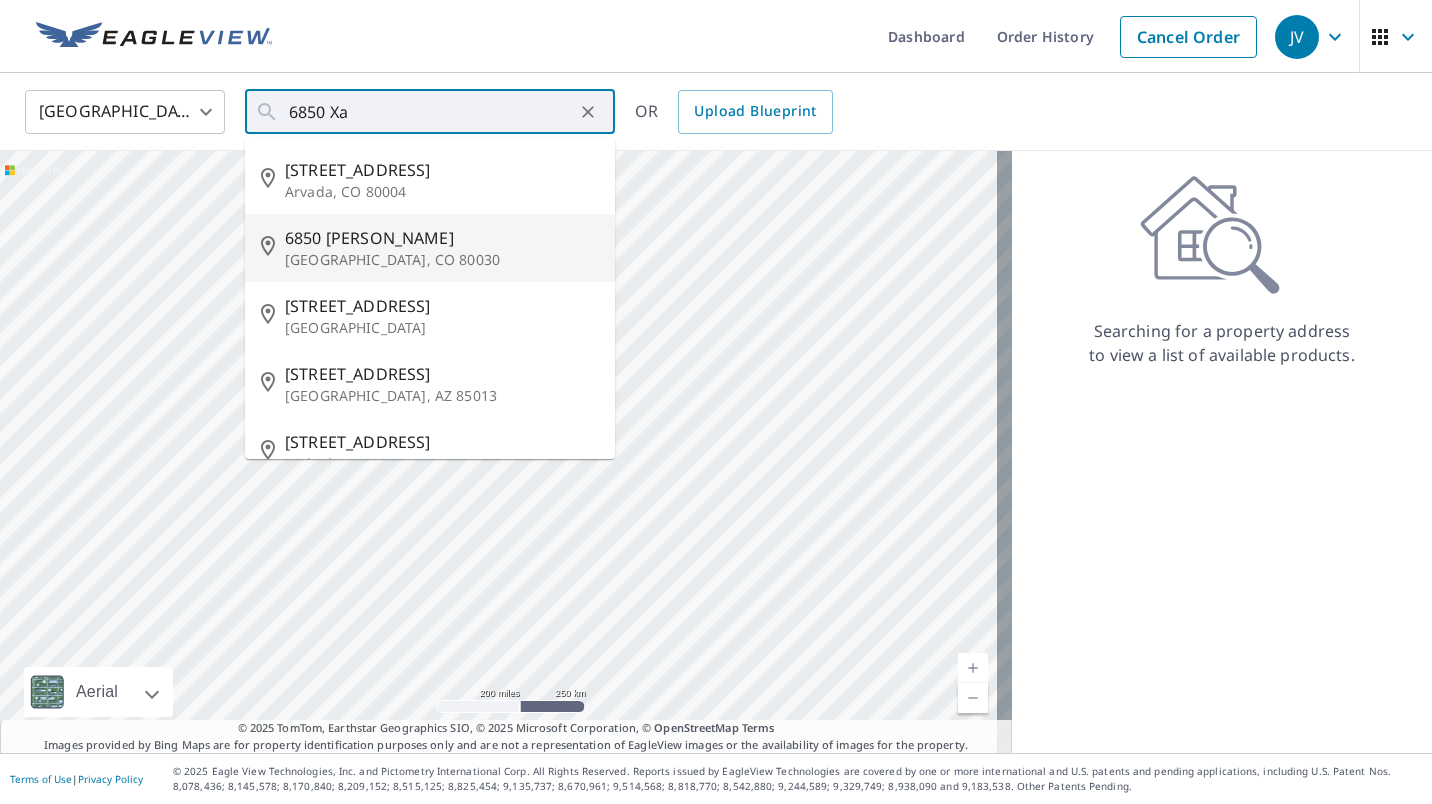 type on "[STREET_ADDRESS][PERSON_NAME]" 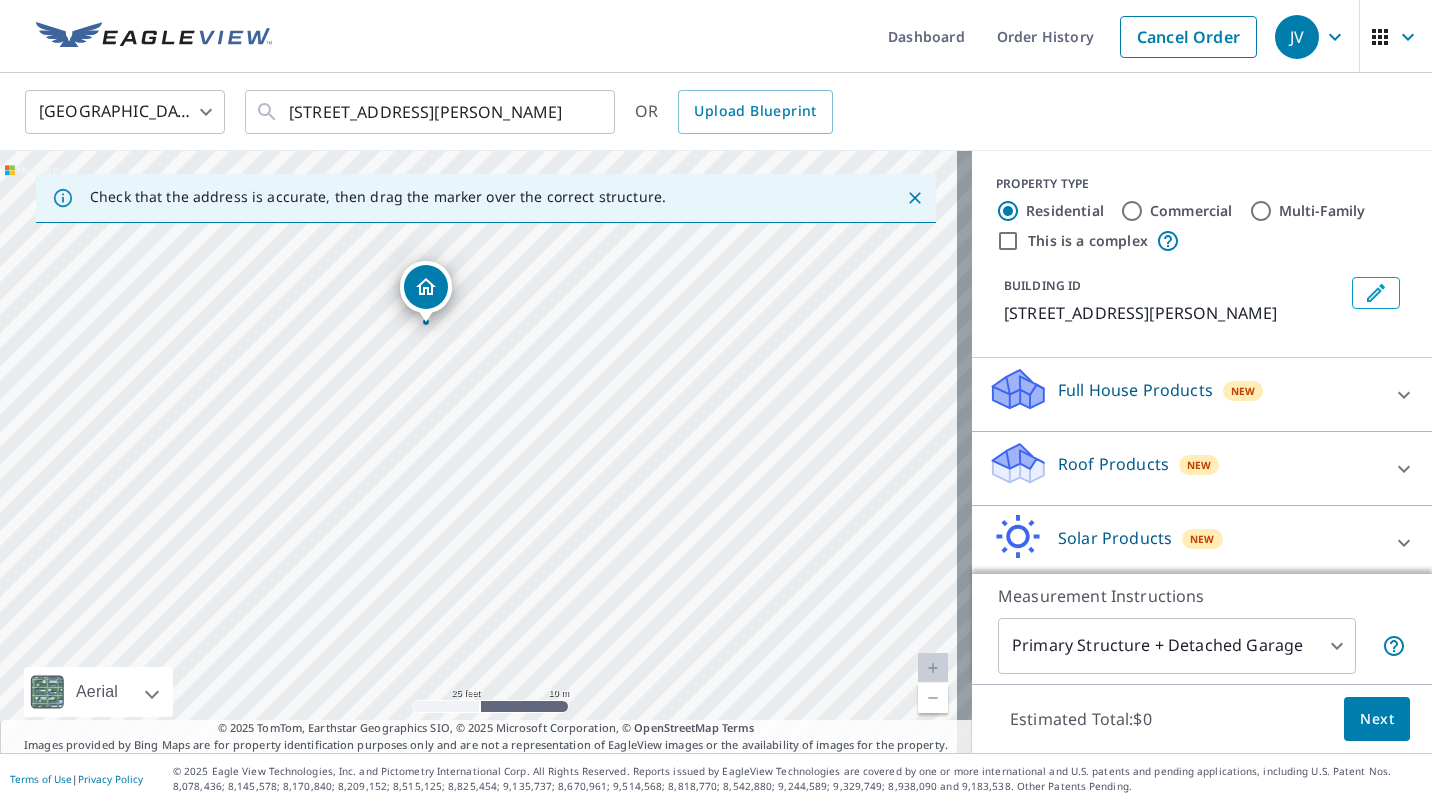 click on "Multi-Family" at bounding box center (1261, 211) 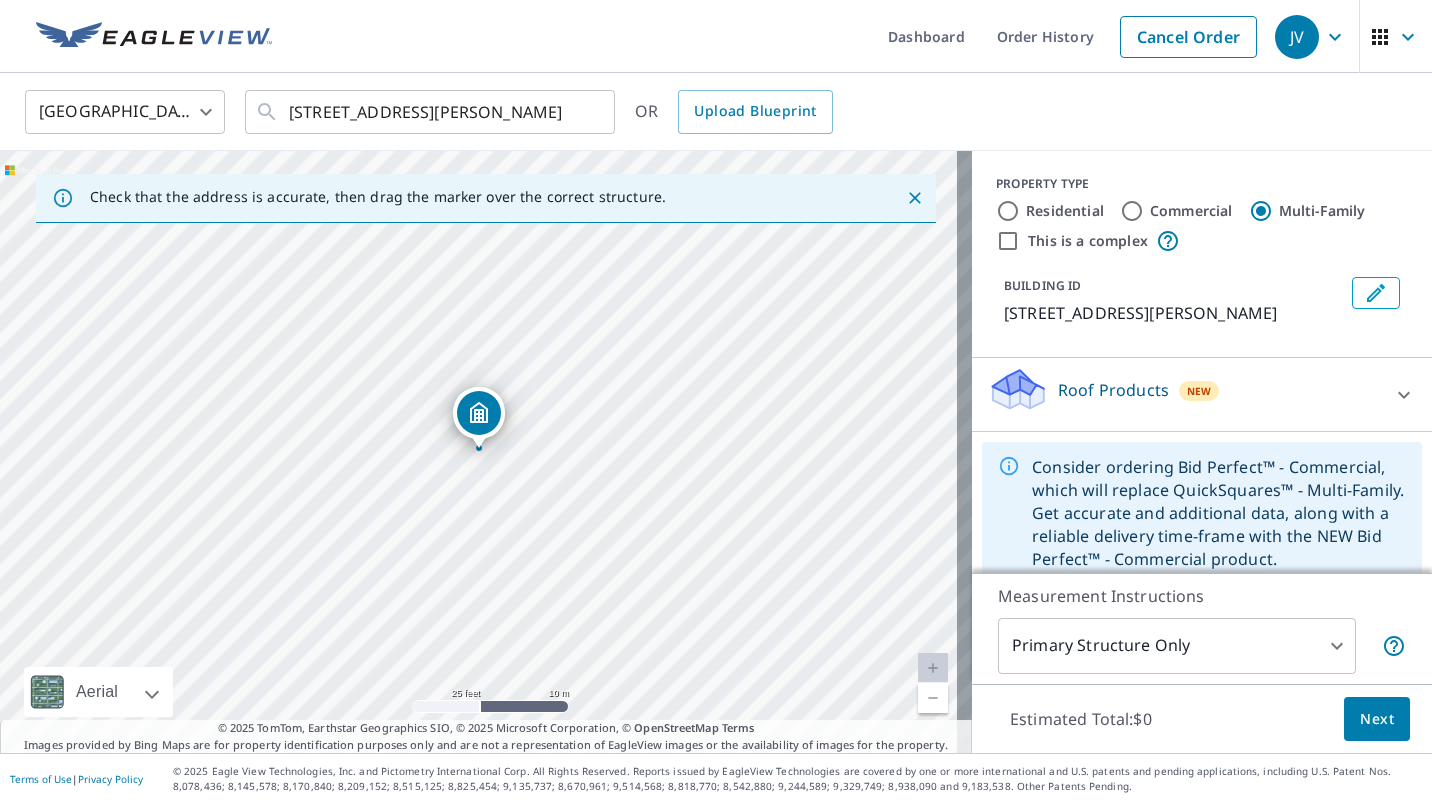 scroll, scrollTop: 22, scrollLeft: 0, axis: vertical 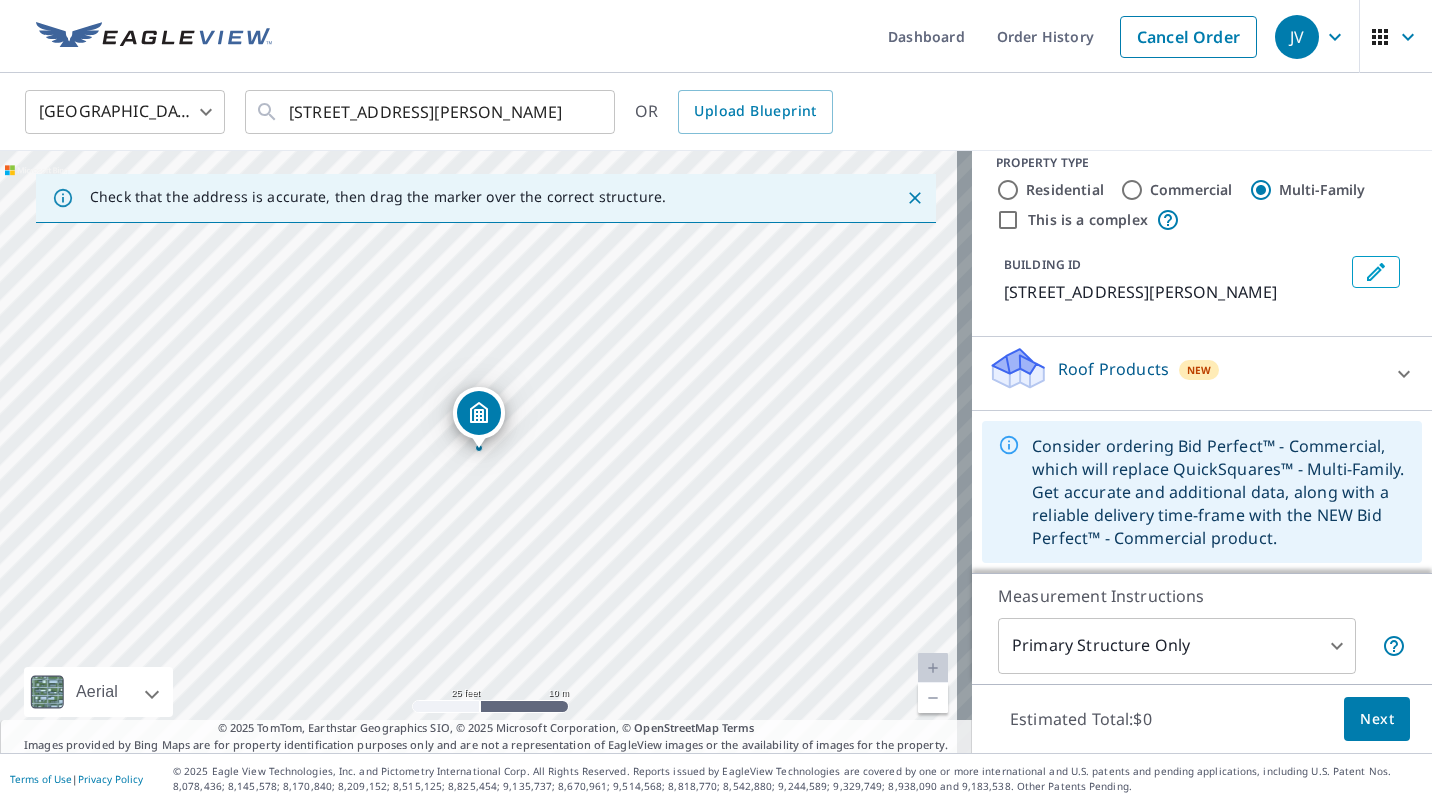 click on "JV JV
Dashboard Order History Cancel Order JV [GEOGRAPHIC_DATA] [GEOGRAPHIC_DATA] ​ [STREET_ADDRESS][PERSON_NAME] ​ OR Upload Blueprint Check that the address is accurate, then drag the marker over the correct structure. [STREET_ADDRESS][PERSON_NAME] A standard road map Aerial A detailed look from above Labels Labels 25 feet 10 m © 2025 TomTom, © Vexcel Imaging, © 2025 Microsoft Corporation,  © OpenStreetMap Terms © 2025 TomTom, Earthstar Geographics SIO, © 2025 Microsoft Corporation, ©   OpenStreetMap   Terms Images provided by Bing Maps are for property identification purposes only and are not a representation of EagleView images or the availability of images for the property. PROPERTY TYPE Residential Commercial Multi-Family This is a complex BUILDING ID [STREET_ADDRESS][PERSON_NAME] Roof Products New QuickSquares™ $49 Measurement Instructions Primary Structure Only 2 ​ Estimated Total:  $0 Next Terms of Use  |  Privacy Policy" at bounding box center [716, 402] 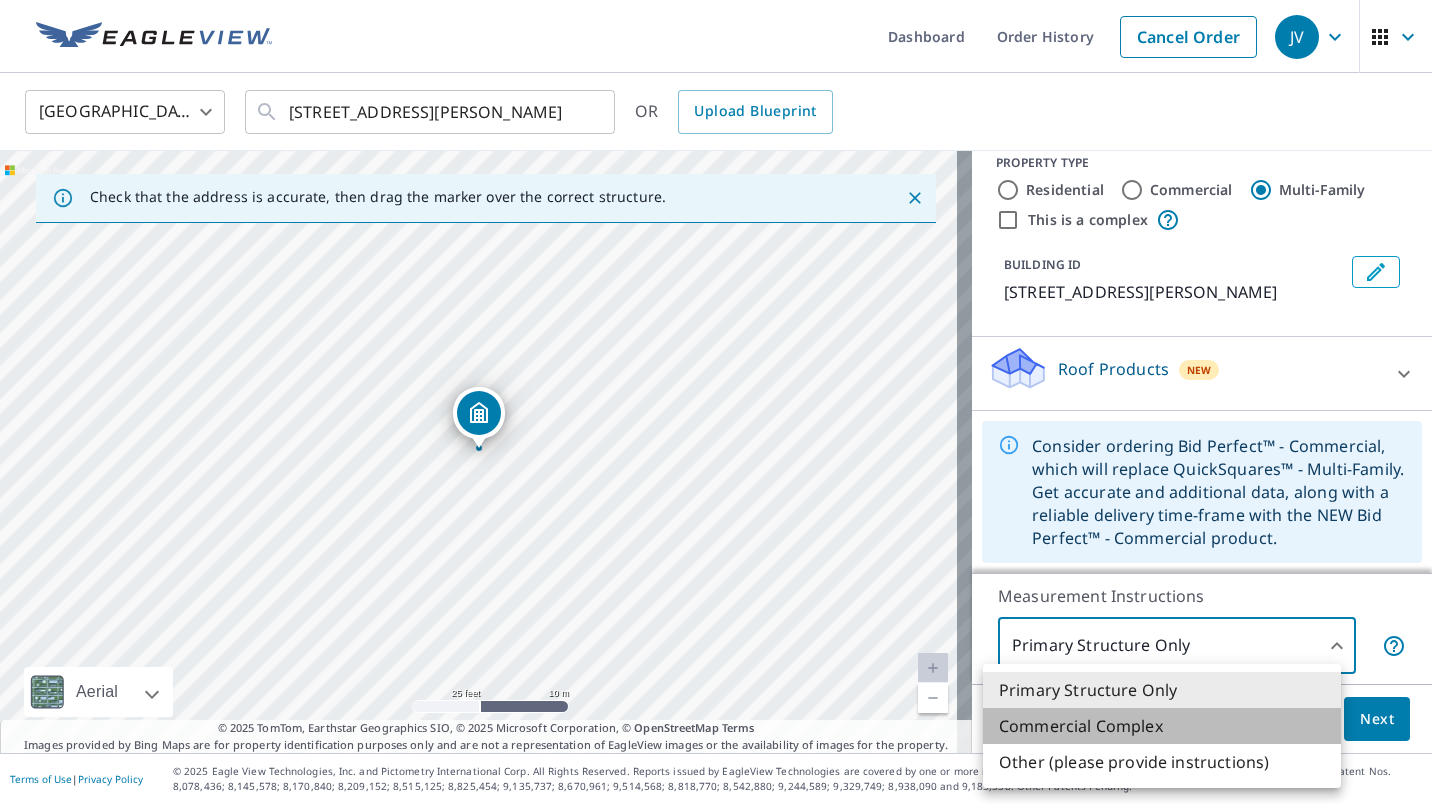 click on "Commercial Complex" at bounding box center [1162, 726] 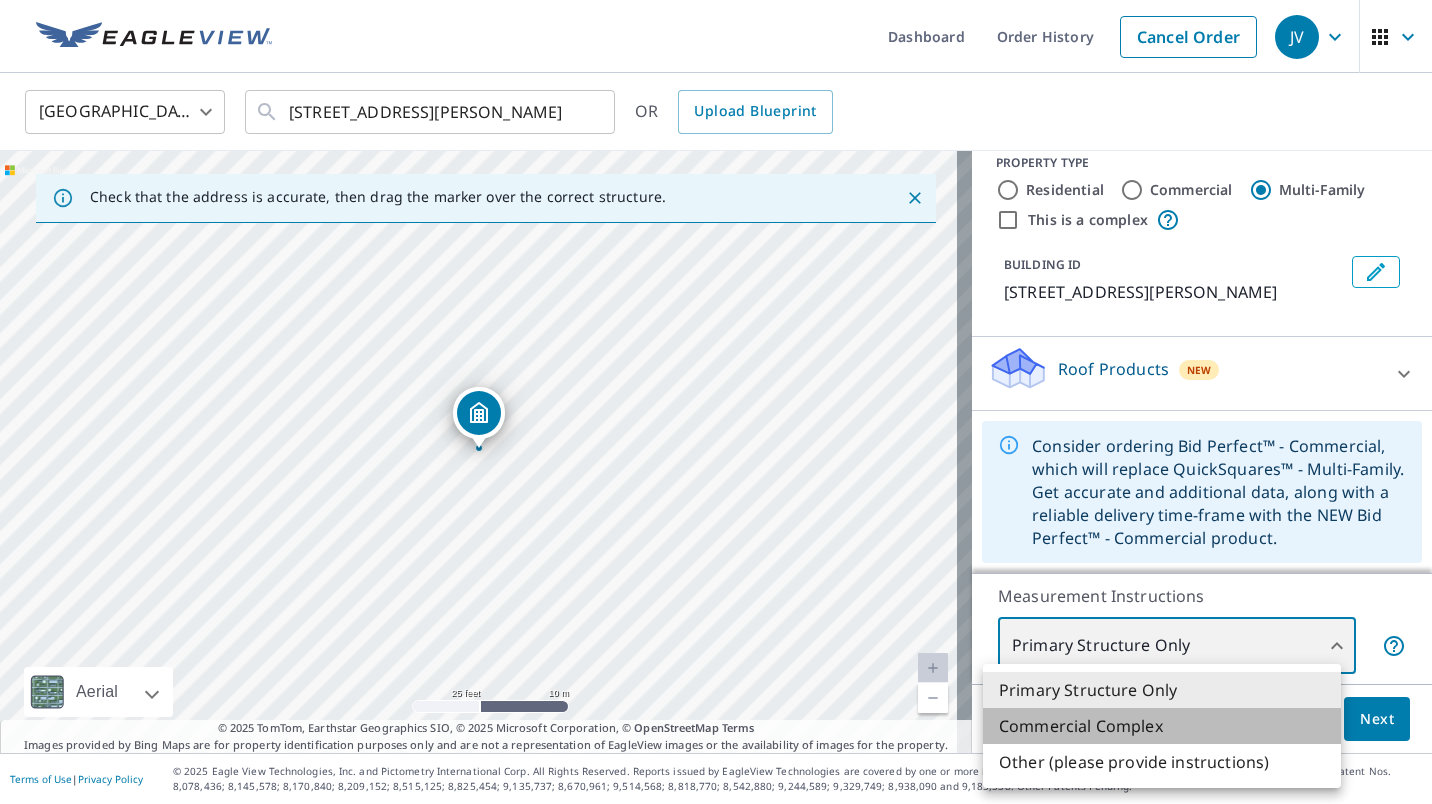 type on "4" 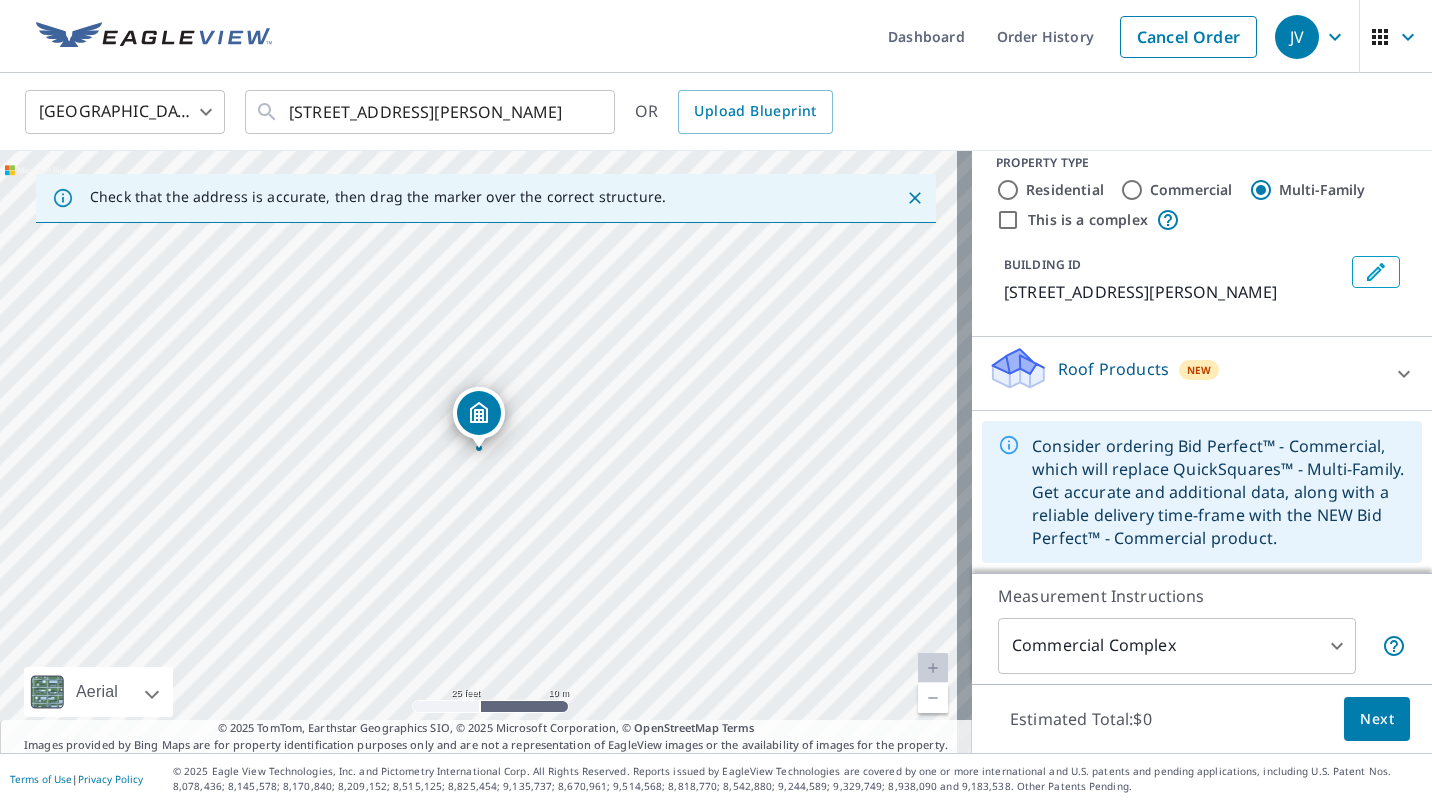 click on "Roof Products New" at bounding box center (1202, 373) 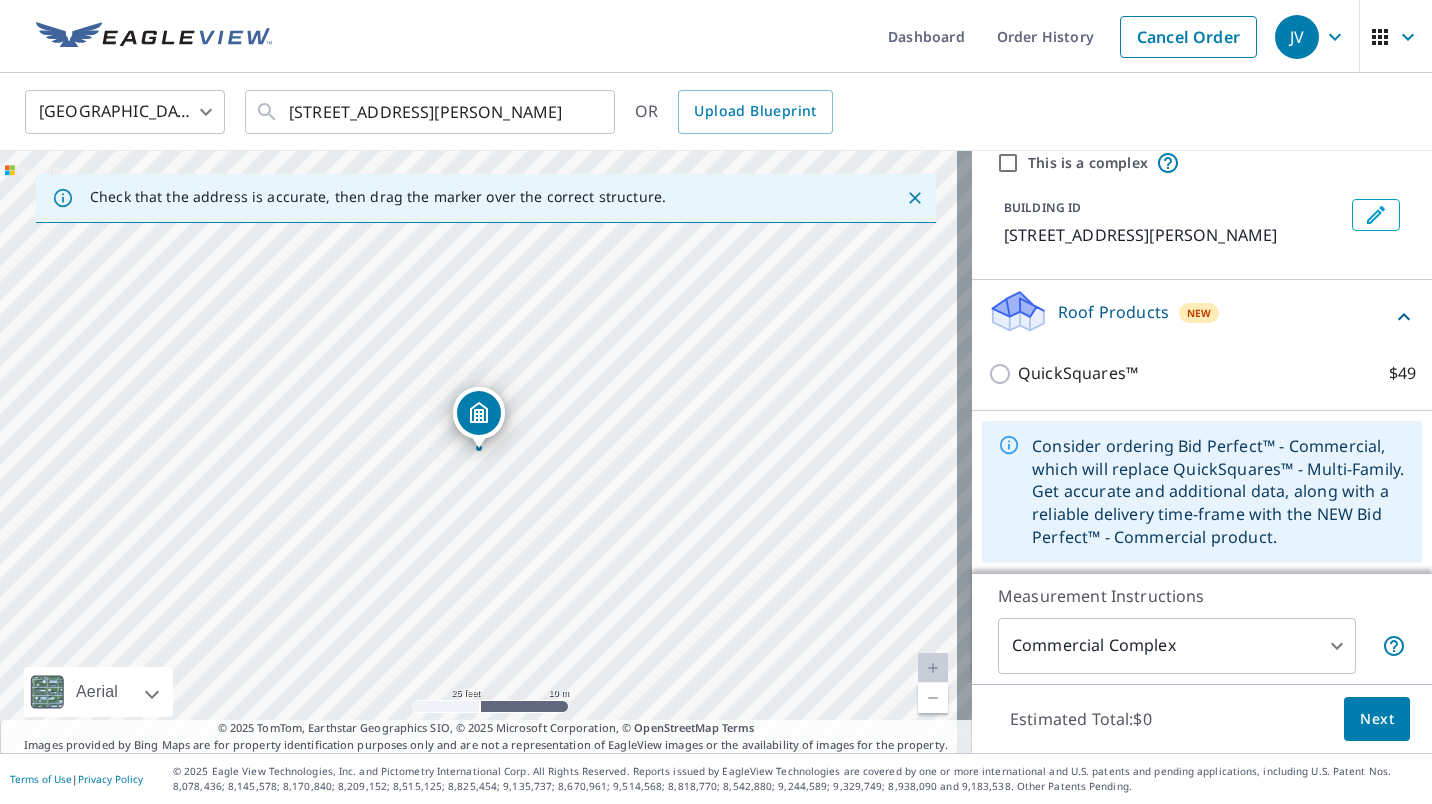 scroll, scrollTop: 0, scrollLeft: 0, axis: both 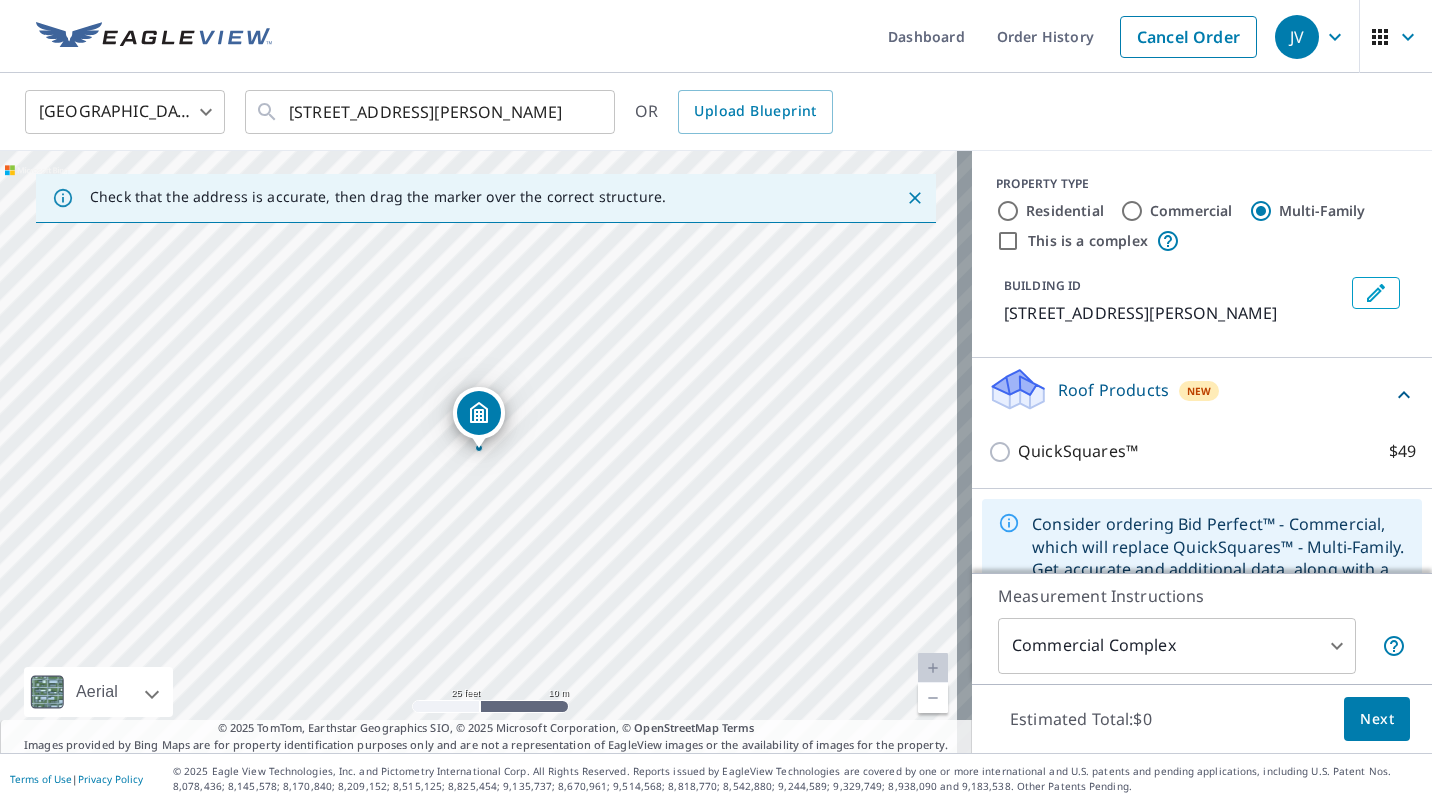 click on "Commercial" at bounding box center [1132, 211] 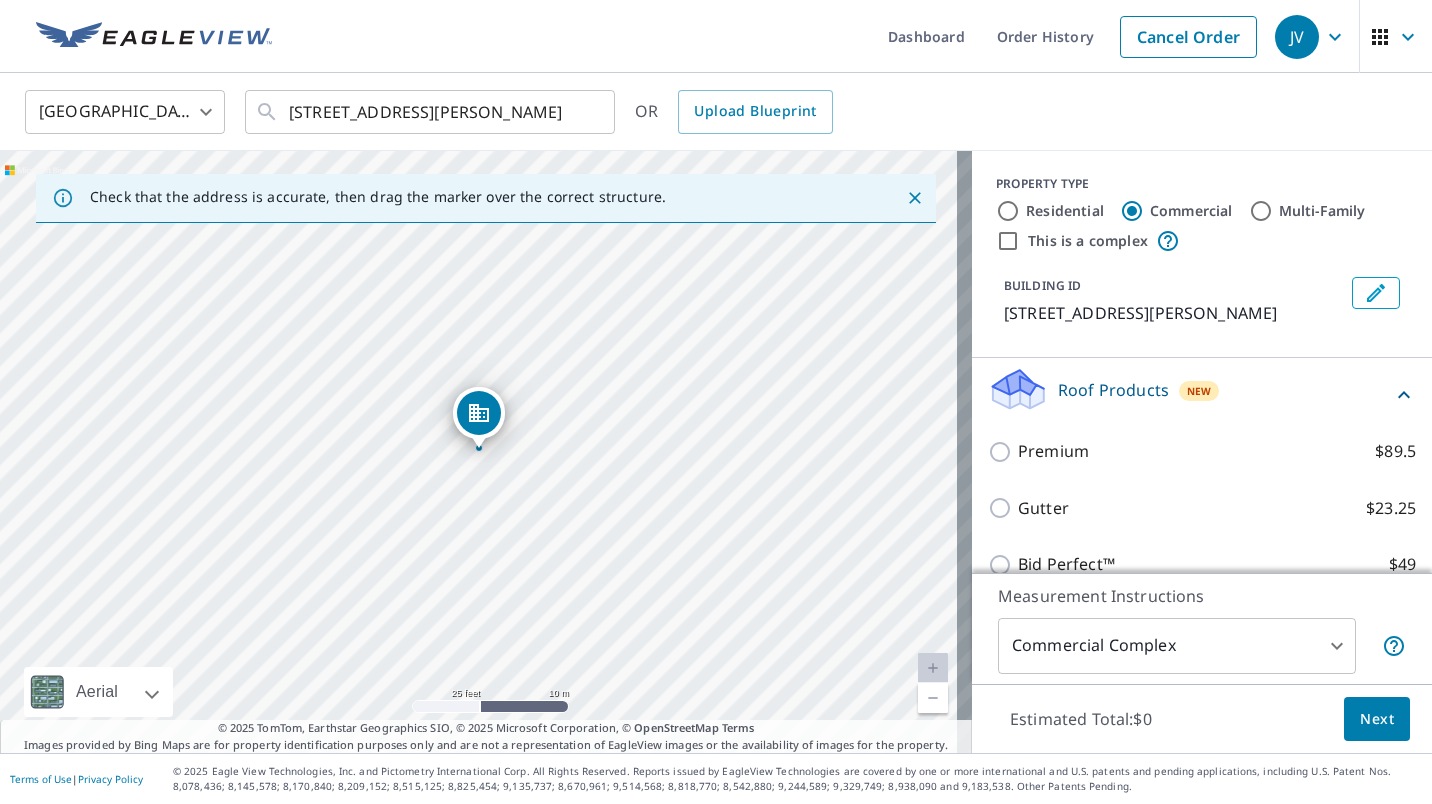 scroll, scrollTop: 105, scrollLeft: 0, axis: vertical 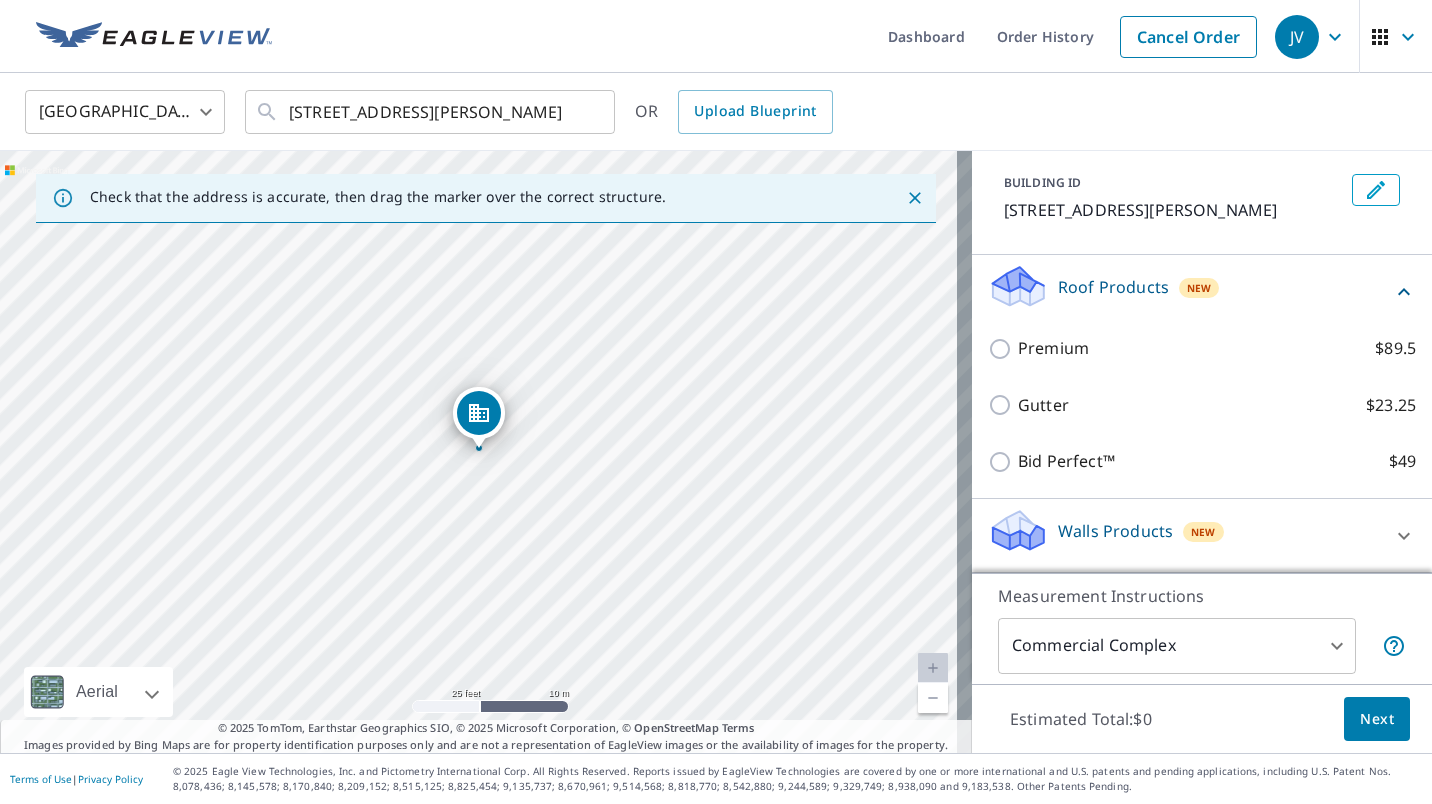 click on "Walls Products" at bounding box center (1115, 531) 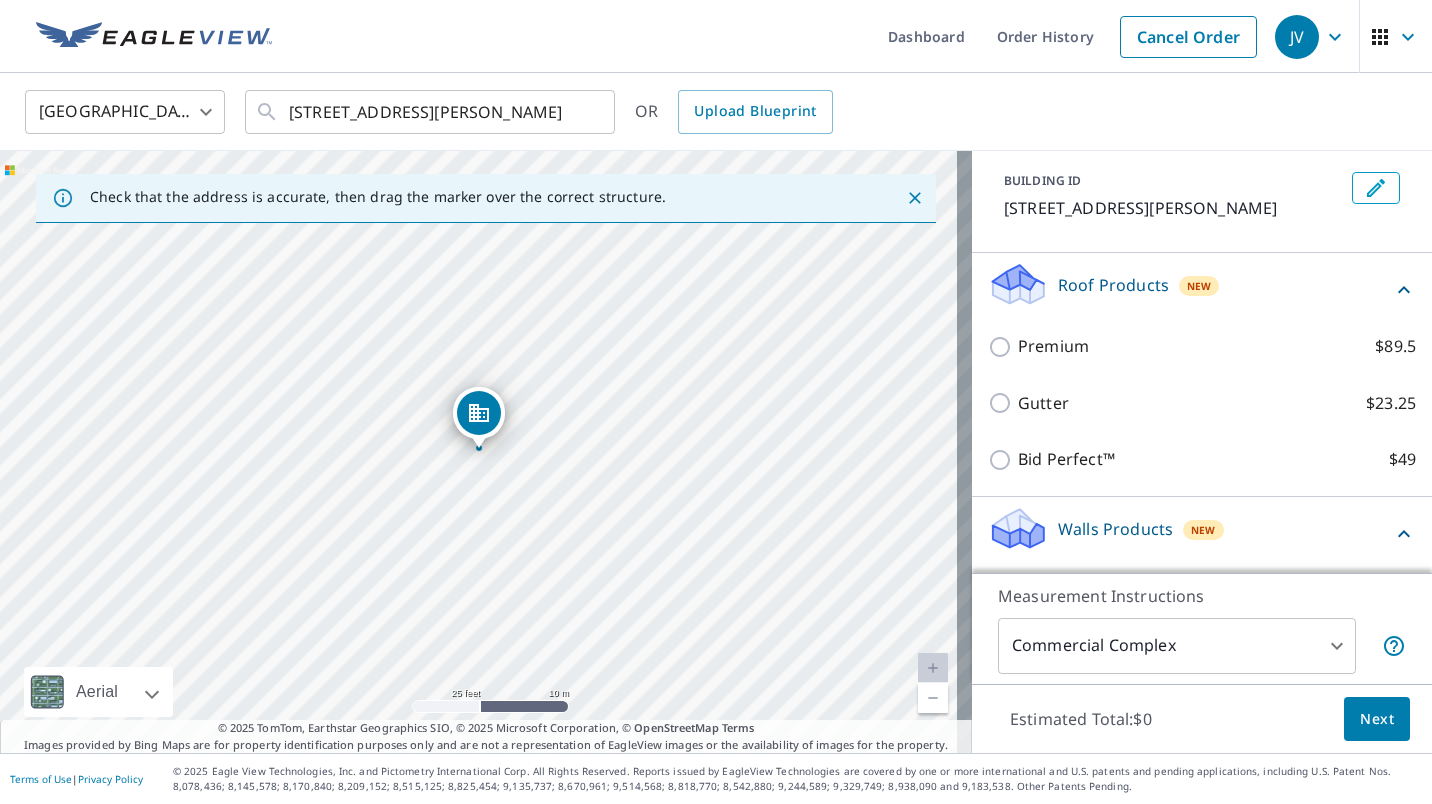 click on "Walls Products" at bounding box center [1115, 529] 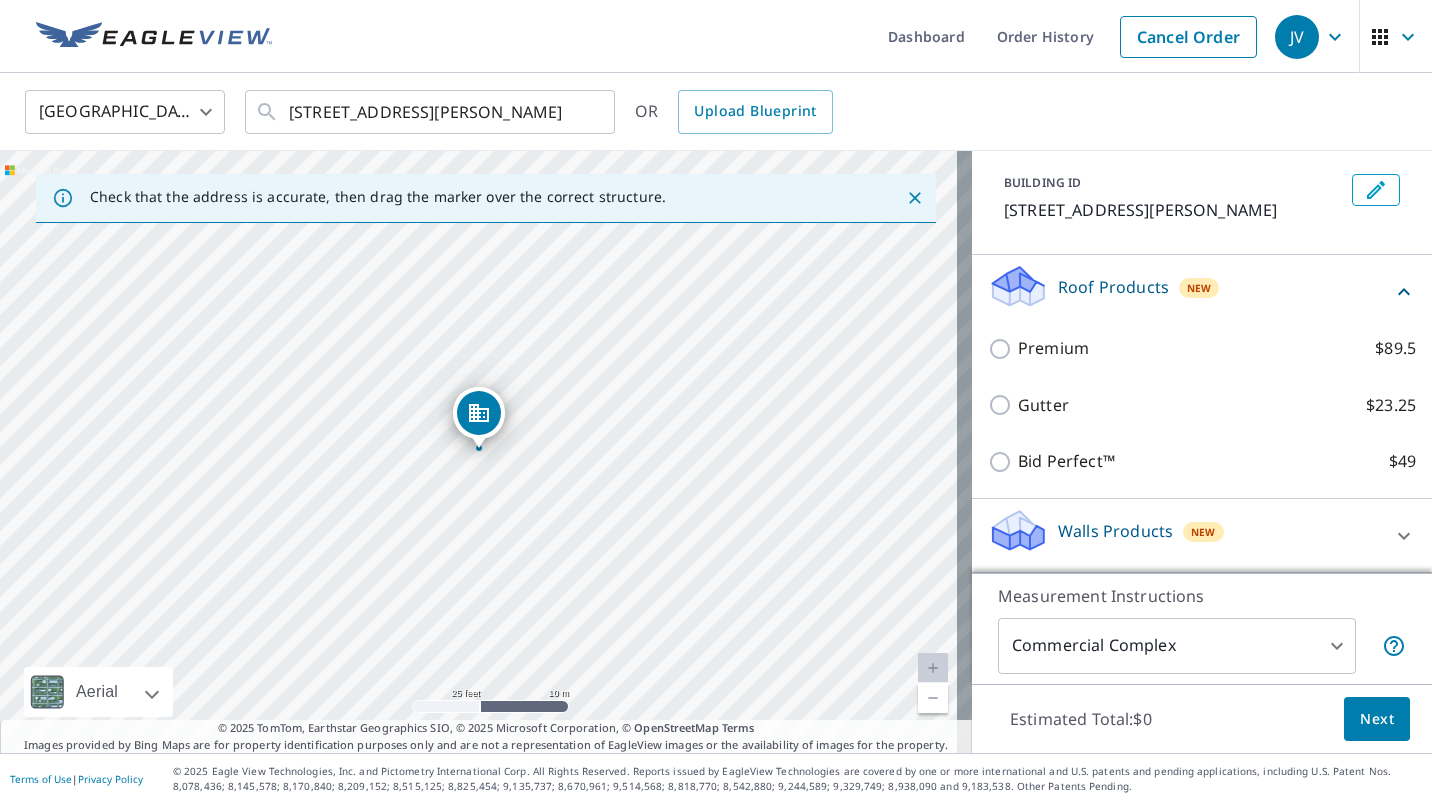 click on "Walls Products" at bounding box center [1115, 531] 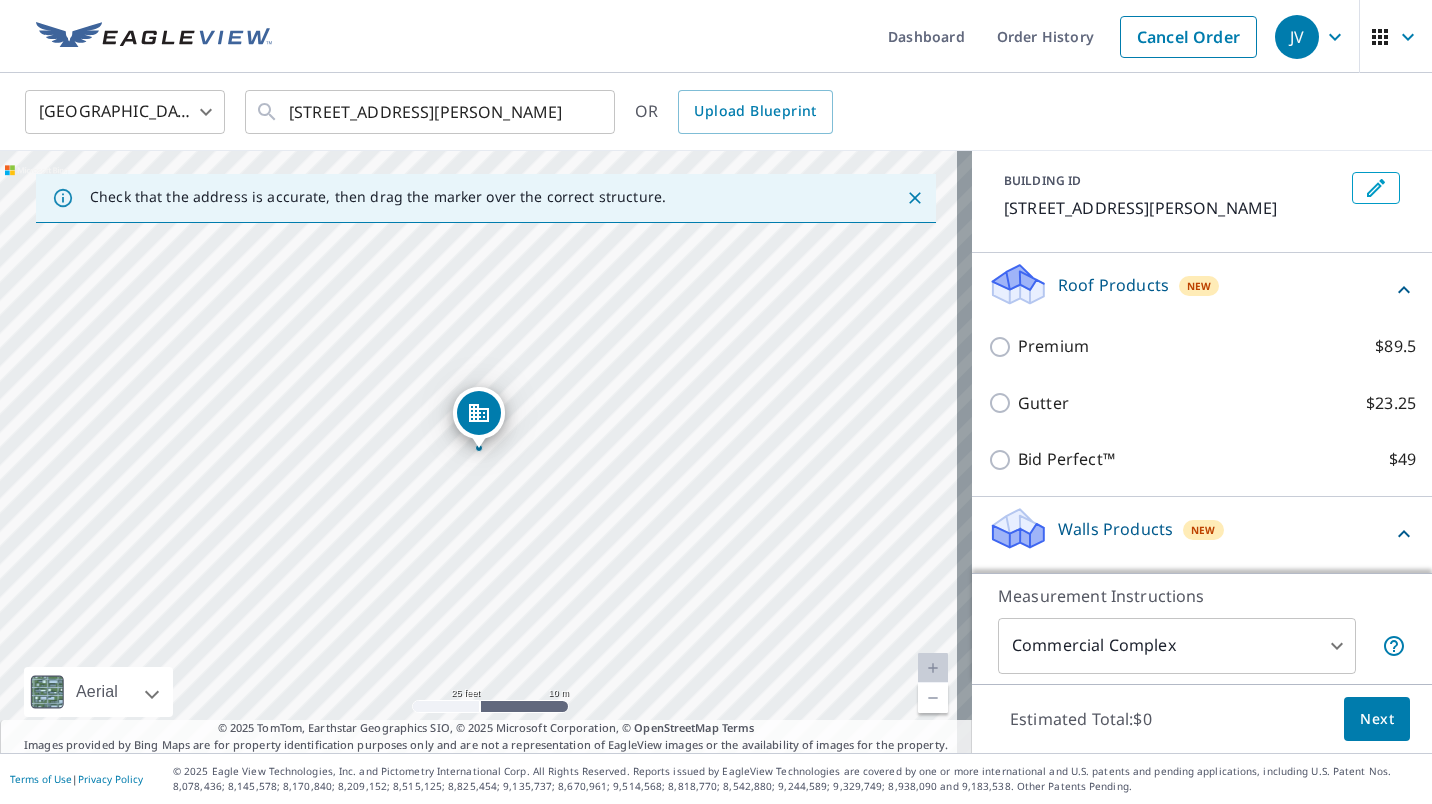 click on "Walls Products" at bounding box center (1115, 529) 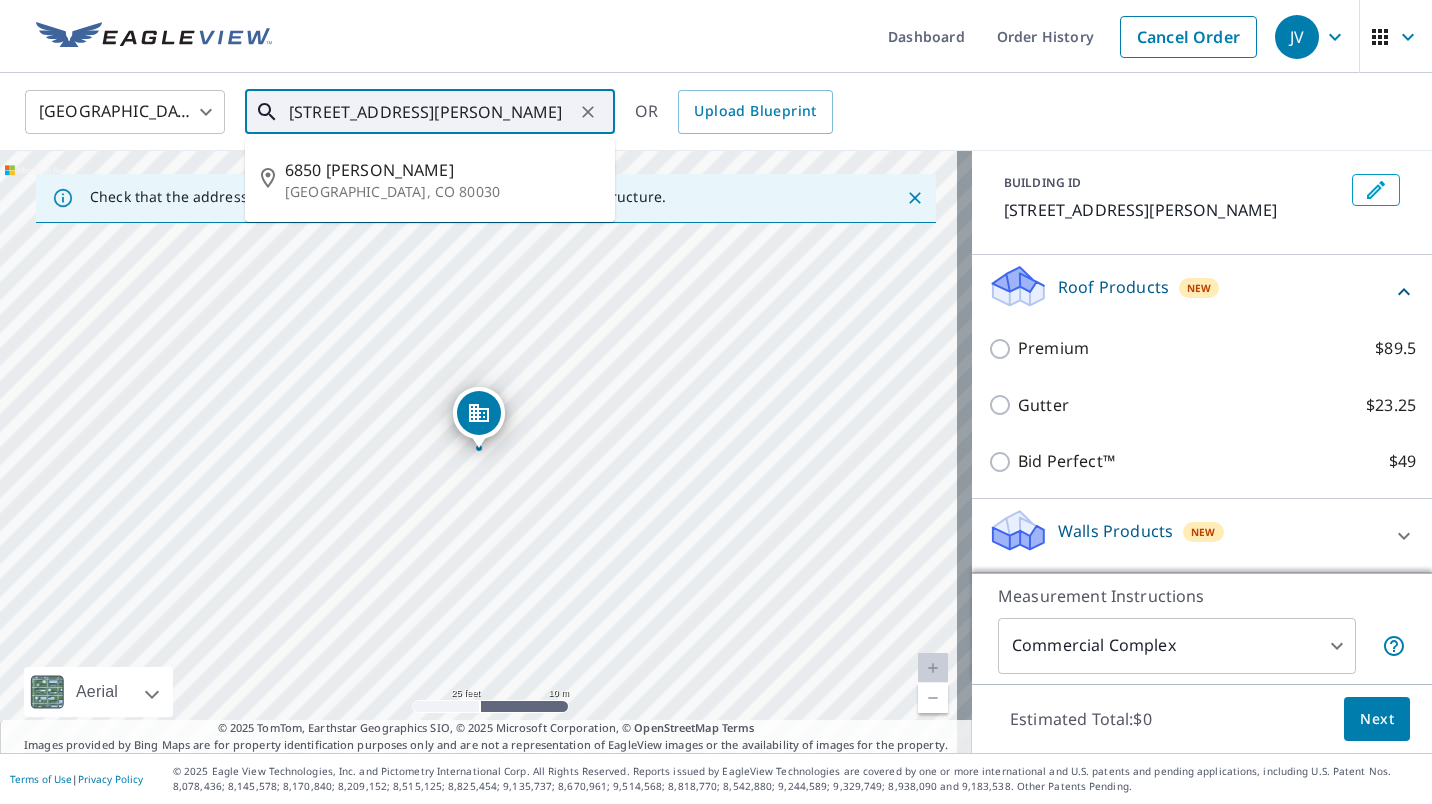 click on "[STREET_ADDRESS][PERSON_NAME]" at bounding box center [431, 112] 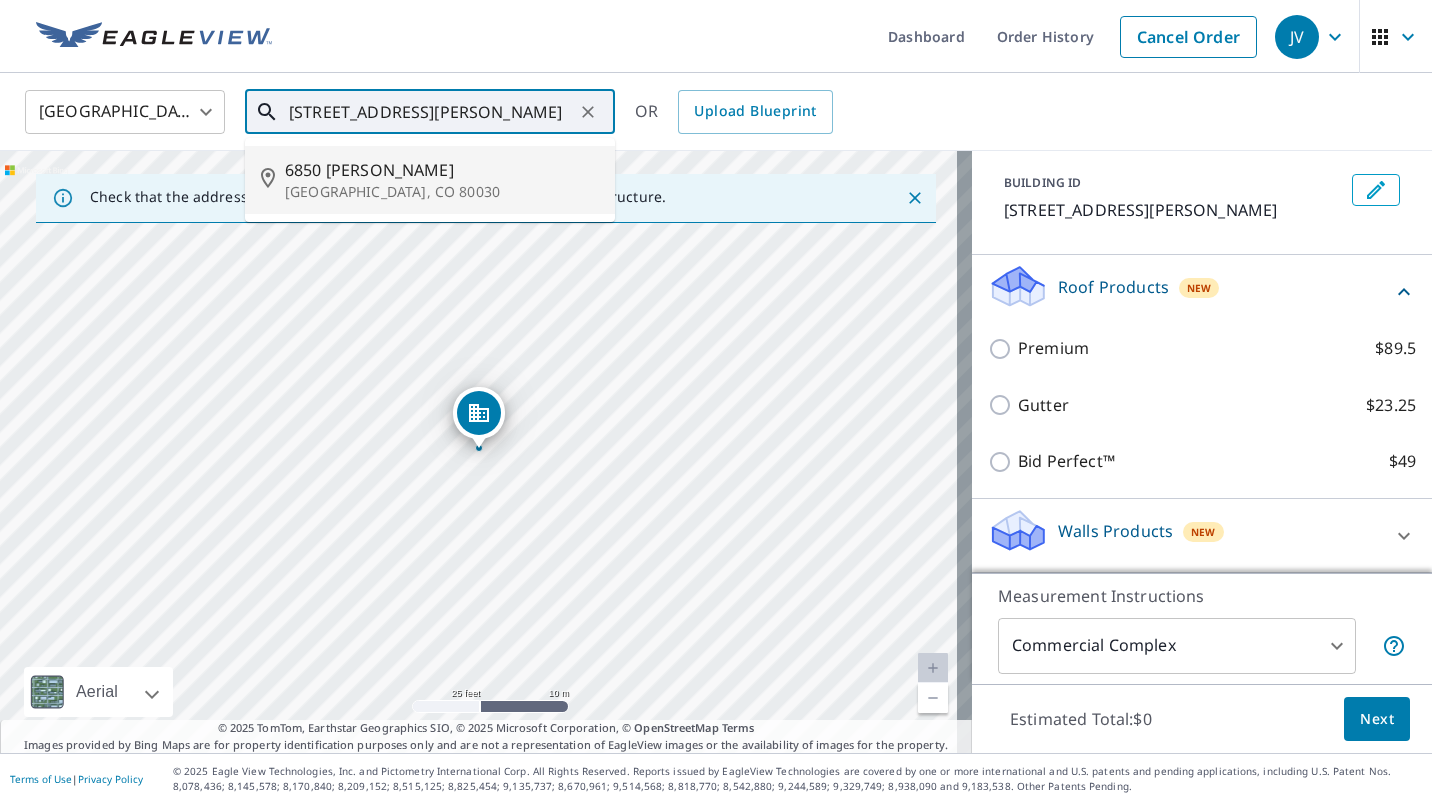 click on "[GEOGRAPHIC_DATA], CO 80030" at bounding box center (442, 192) 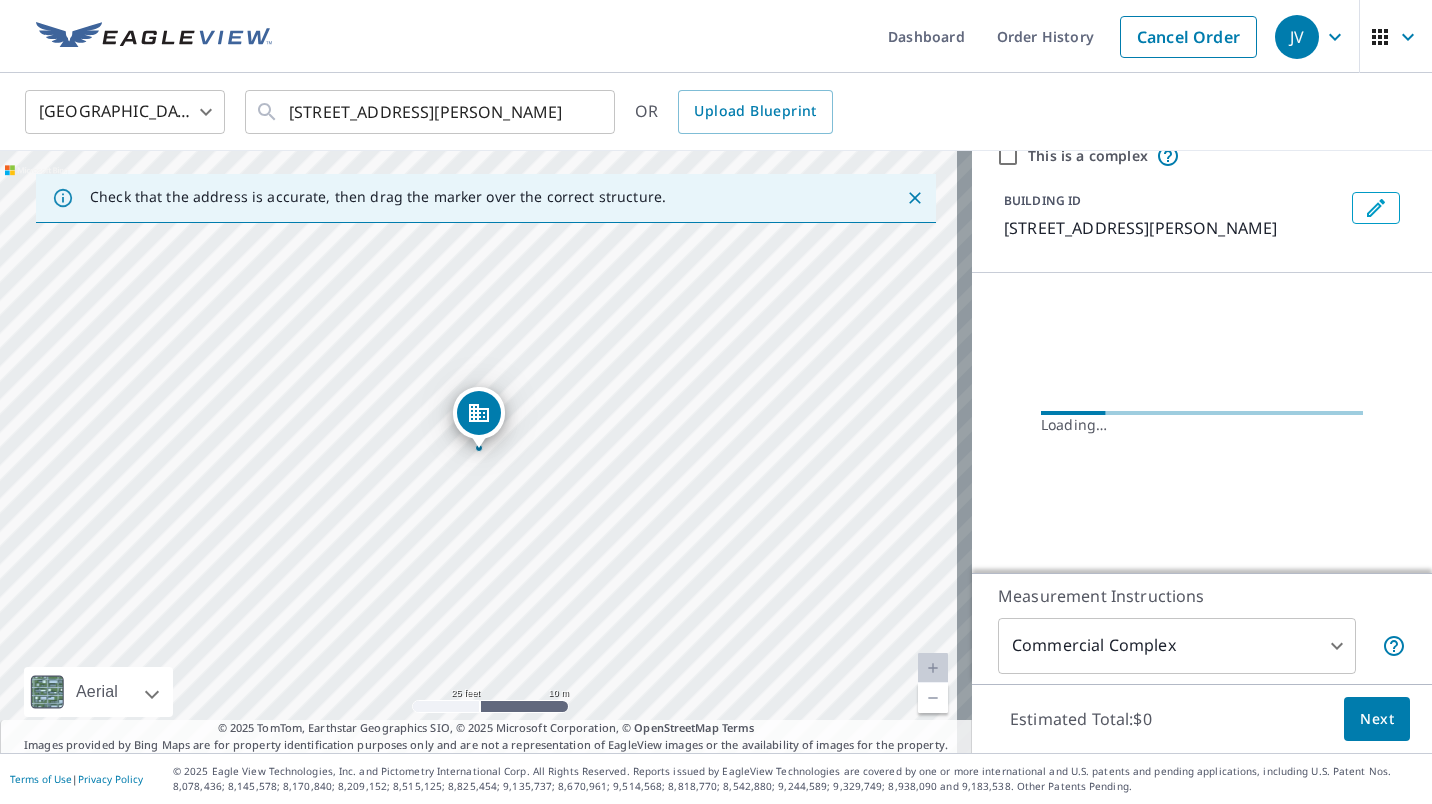 scroll, scrollTop: 0, scrollLeft: 0, axis: both 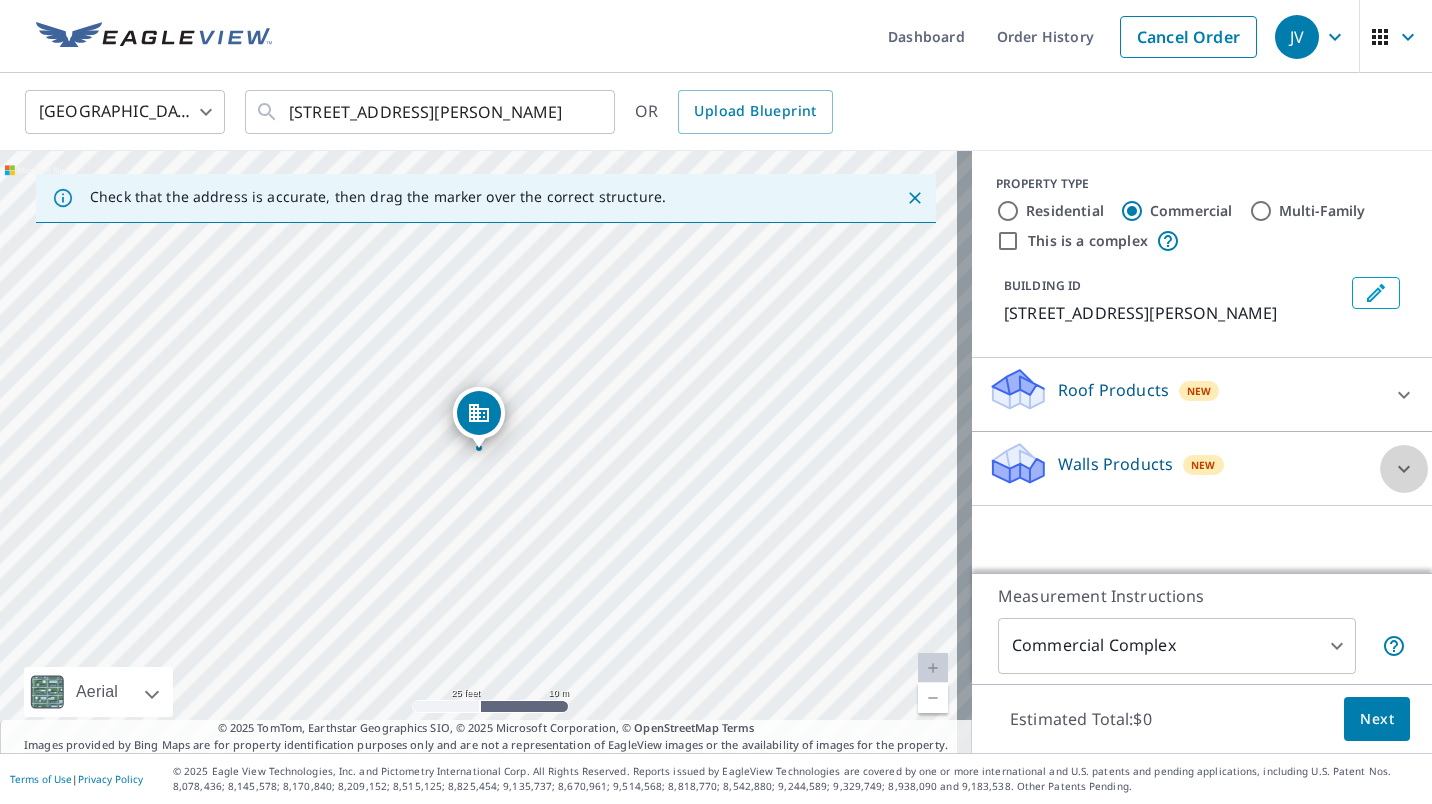 click 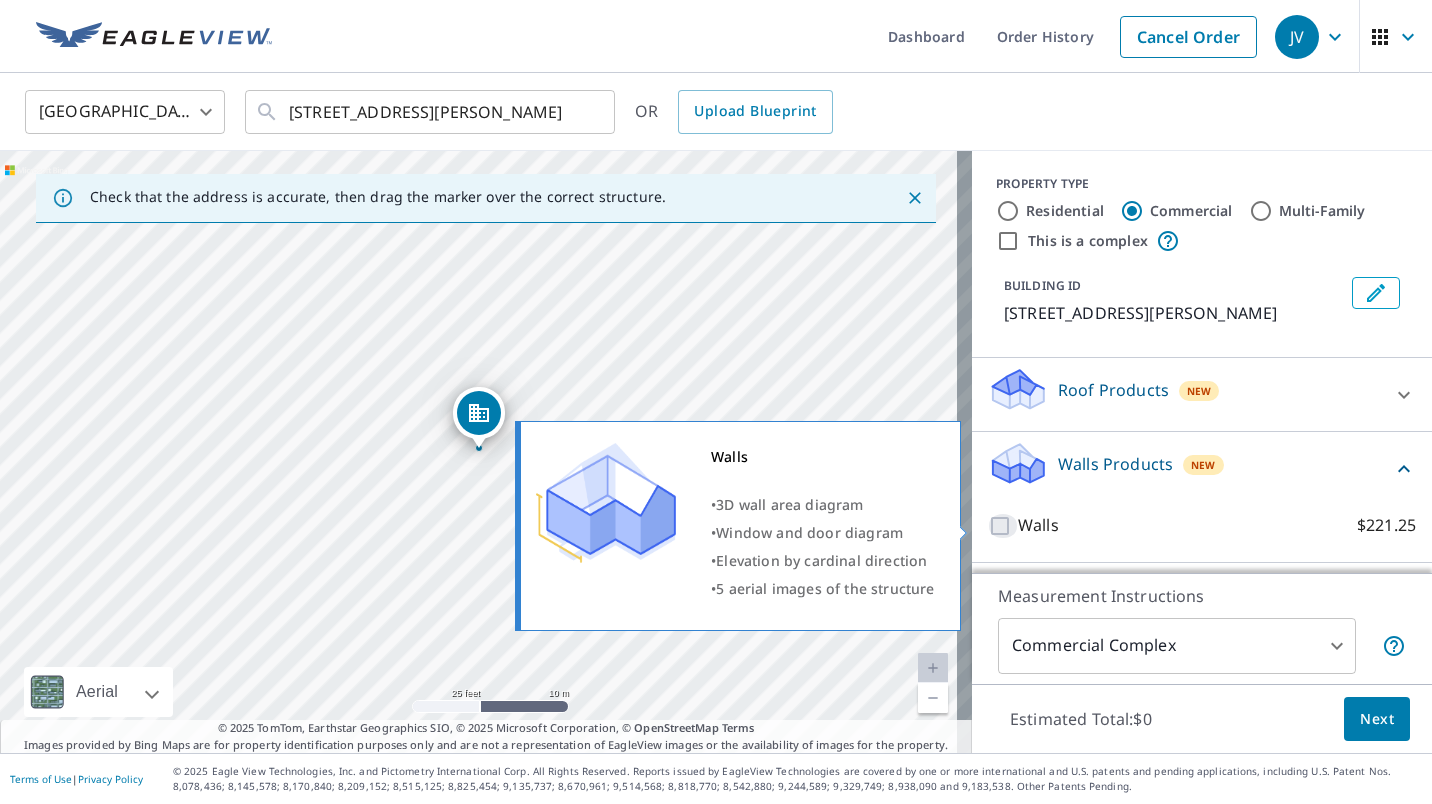 click on "Walls $221.25" at bounding box center (1003, 526) 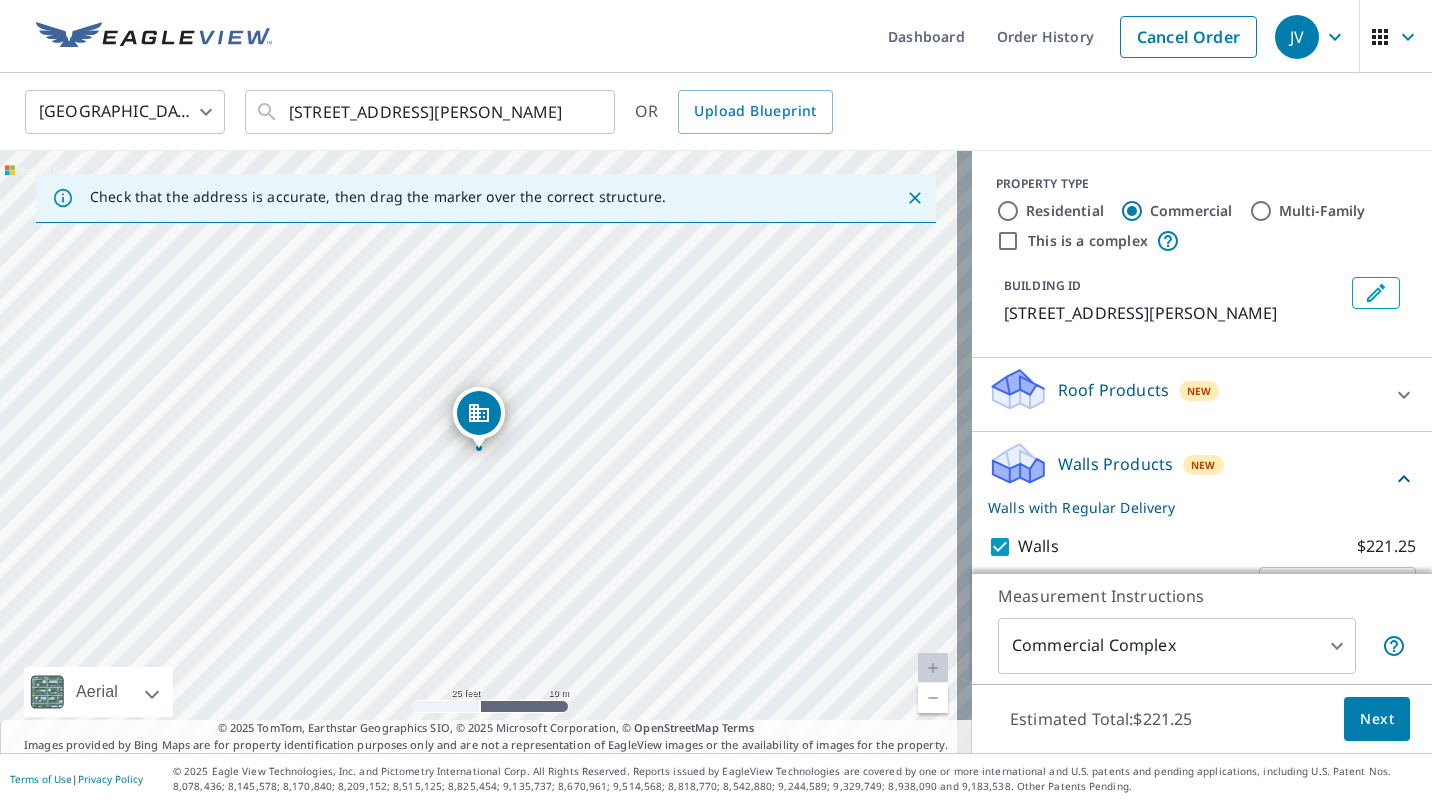 click on "[STREET_ADDRESS][PERSON_NAME]" at bounding box center [486, 452] 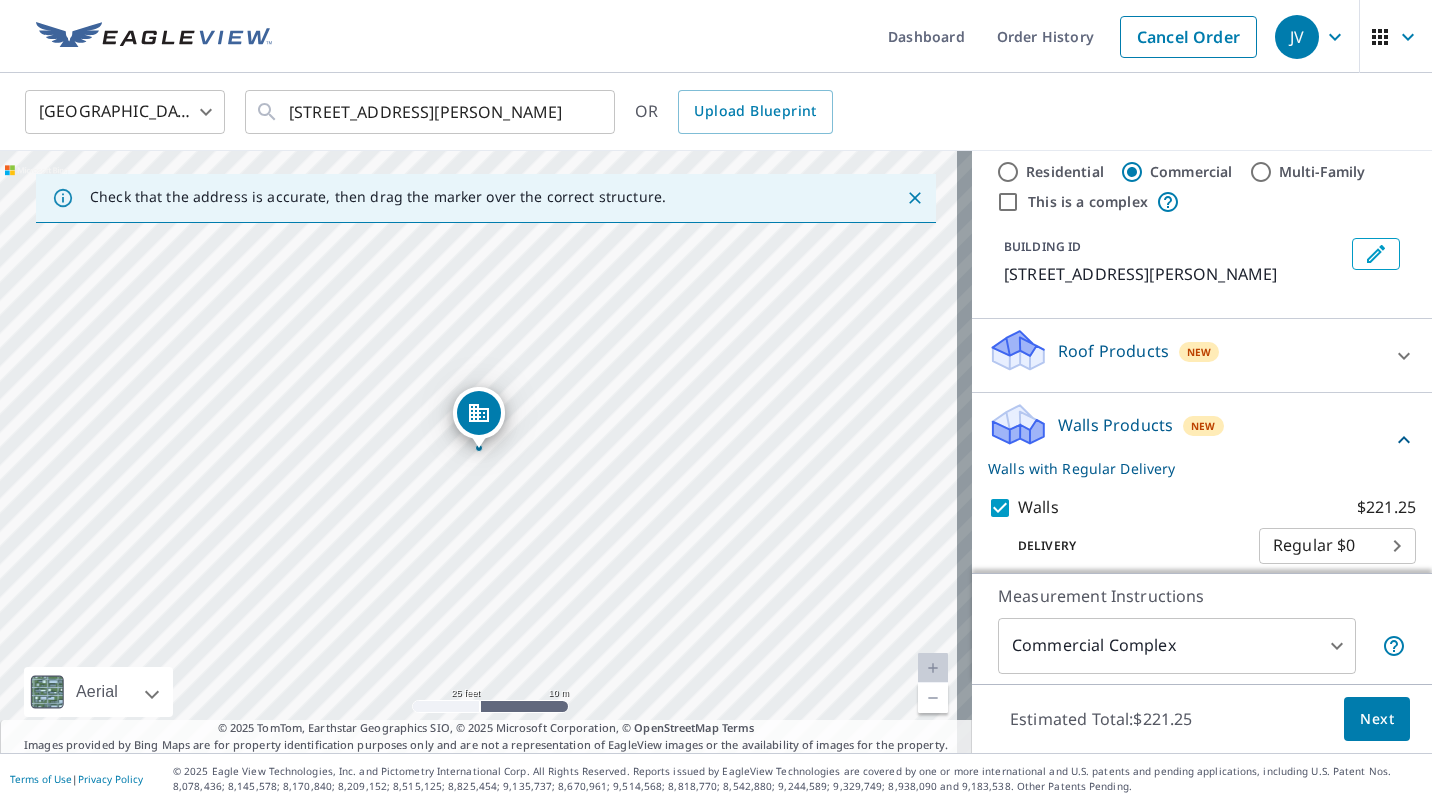 scroll, scrollTop: 0, scrollLeft: 0, axis: both 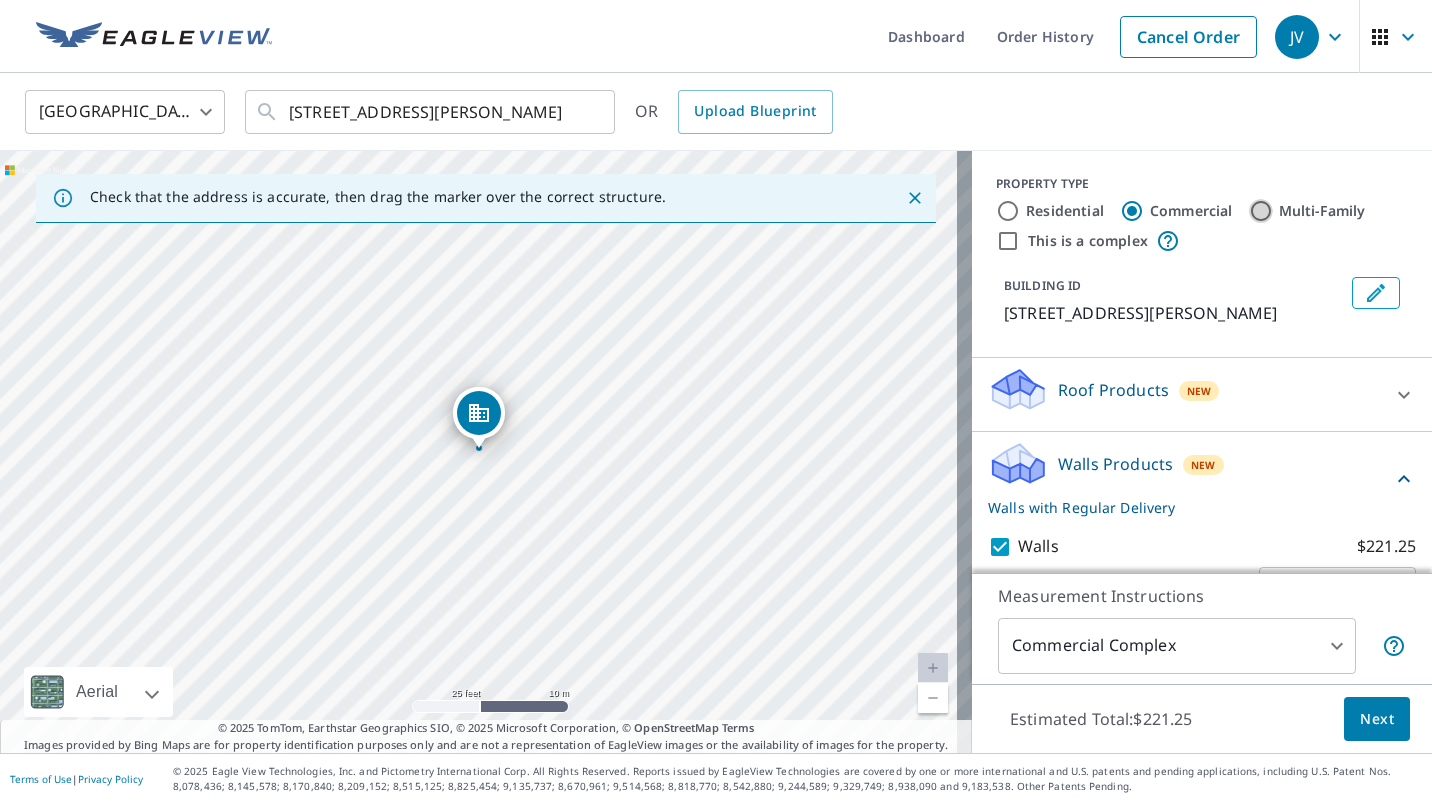 click on "Multi-Family" at bounding box center [1261, 211] 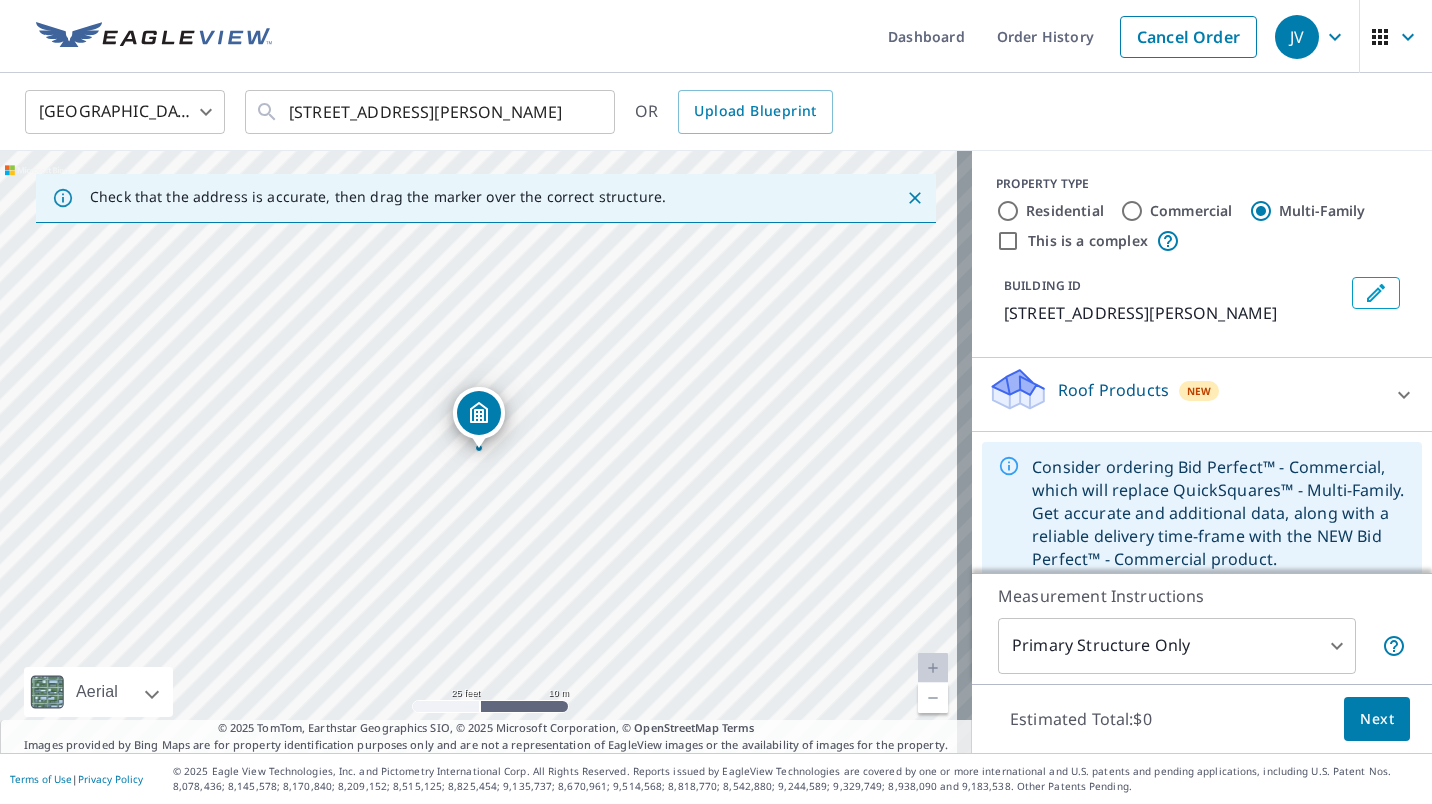 scroll, scrollTop: 22, scrollLeft: 0, axis: vertical 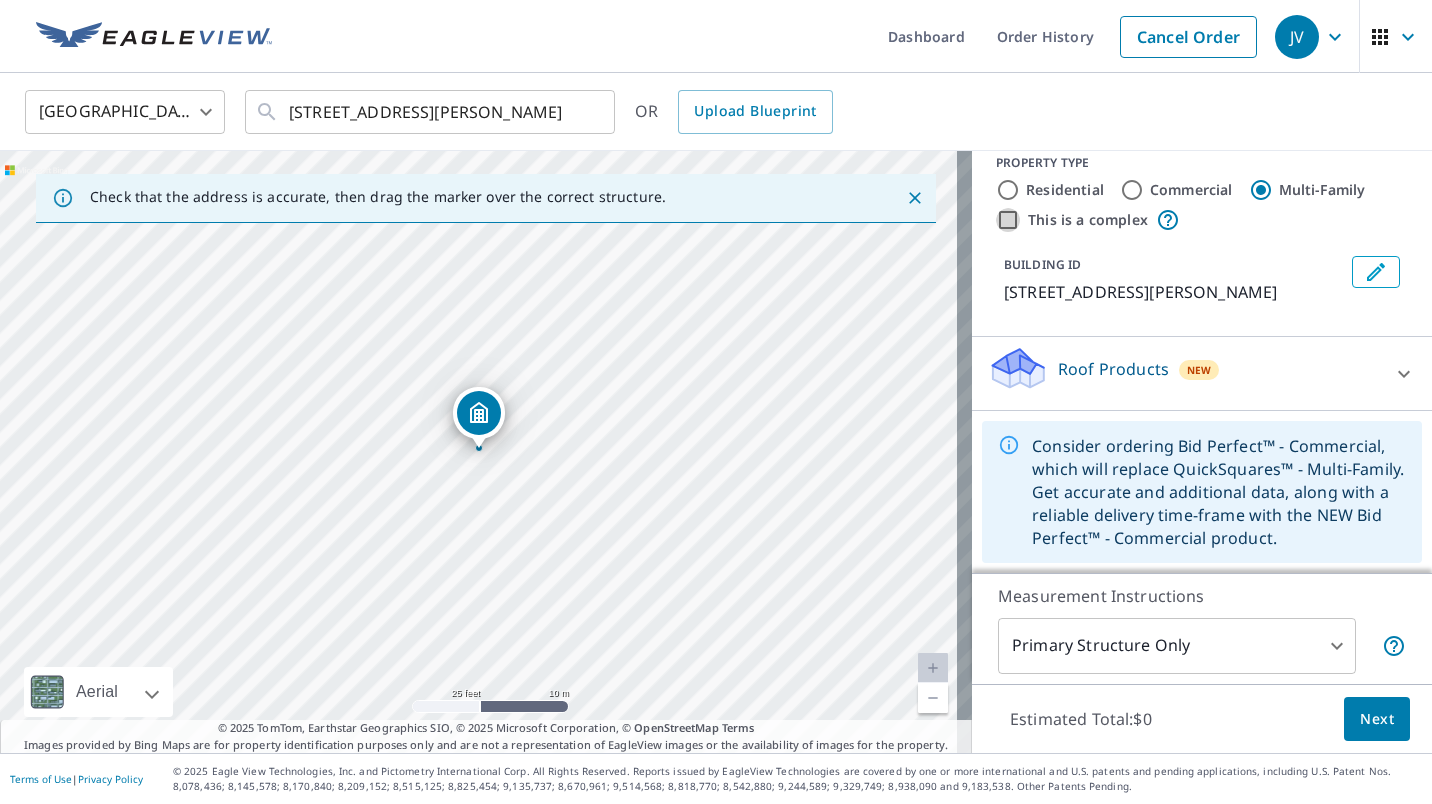 click on "This is a complex" at bounding box center (1008, 220) 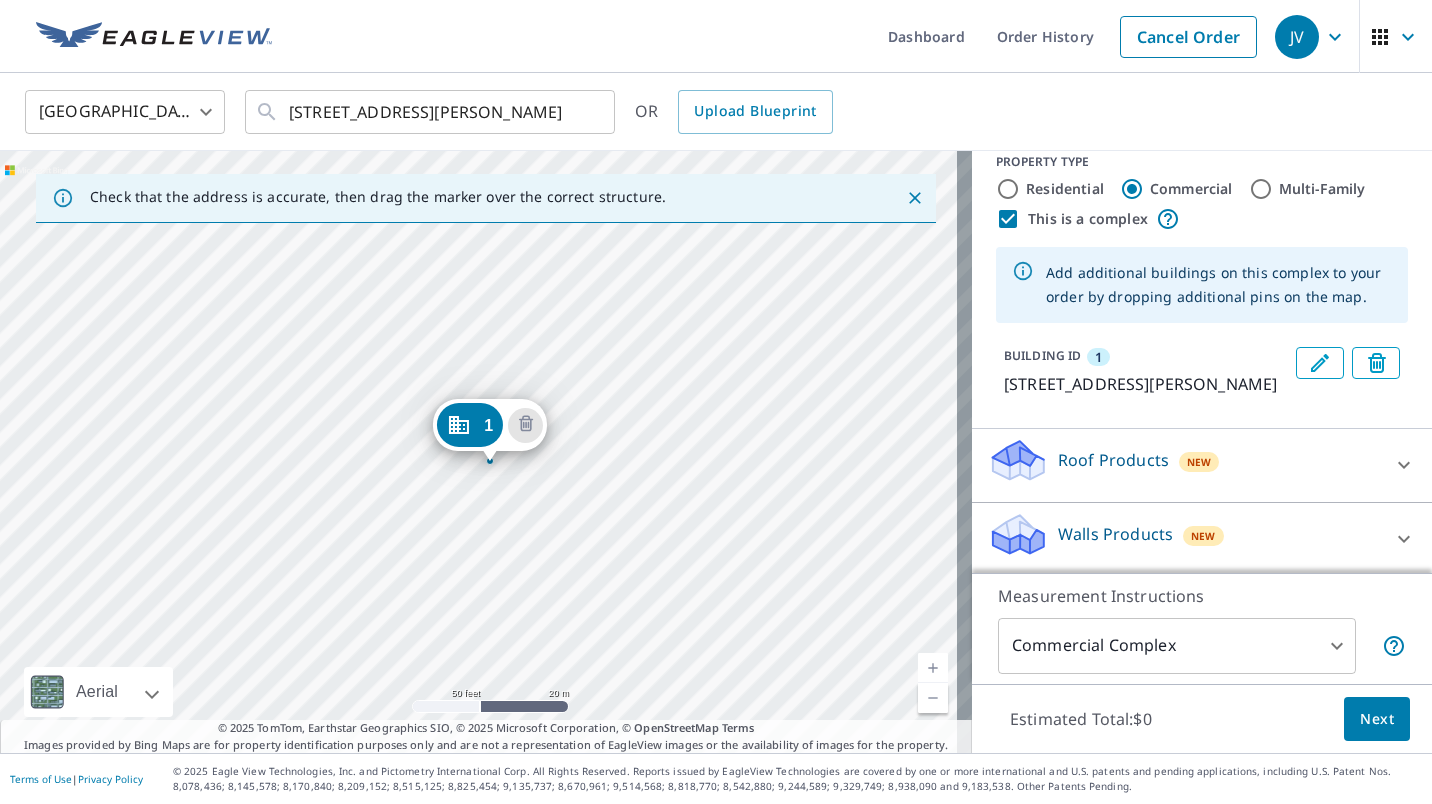 click on "1 [STREET_ADDRESS][PERSON_NAME]" at bounding box center (486, 452) 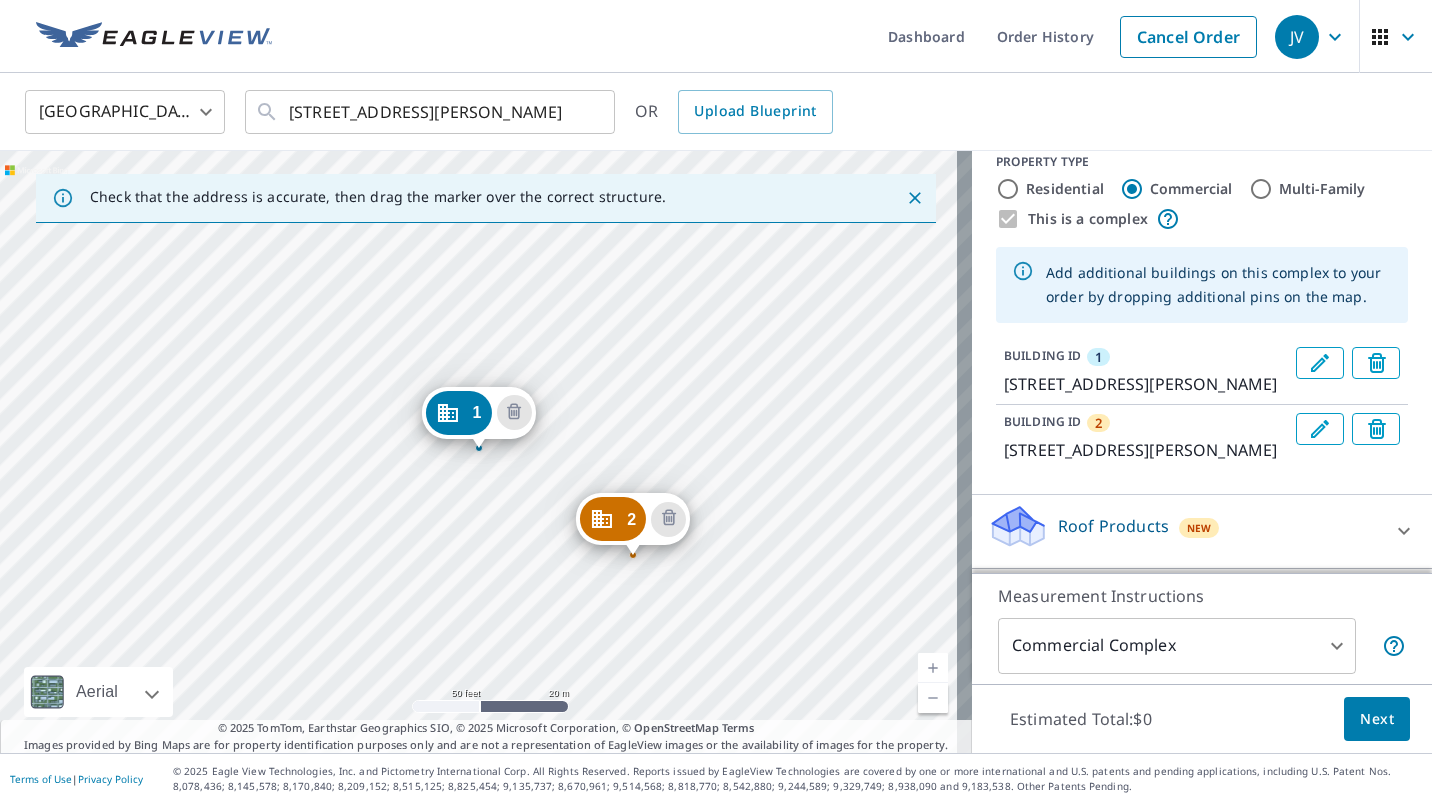 click on "2 [STREET_ADDRESS][PERSON_NAME] 1 [STREET_ADDRESS][PERSON_NAME]" at bounding box center (486, 452) 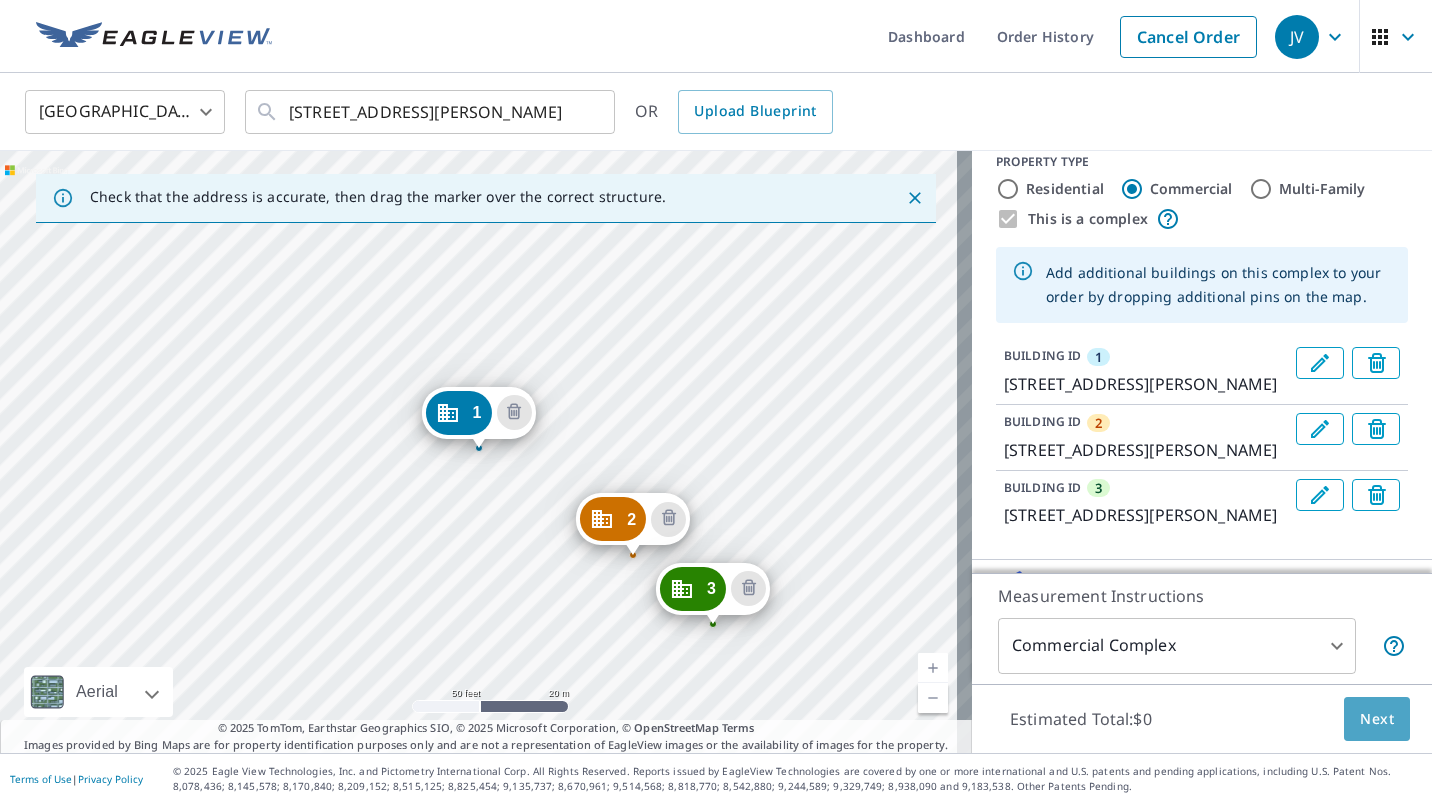 click on "Next" at bounding box center [1377, 719] 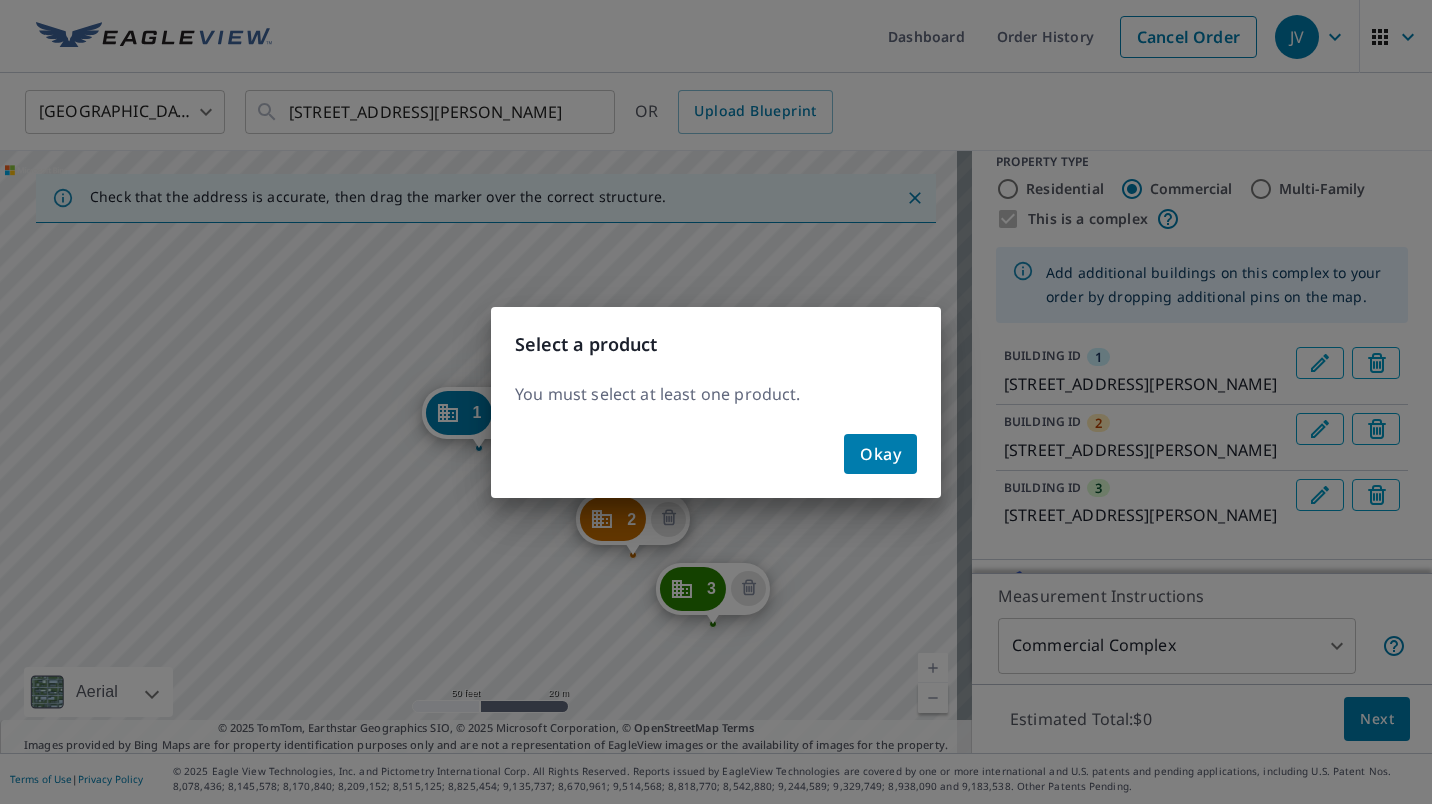 click on "Okay" 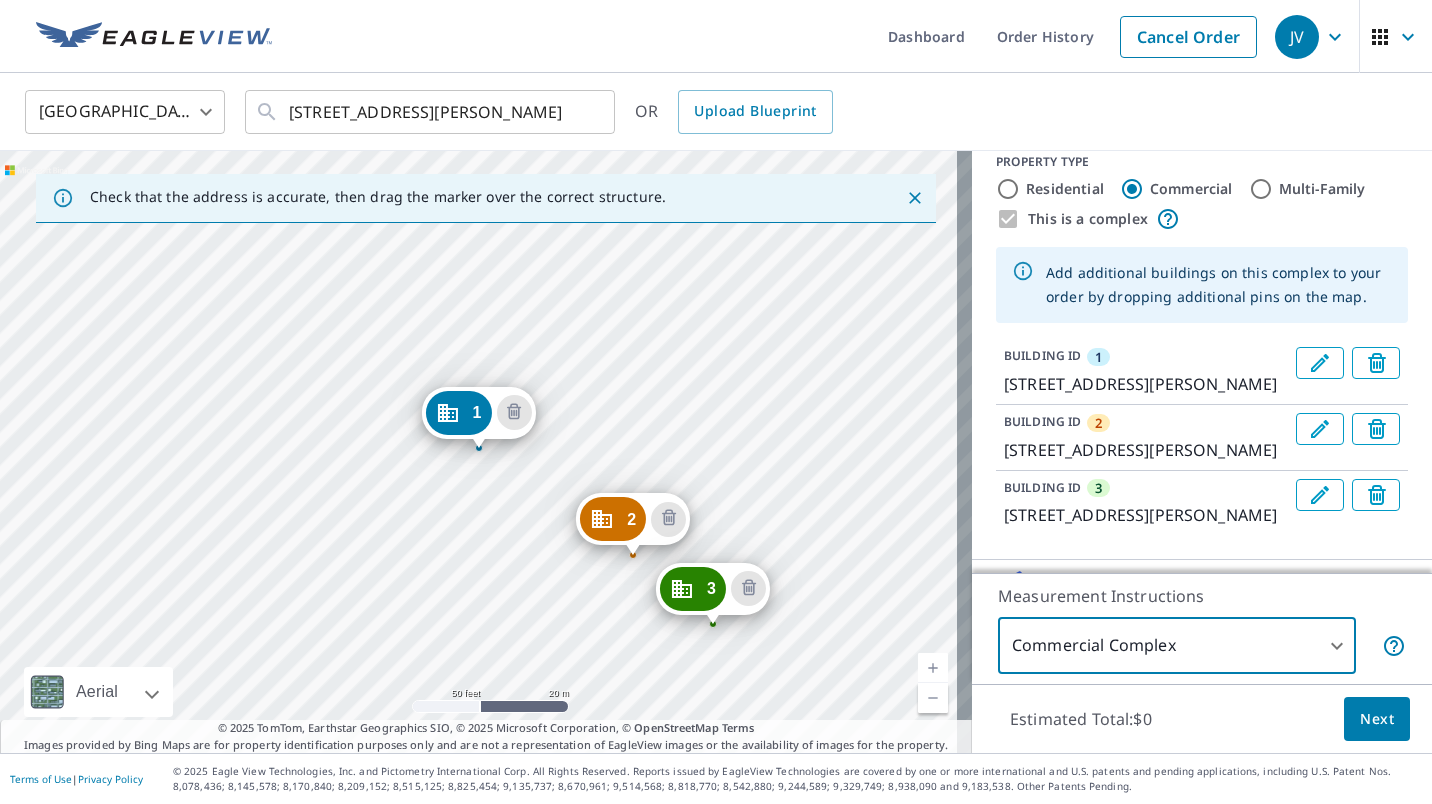 click on "JV JV
Dashboard Order History Cancel Order JV [GEOGRAPHIC_DATA] [GEOGRAPHIC_DATA] ​ [STREET_ADDRESS][PERSON_NAME] ​ OR Upload Blueprint Check that the address is accurate, then drag the marker over the correct structure. 2 [GEOGRAPHIC_DATA][PERSON_NAME] 3 [STREET_ADDRESS][PERSON_NAME] 1 [GEOGRAPHIC_DATA][PERSON_NAME][STREET_ADDRESS] A standard road map Aerial A detailed look from above Labels Labels 50 feet 20 m © 2025 TomTom, © Vexcel Imaging, © 2025 Microsoft Corporation,  © OpenStreetMap Terms © 2025 TomTom, Earthstar Geographics SIO, © 2025 Microsoft Corporation, ©   OpenStreetMap   Terms Images provided by Bing Maps are for property identification purposes only and are not a representation of EagleView images or the availability of images for the property. PROPERTY TYPE Residential Commercial Multi-Family This is a complex Add additional buildings on this complex to your order by dropping additional pins on the map. BUILDING ID 1 [STREET_ADDRESS][PERSON_NAME] BUILDING ID" at bounding box center (716, 402) 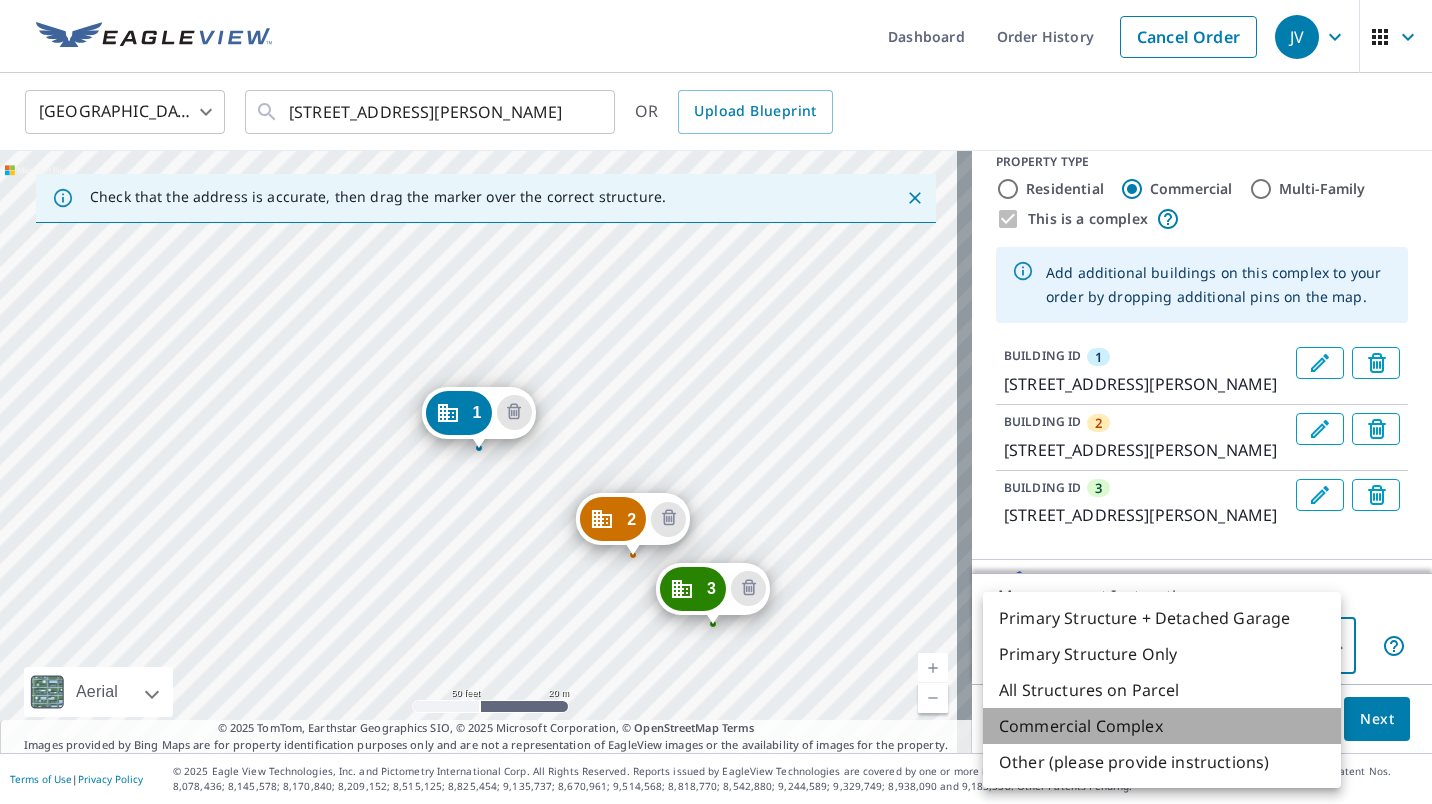 click on "Commercial Complex" at bounding box center (1162, 726) 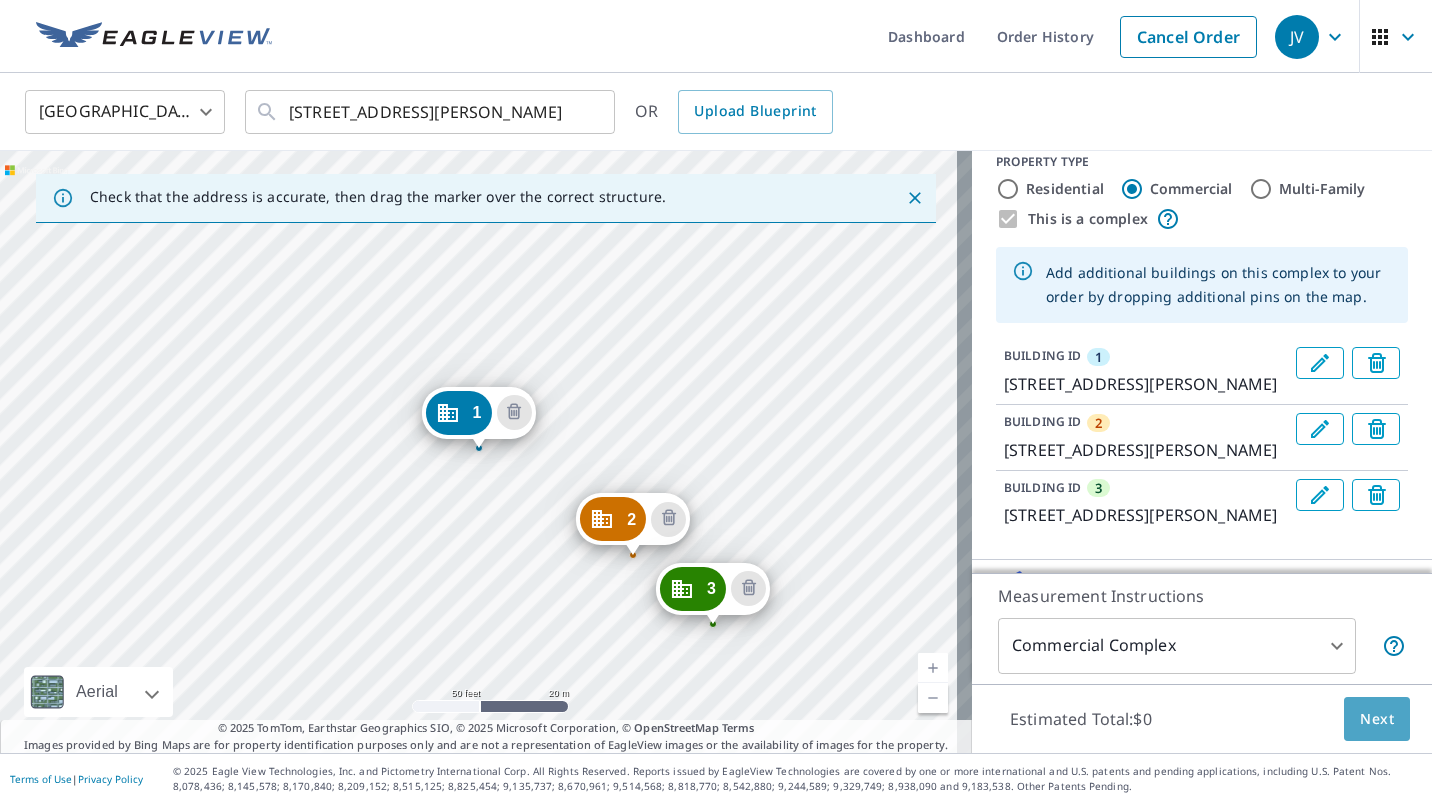 click on "Next" at bounding box center [1377, 719] 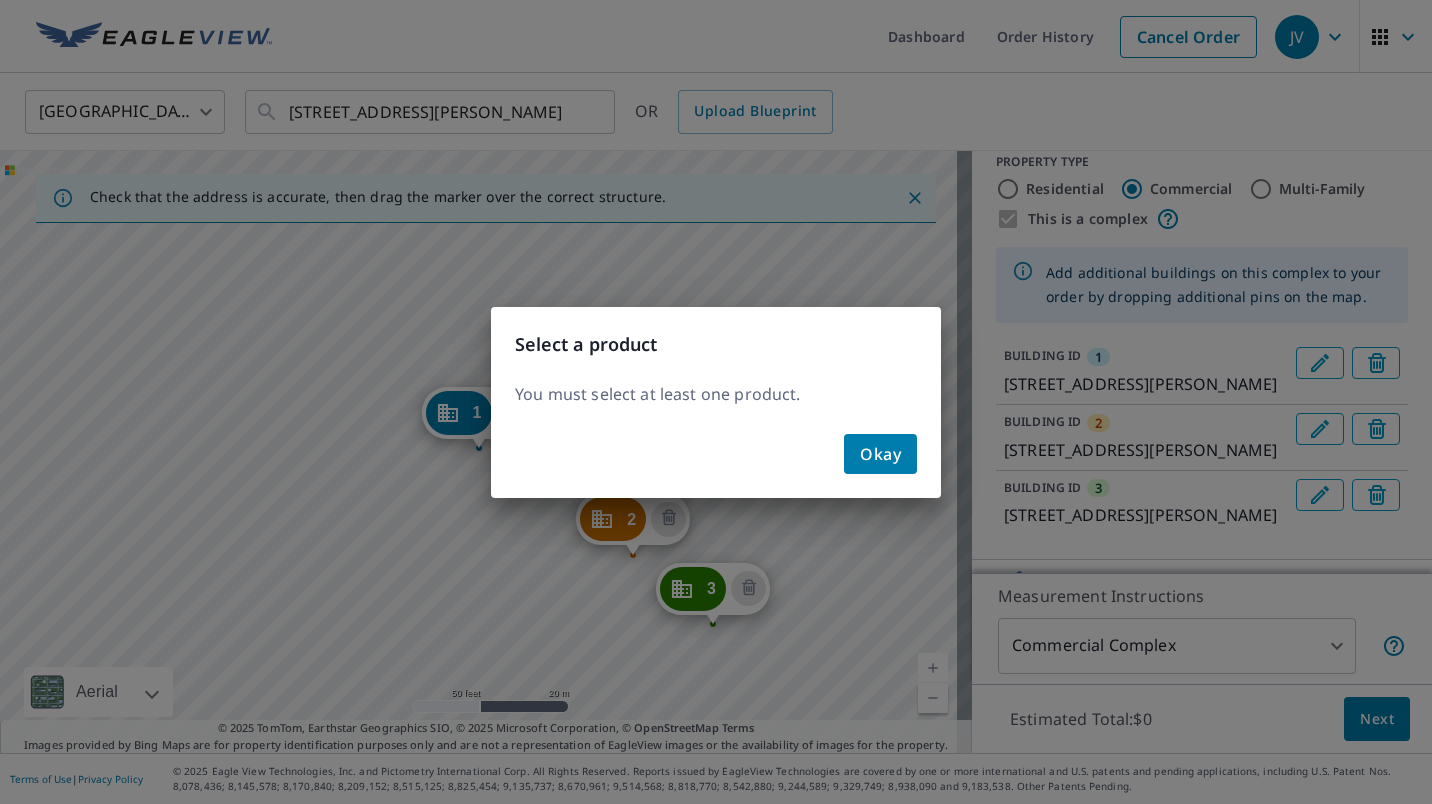 click on "Okay" at bounding box center (716, 462) 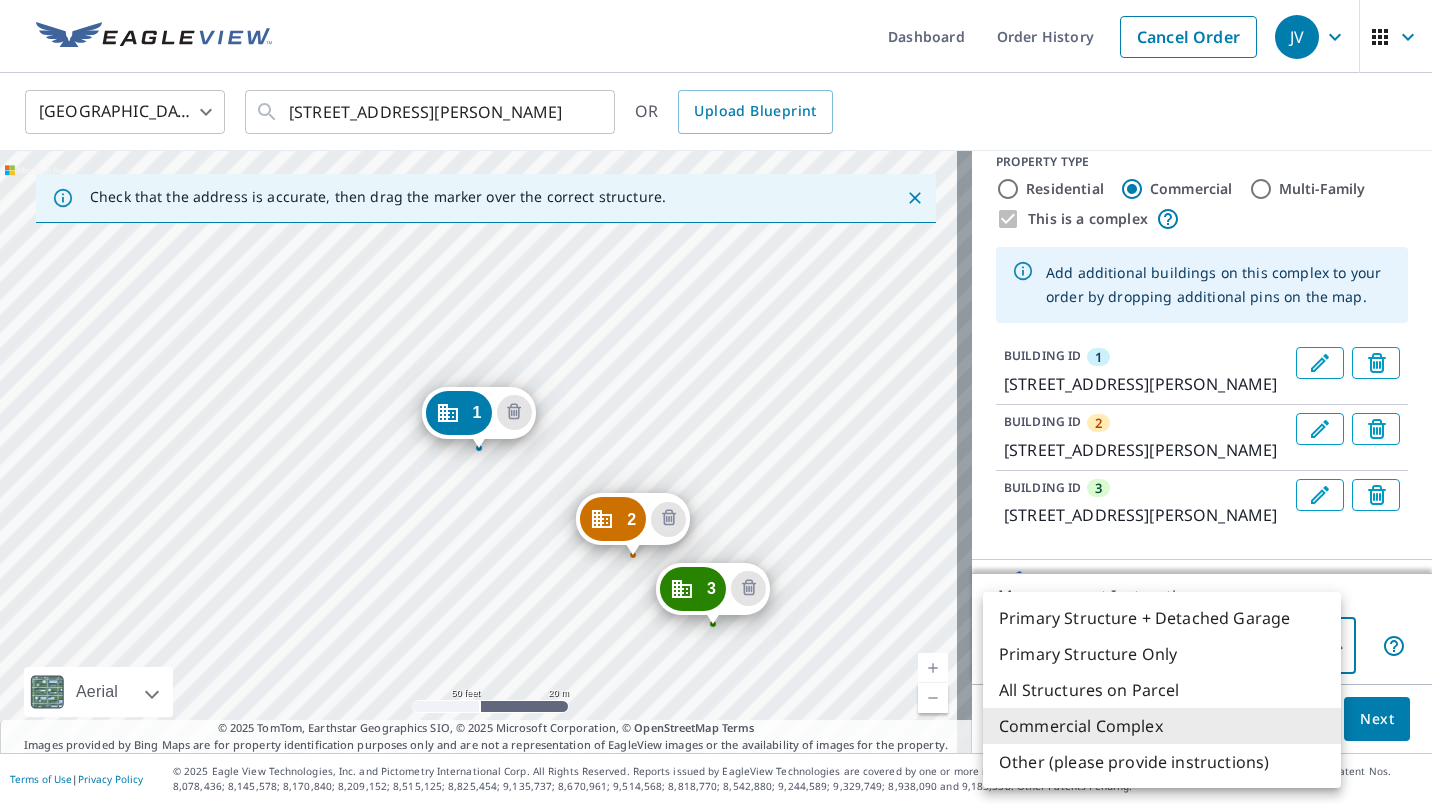 click on "JV JV
Dashboard Order History Cancel Order JV [GEOGRAPHIC_DATA] [GEOGRAPHIC_DATA] ​ [STREET_ADDRESS][PERSON_NAME] ​ OR Upload Blueprint Check that the address is accurate, then drag the marker over the correct structure. 2 [GEOGRAPHIC_DATA][PERSON_NAME] 3 [STREET_ADDRESS][PERSON_NAME] 1 [GEOGRAPHIC_DATA][PERSON_NAME][STREET_ADDRESS] A standard road map Aerial A detailed look from above Labels Labels 50 feet 20 m © 2025 TomTom, © Vexcel Imaging, © 2025 Microsoft Corporation,  © OpenStreetMap Terms © 2025 TomTom, Earthstar Geographics SIO, © 2025 Microsoft Corporation, ©   OpenStreetMap   Terms Images provided by Bing Maps are for property identification purposes only and are not a representation of EagleView images or the availability of images for the property. PROPERTY TYPE Residential Commercial Multi-Family This is a complex Add additional buildings on this complex to your order by dropping additional pins on the map. BUILDING ID 1 [STREET_ADDRESS][PERSON_NAME] BUILDING ID" at bounding box center [716, 402] 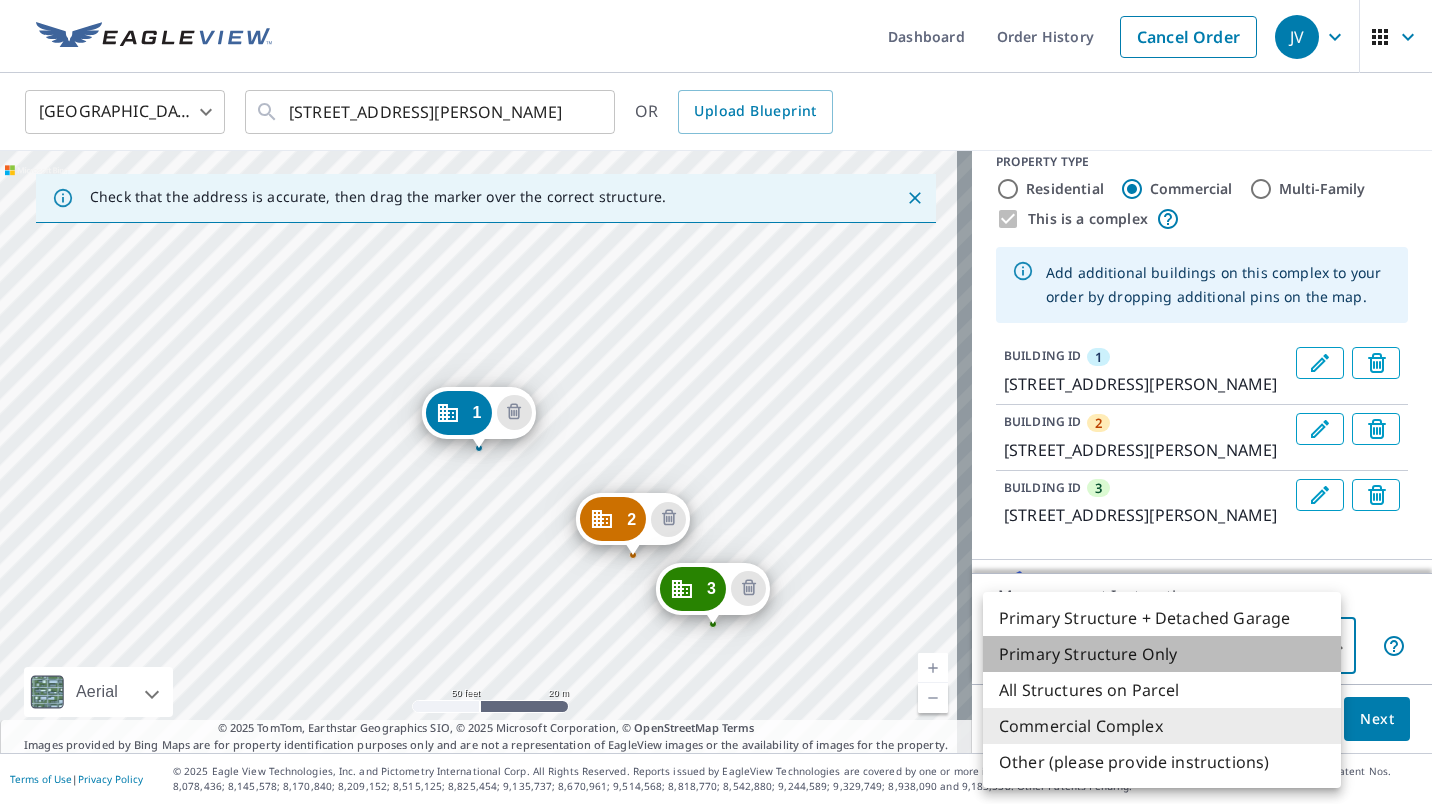 click on "Primary Structure Only" at bounding box center [1162, 654] 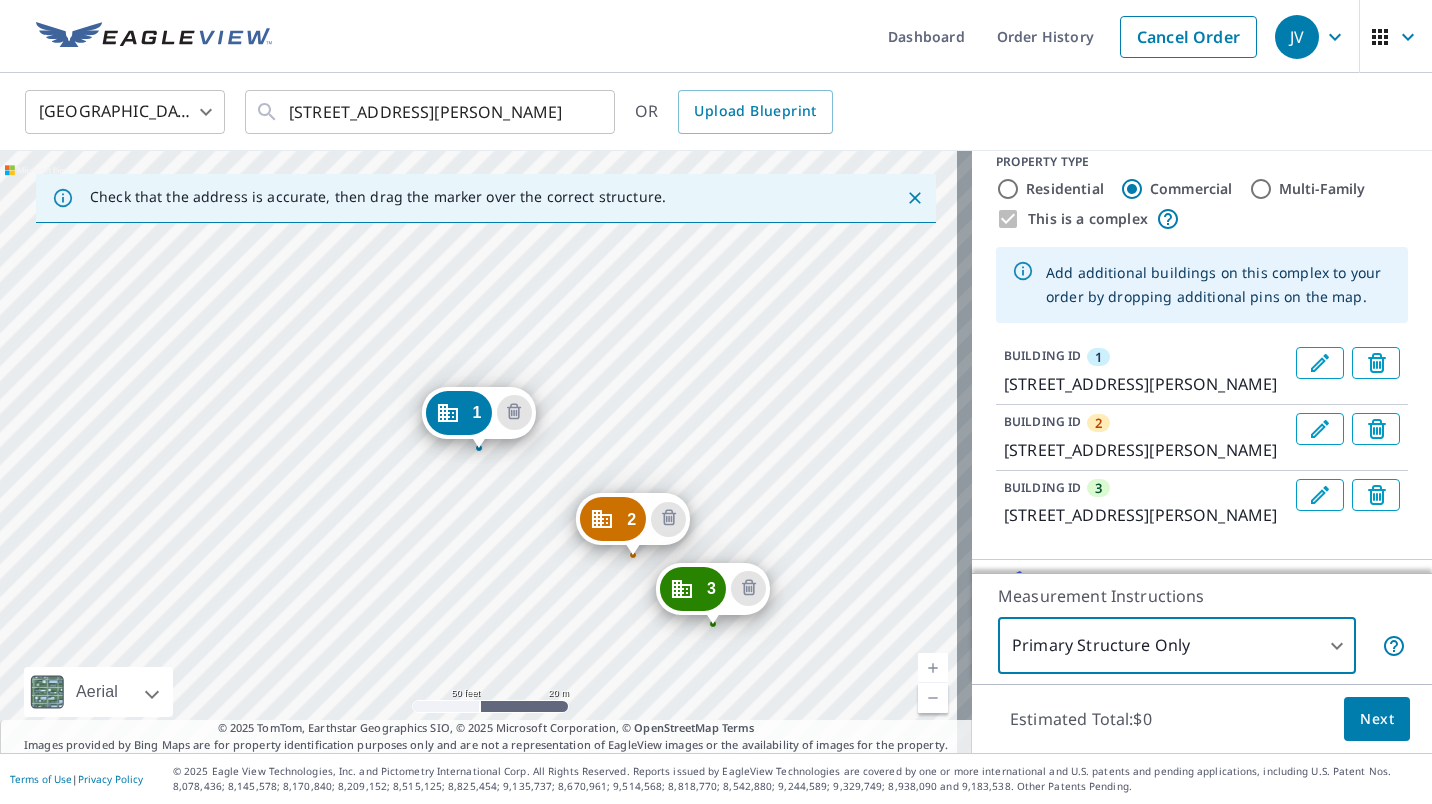 click on "Next" at bounding box center (1377, 719) 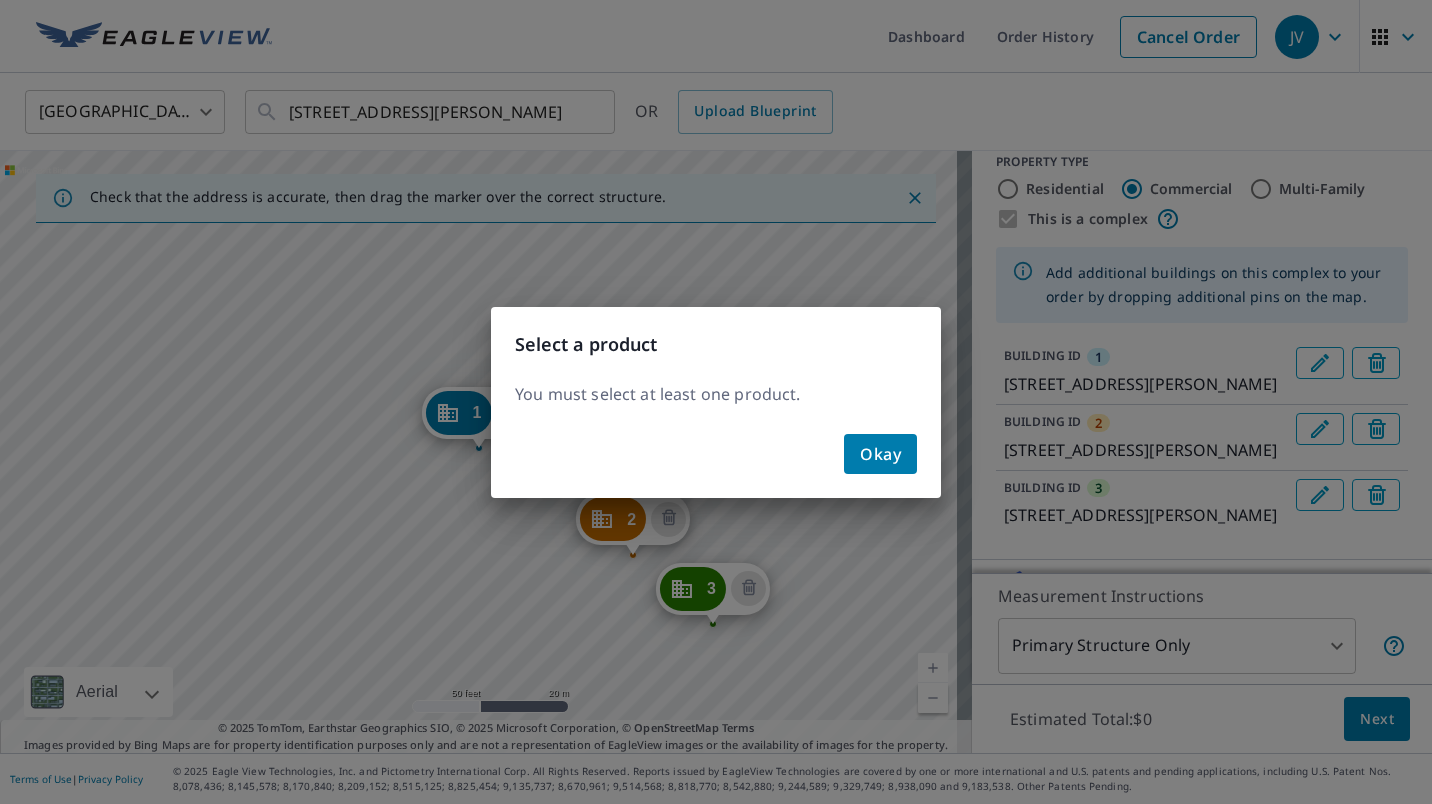 click on "Okay" 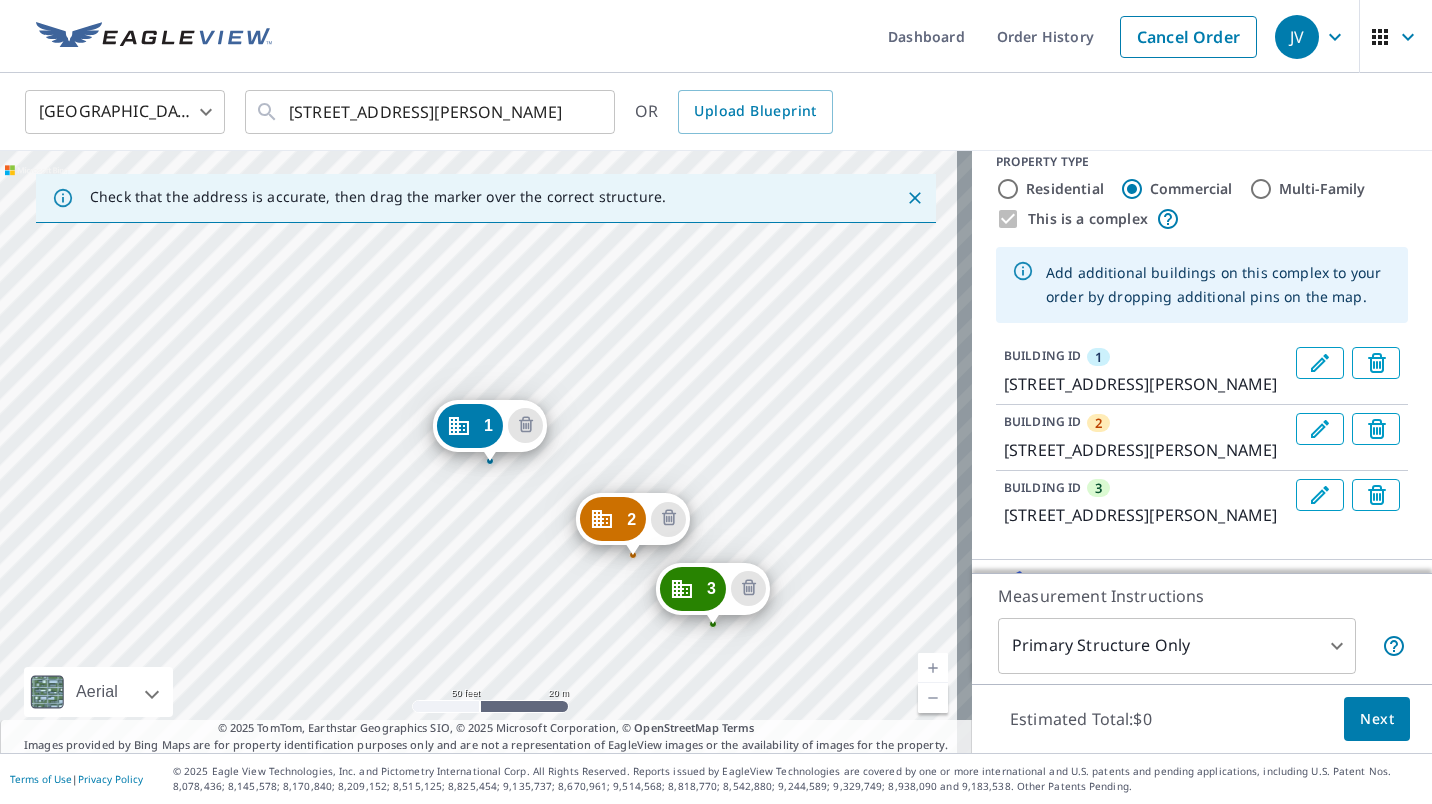 drag, startPoint x: 473, startPoint y: 407, endPoint x: 484, endPoint y: 420, distance: 17.029387 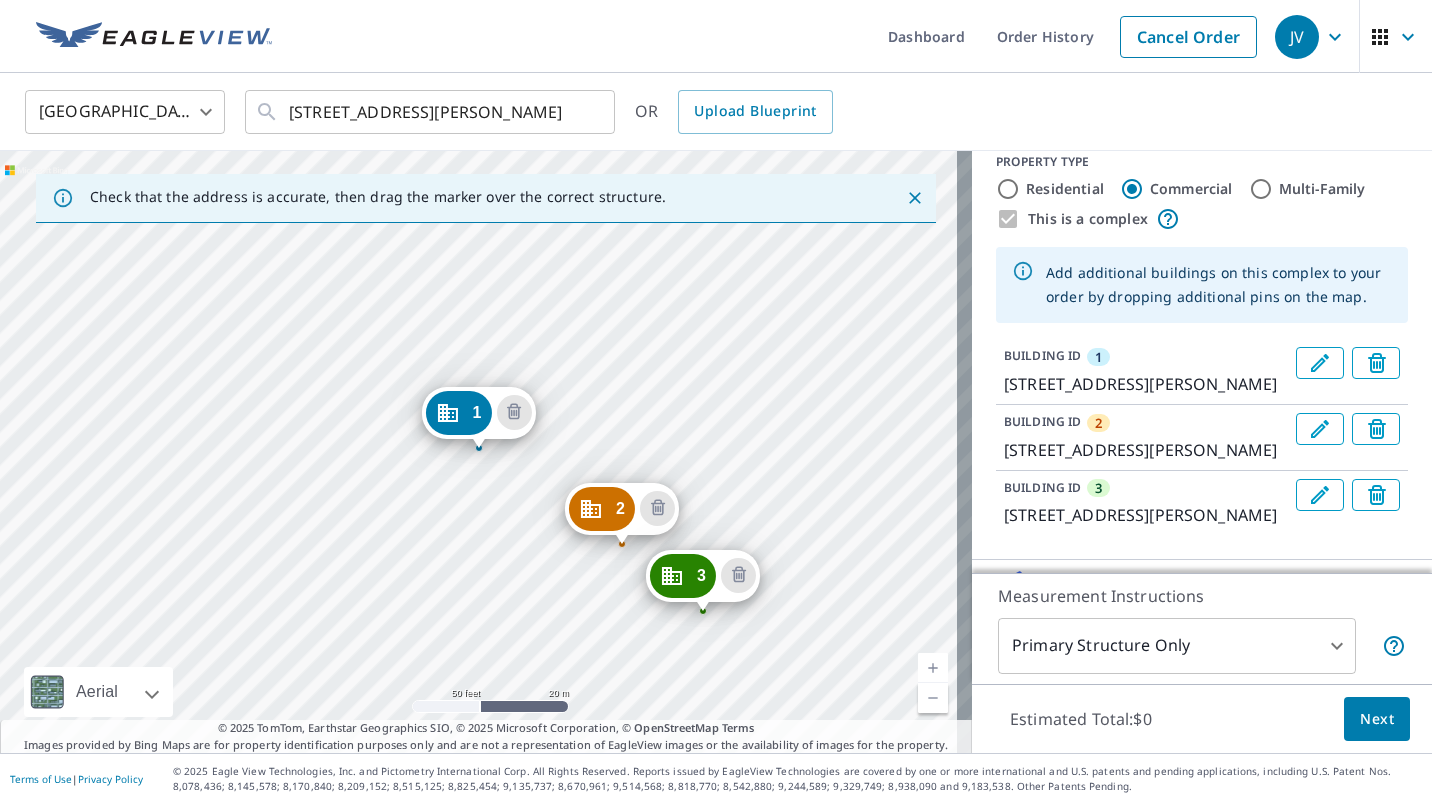 click on "JV JV
Dashboard Order History Cancel Order JV [GEOGRAPHIC_DATA] [GEOGRAPHIC_DATA] ​ [STREET_ADDRESS][PERSON_NAME] ​ OR Upload Blueprint Check that the address is accurate, then drag the marker over the correct structure. 2 [GEOGRAPHIC_DATA][PERSON_NAME] 3 [STREET_ADDRESS][PERSON_NAME] 1 [GEOGRAPHIC_DATA][PERSON_NAME][STREET_ADDRESS] A standard road map Aerial A detailed look from above Labels Labels 50 feet 20 m © 2025 TomTom, © Vexcel Imaging, © 2025 Microsoft Corporation,  © OpenStreetMap Terms © 2025 TomTom, Earthstar Geographics SIO, © 2025 Microsoft Corporation, ©   OpenStreetMap   Terms Images provided by Bing Maps are for property identification purposes only and are not a representation of EagleView images or the availability of images for the property. PROPERTY TYPE Residential Commercial Multi-Family This is a complex Add additional buildings on this complex to your order by dropping additional pins on the map. BUILDING ID 1 [STREET_ADDRESS][PERSON_NAME] BUILDING ID" at bounding box center [716, 402] 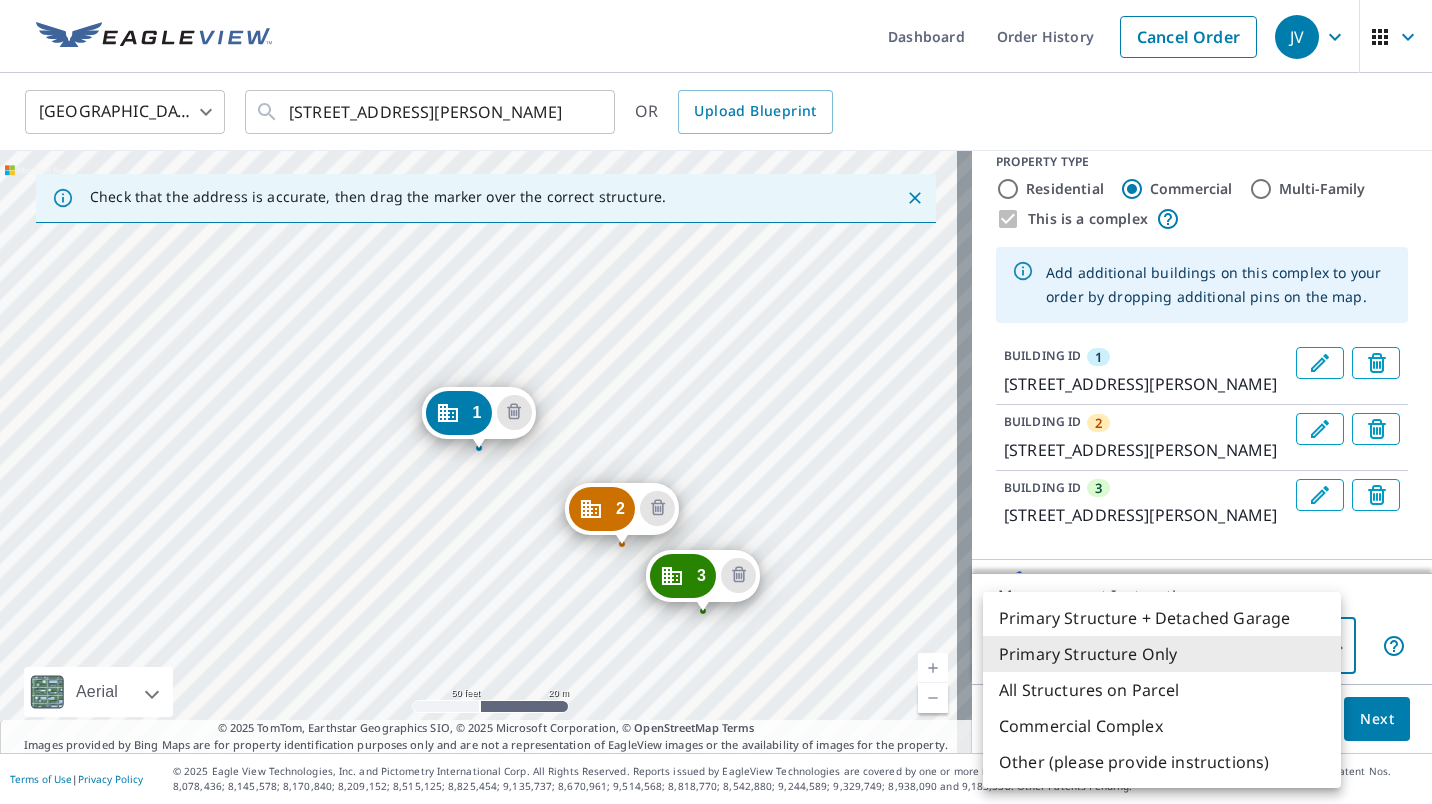 click on "Commercial Complex" at bounding box center (1162, 726) 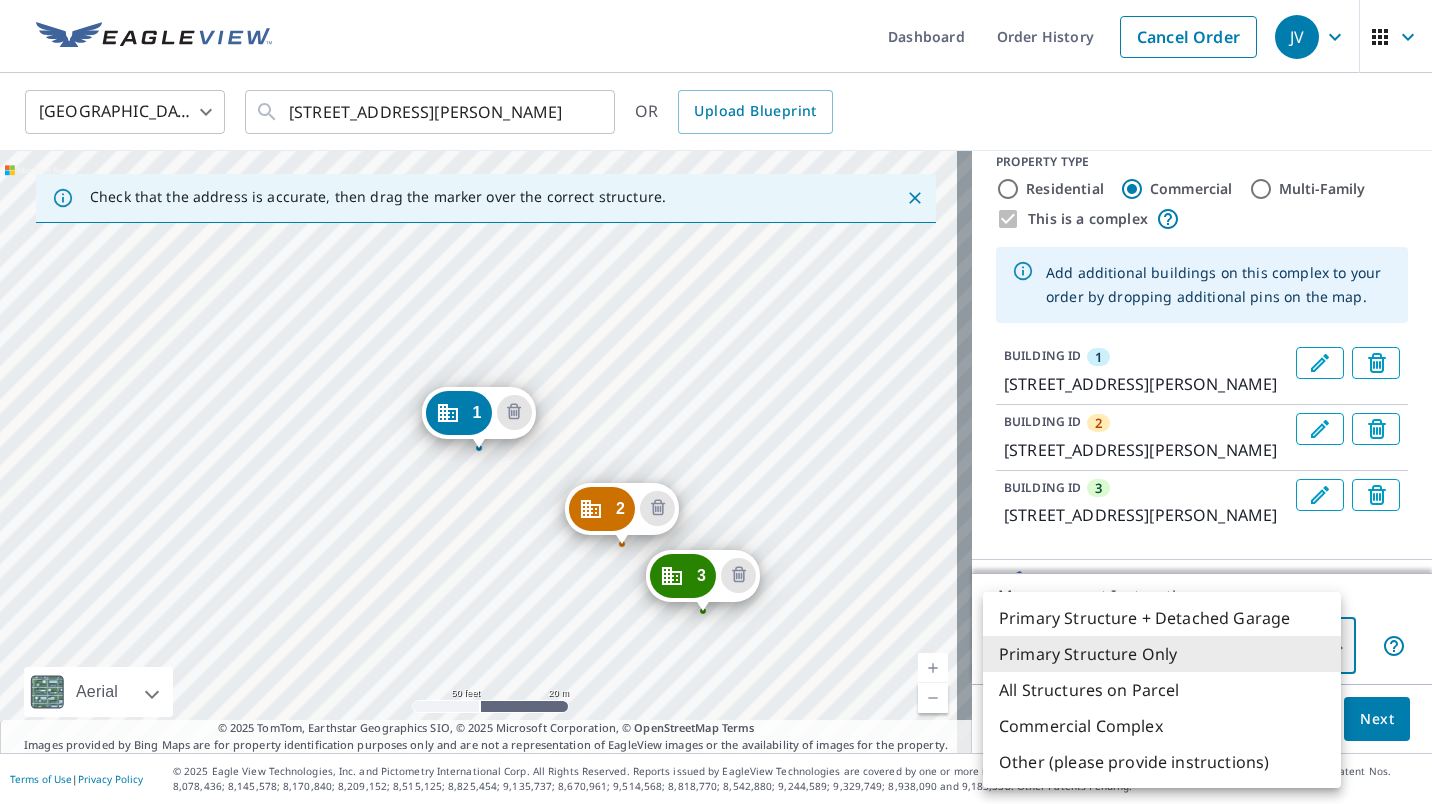 type on "4" 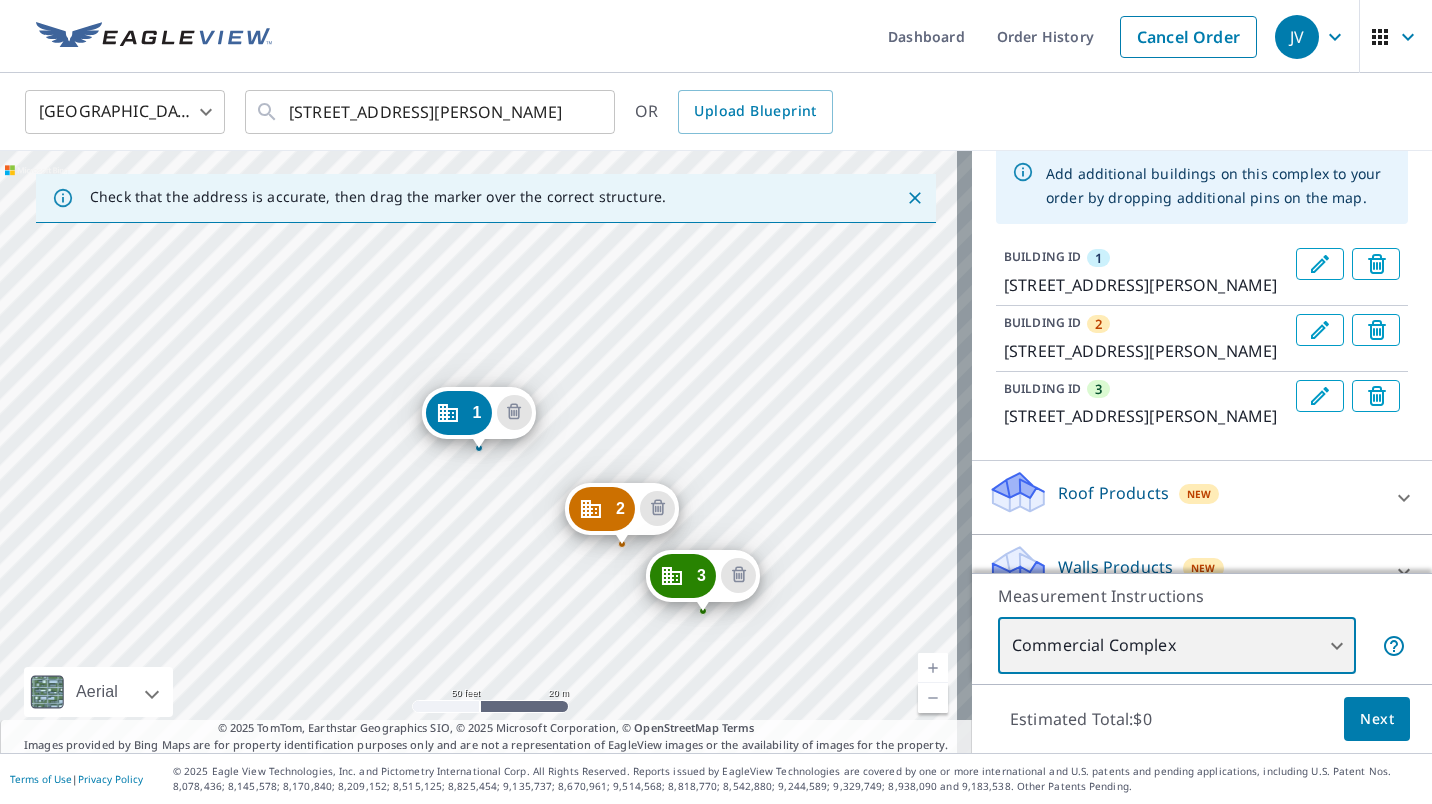 scroll, scrollTop: 231, scrollLeft: 0, axis: vertical 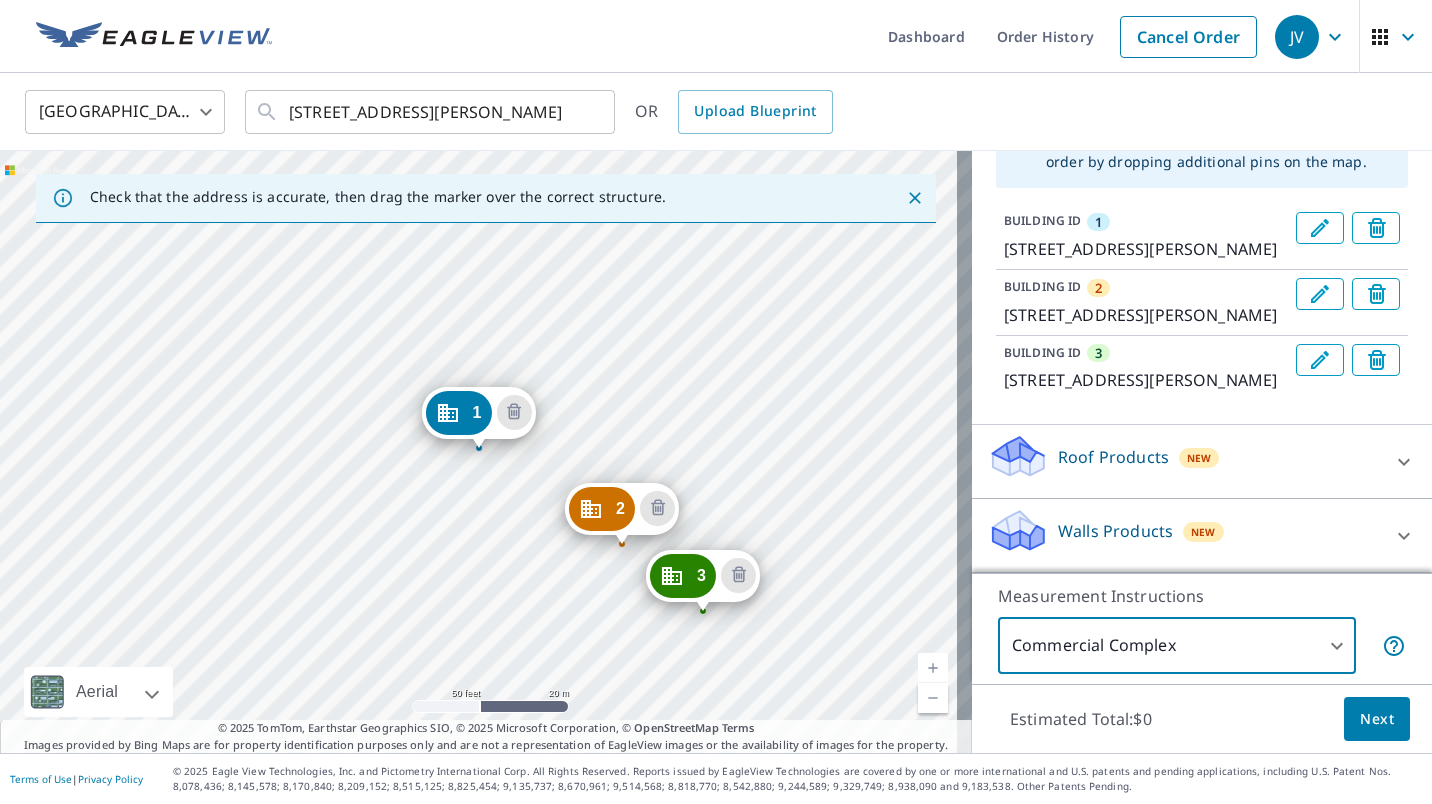 click on "Walls Products New" at bounding box center [1184, 535] 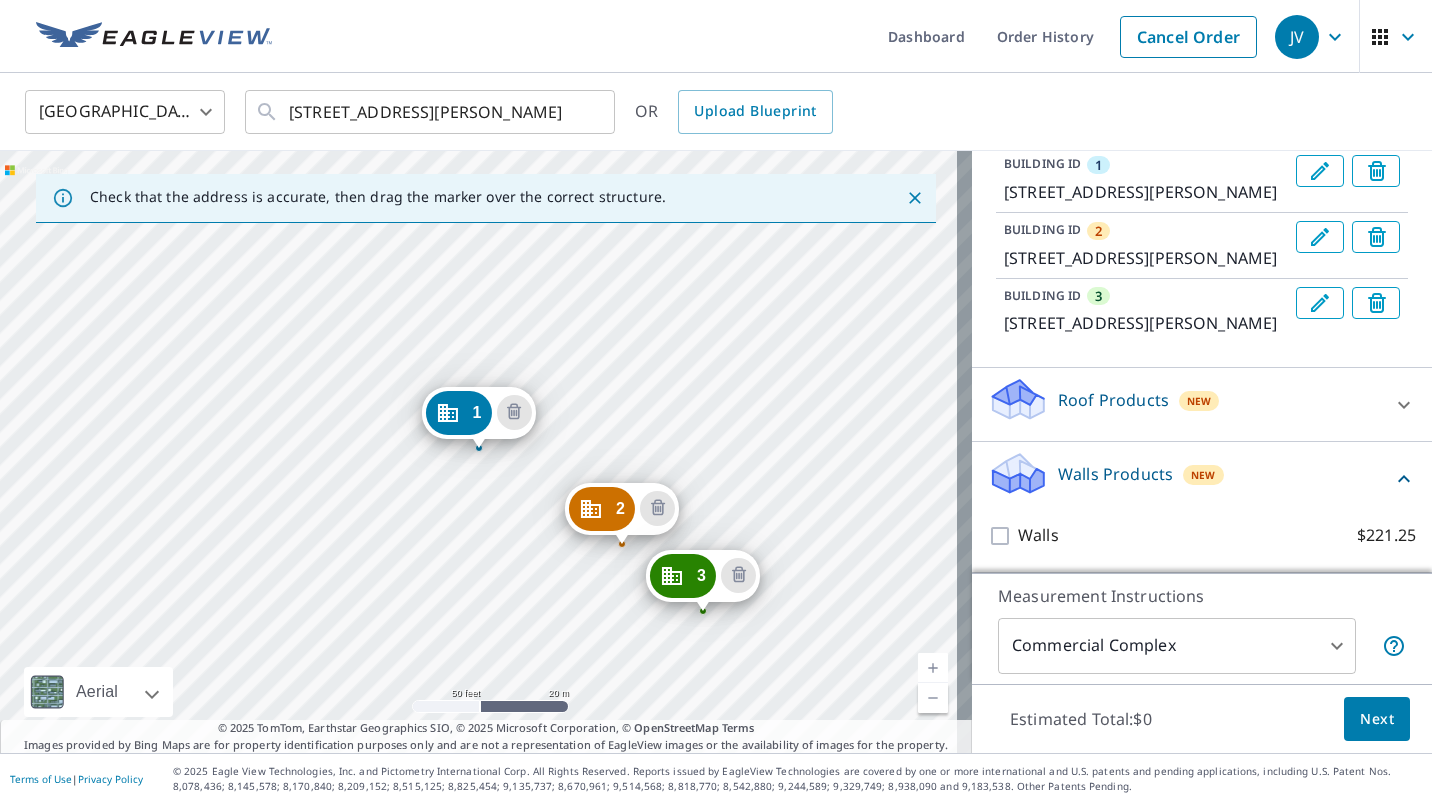 click on "Walls Products New" at bounding box center [1190, 478] 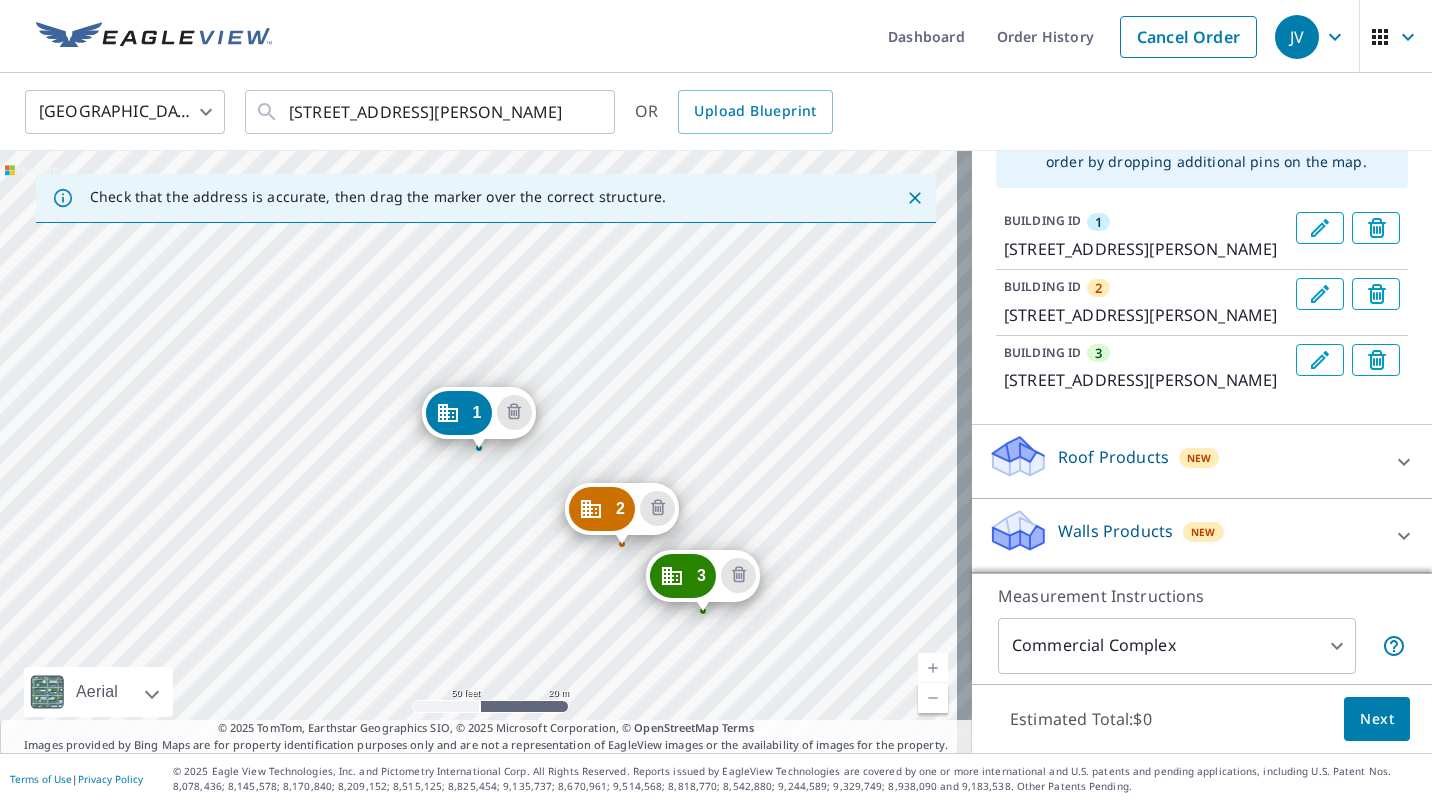 click on "Walls Products" at bounding box center [1115, 531] 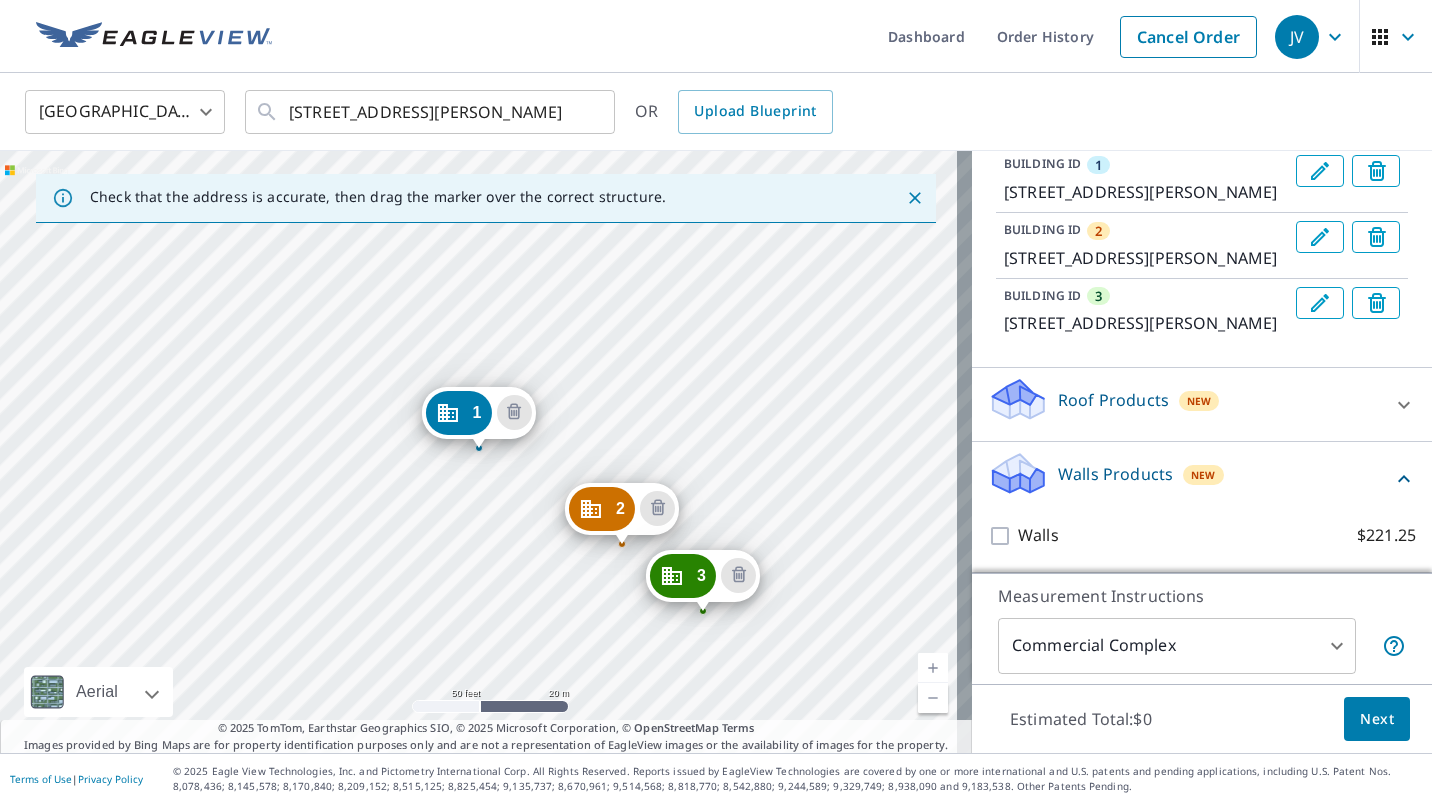 click on "Walls Products" at bounding box center [1115, 474] 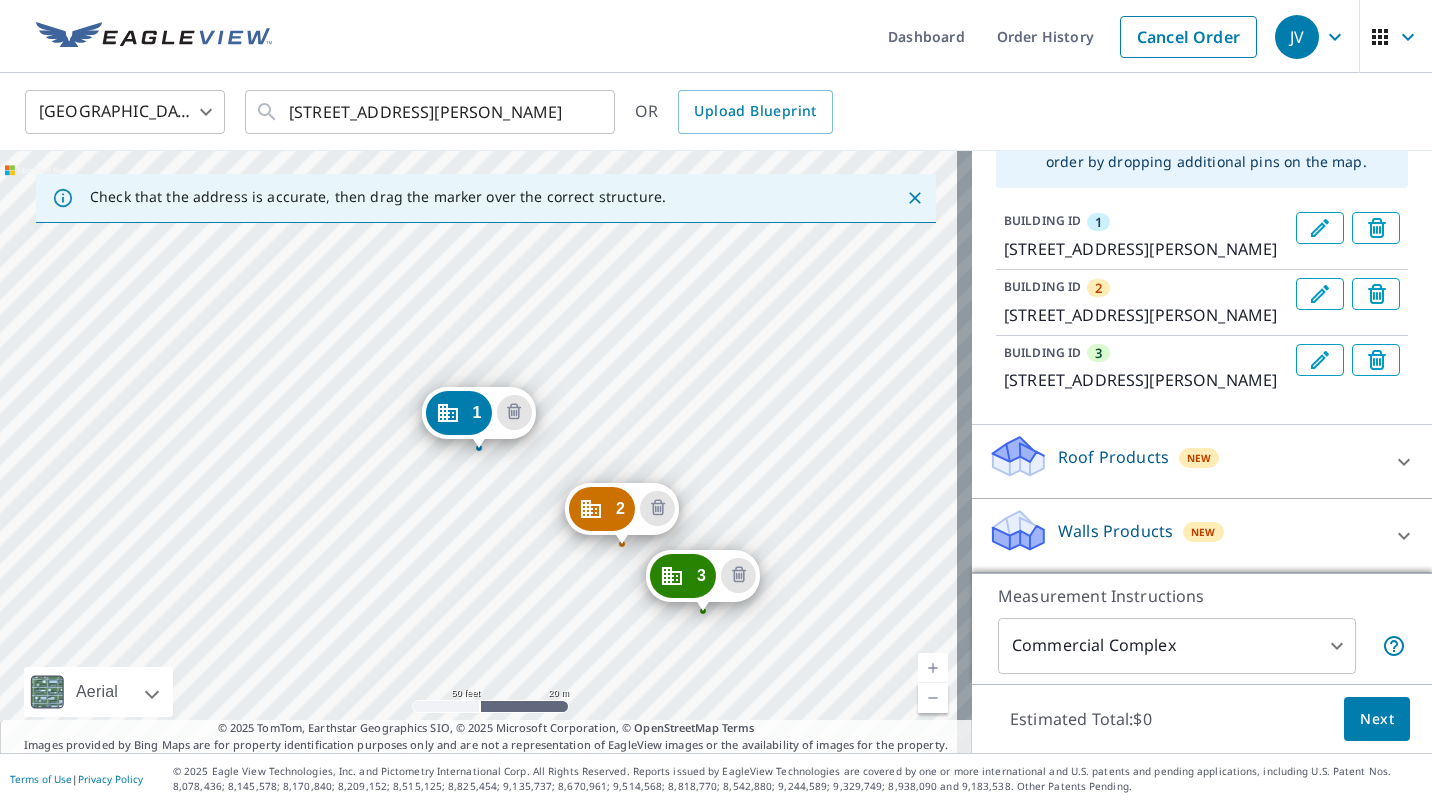 click on "Next" at bounding box center [1377, 719] 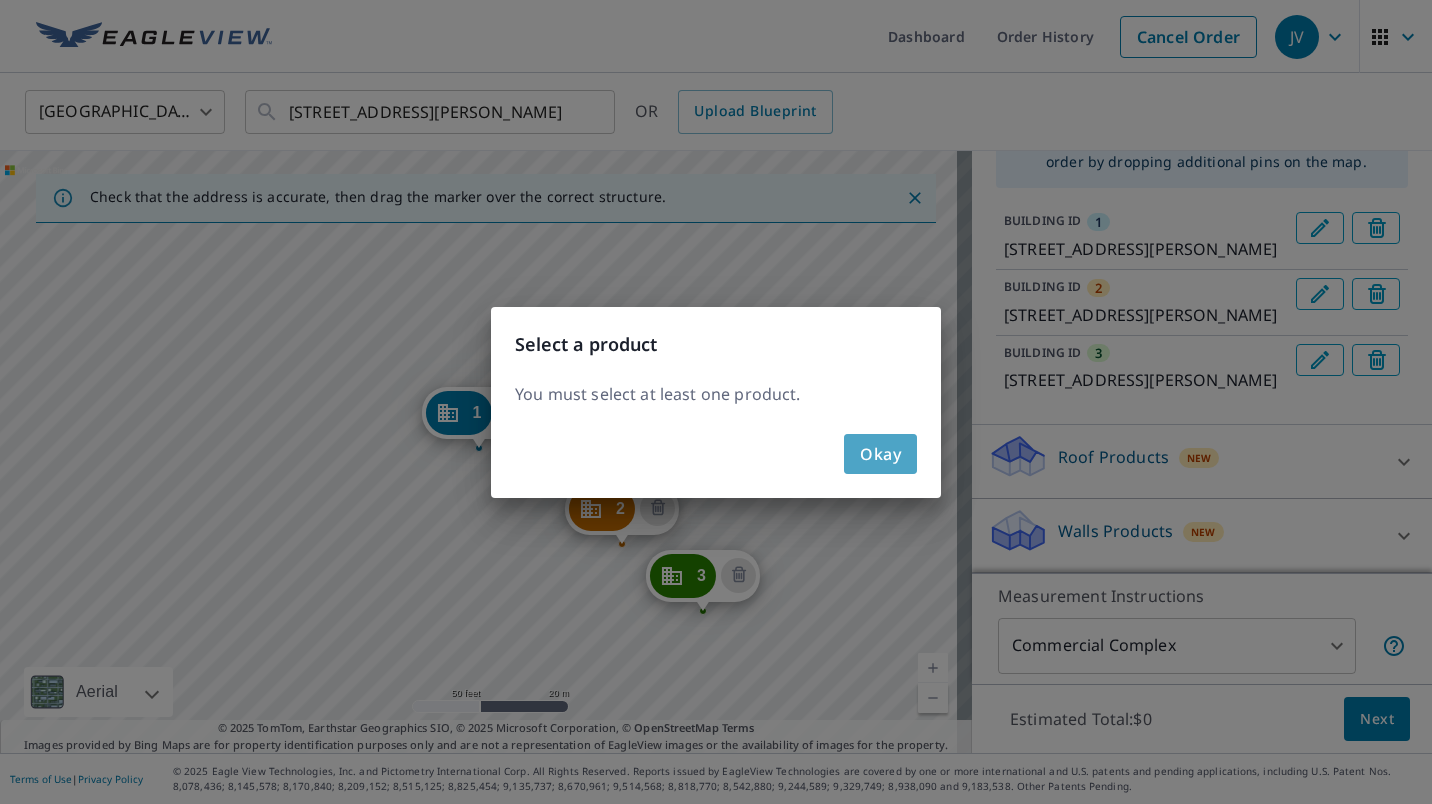 click on "Okay" at bounding box center (880, 454) 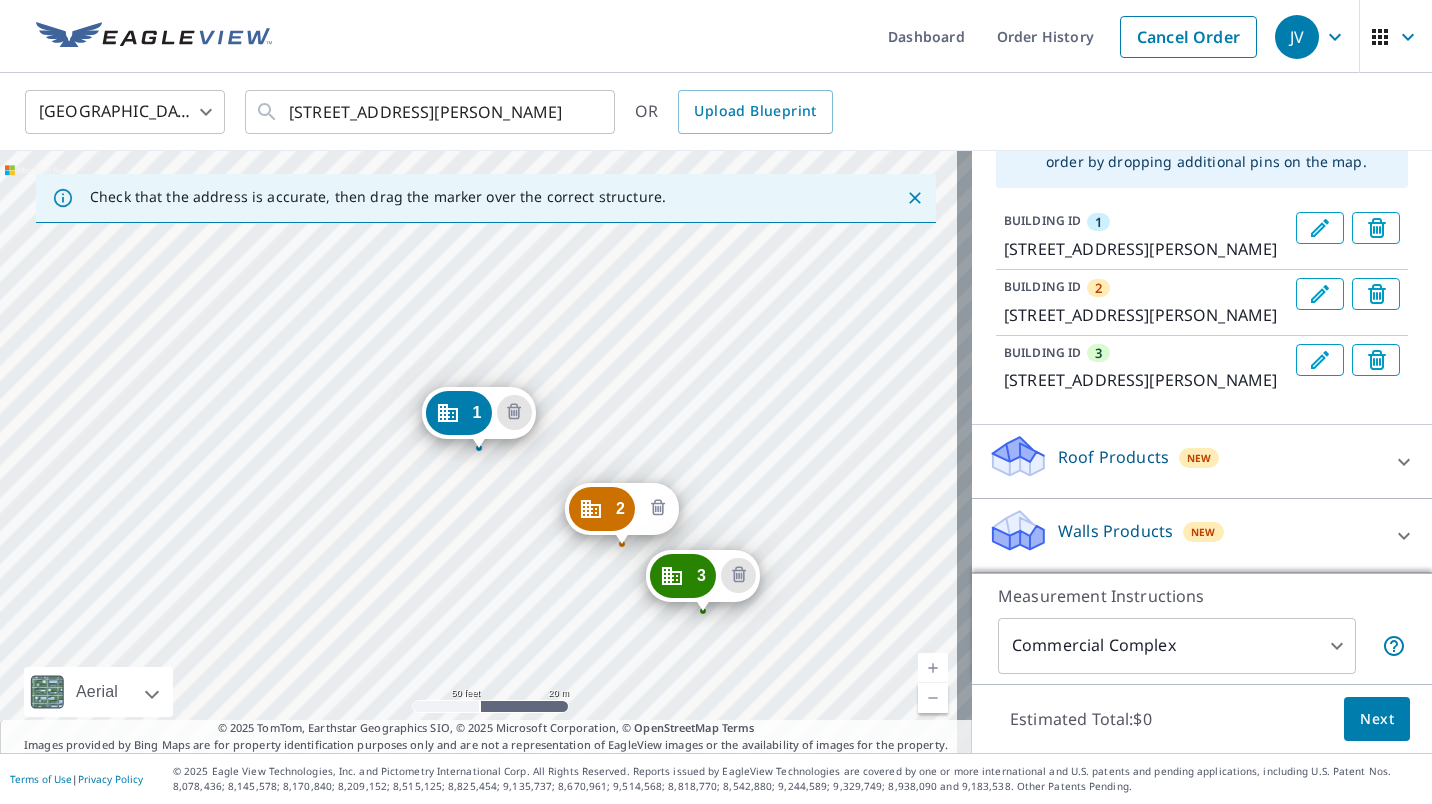 click 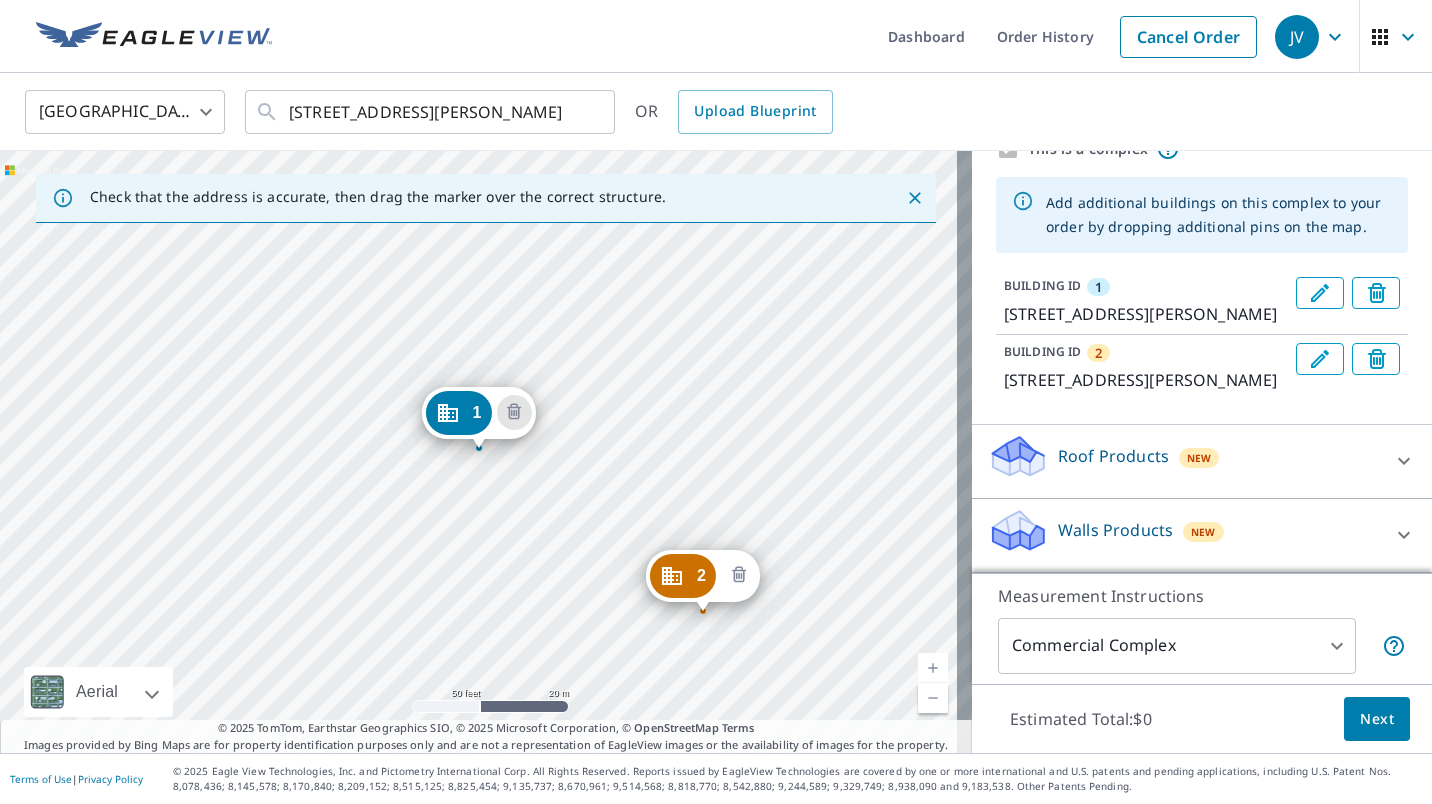 click 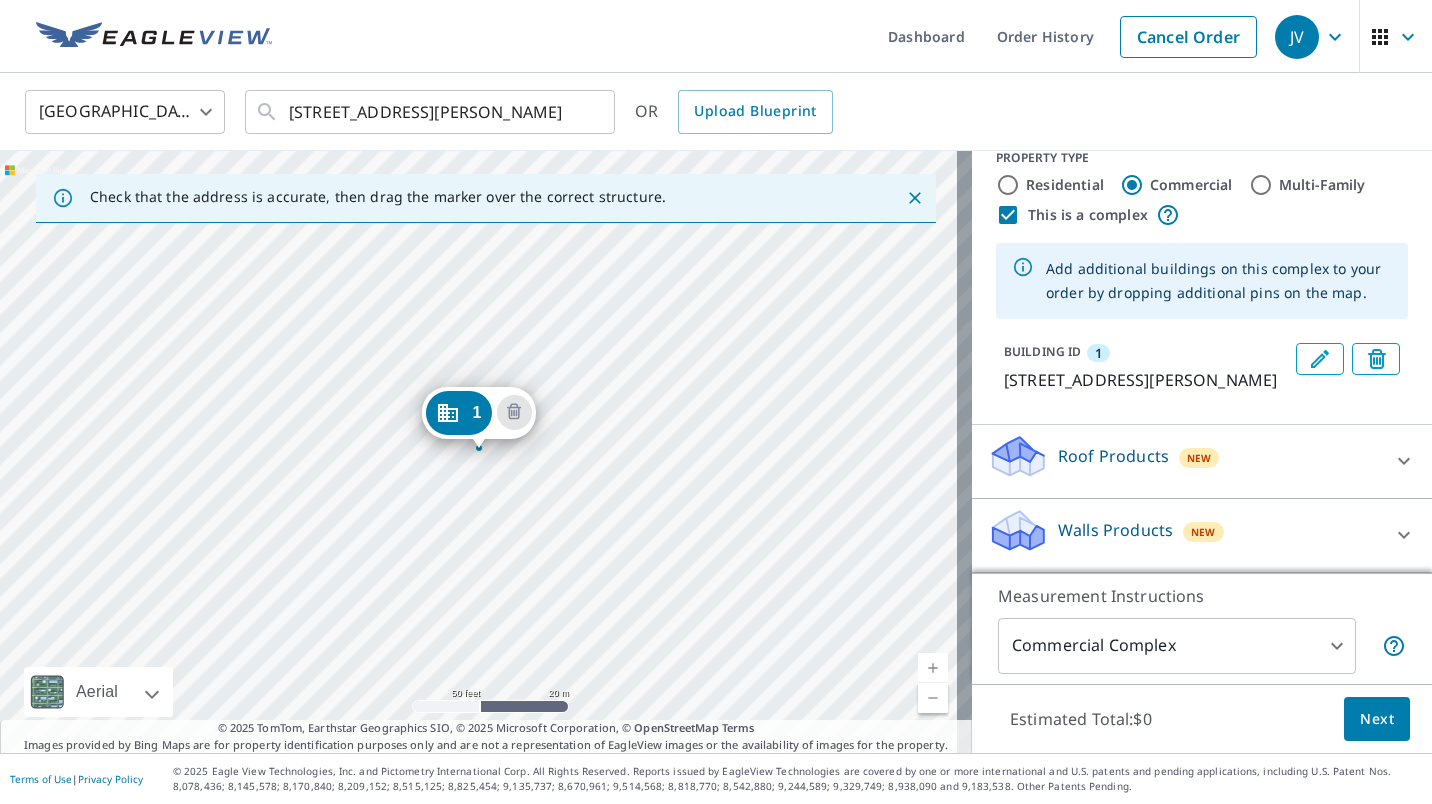 scroll, scrollTop: 51, scrollLeft: 0, axis: vertical 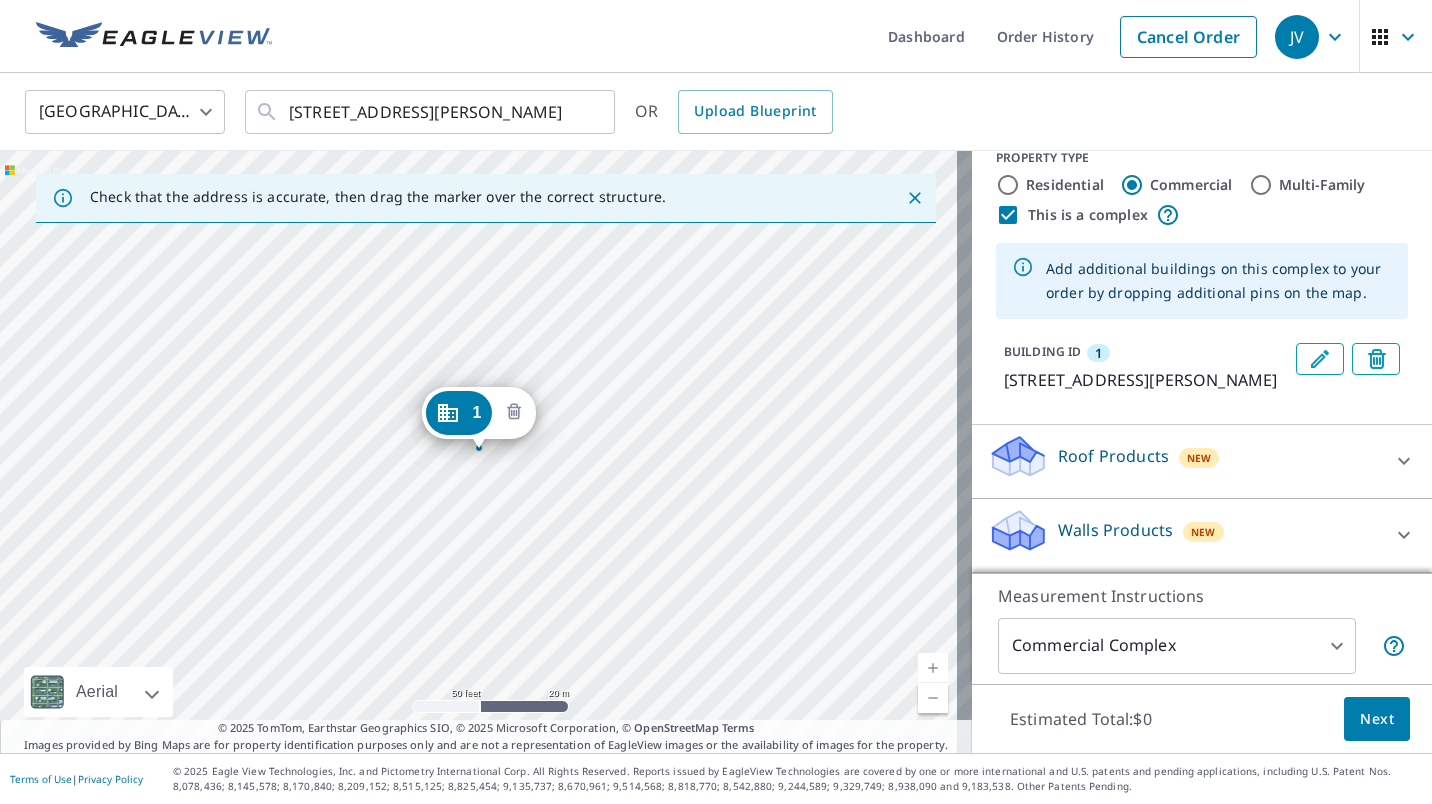 click 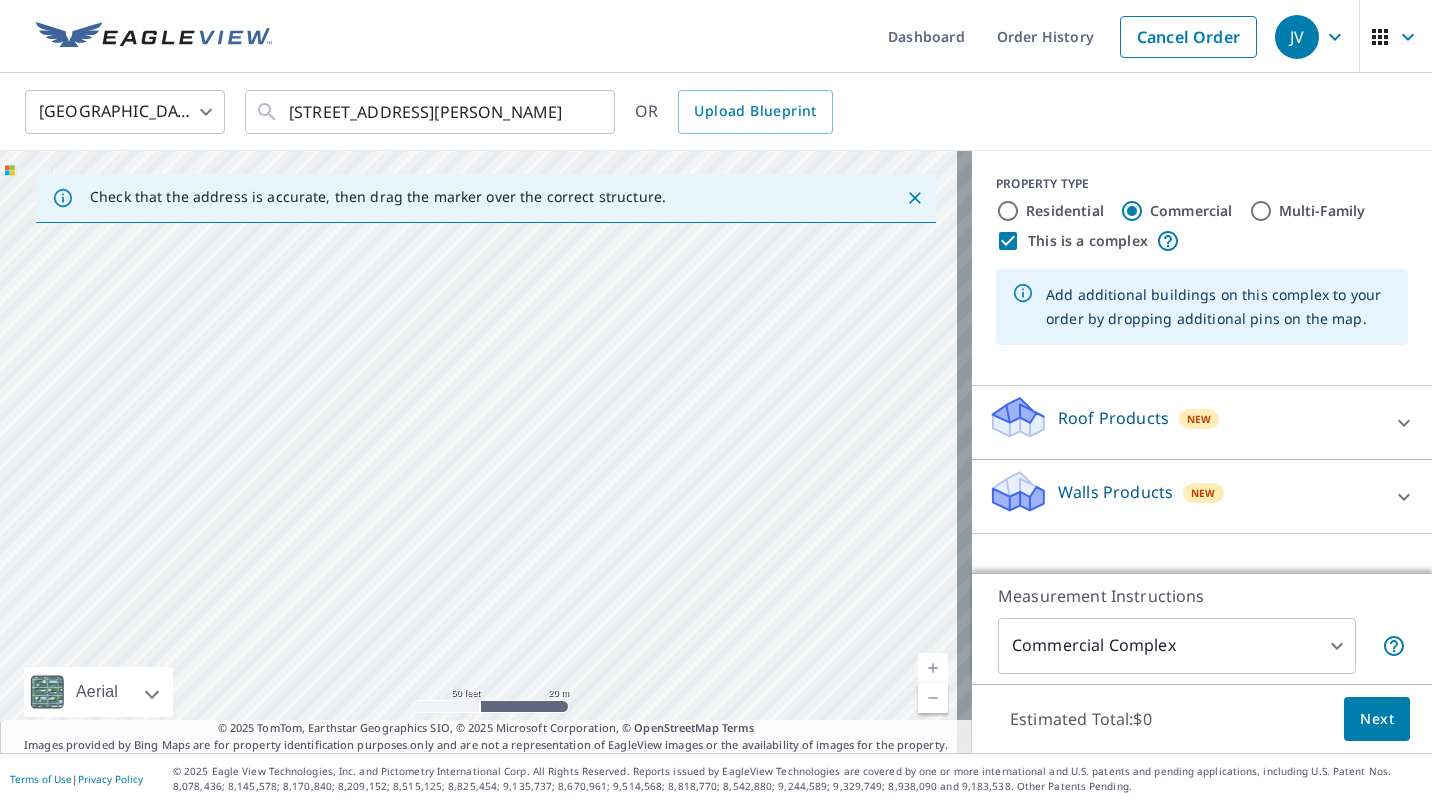 scroll, scrollTop: 0, scrollLeft: 0, axis: both 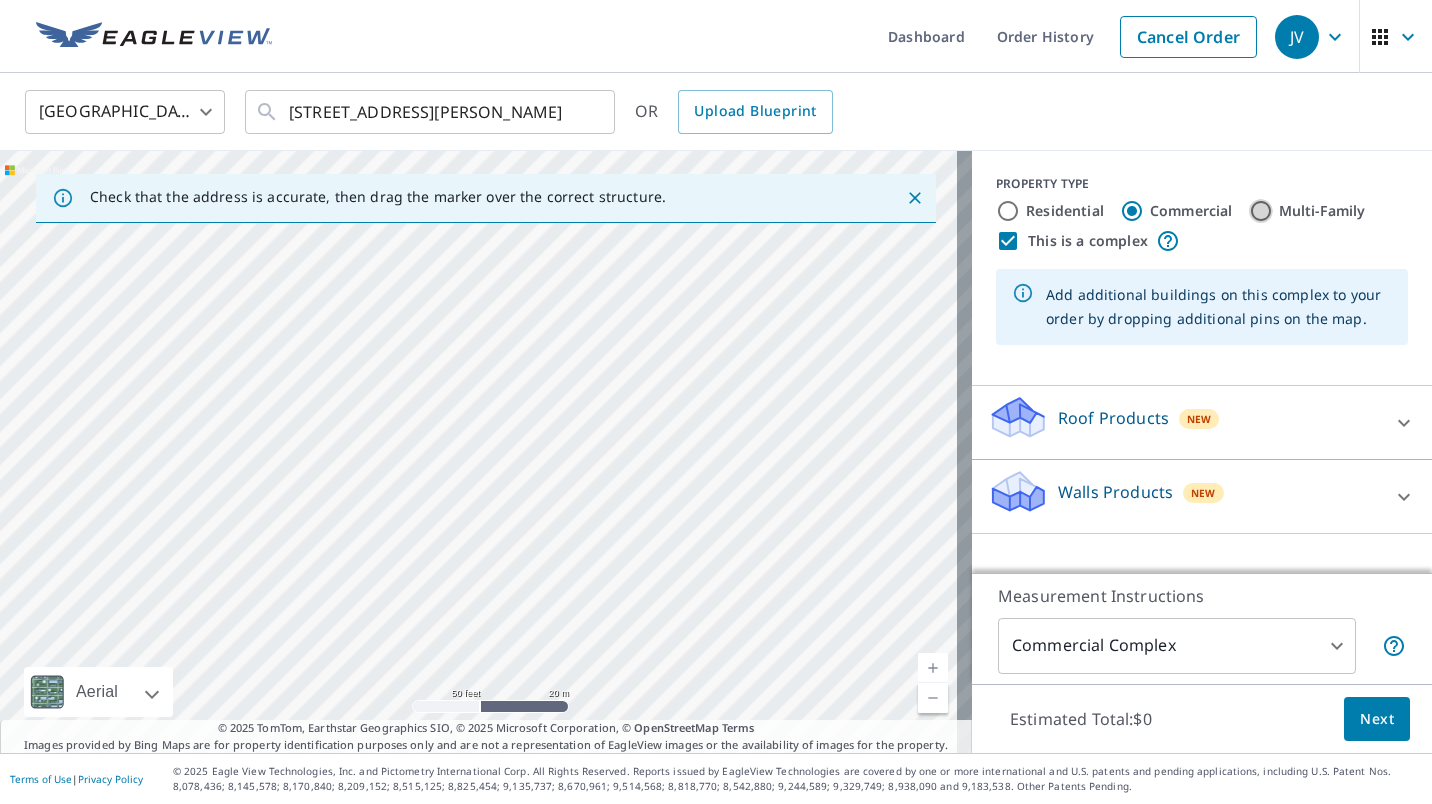 click on "Multi-Family" at bounding box center (1261, 211) 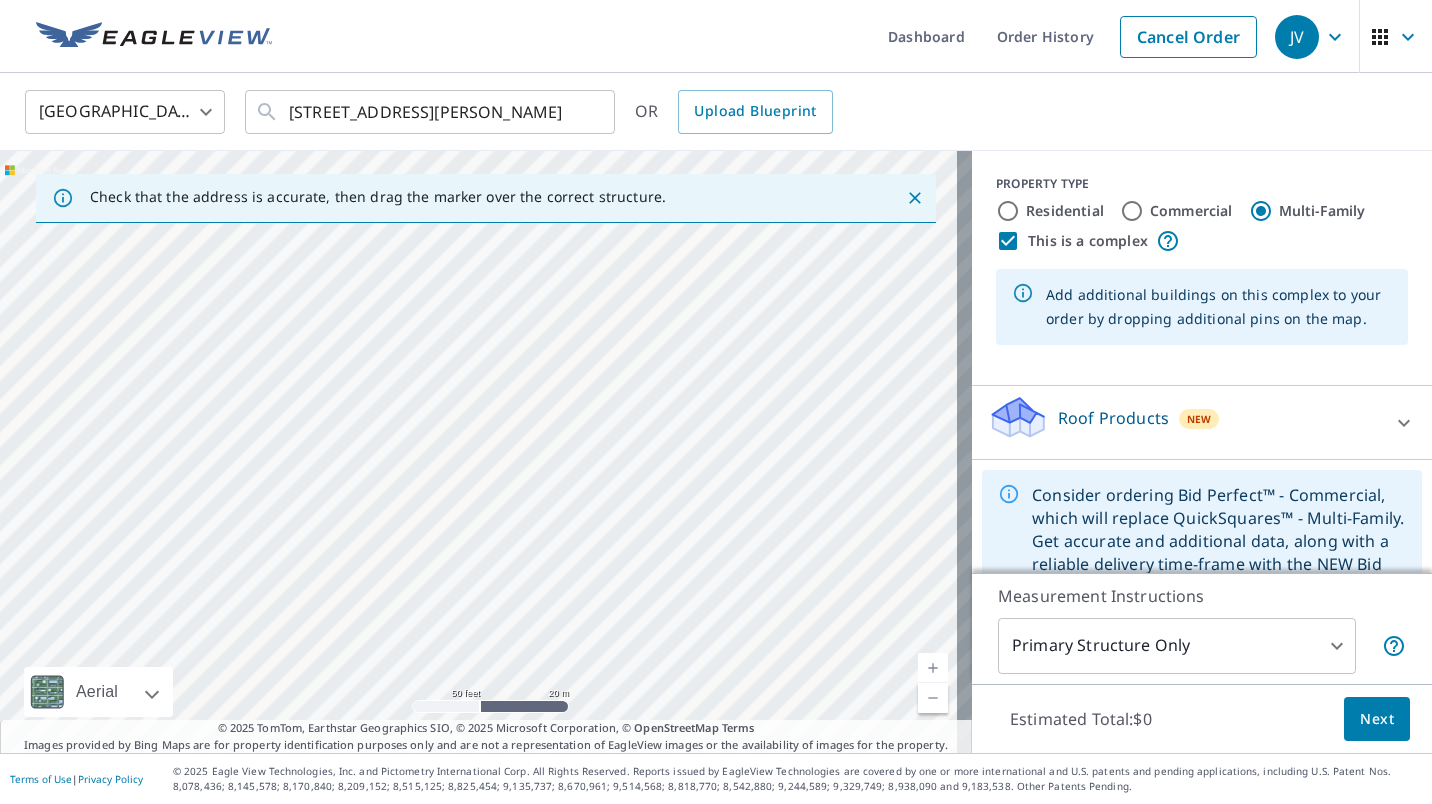 scroll, scrollTop: 50, scrollLeft: 0, axis: vertical 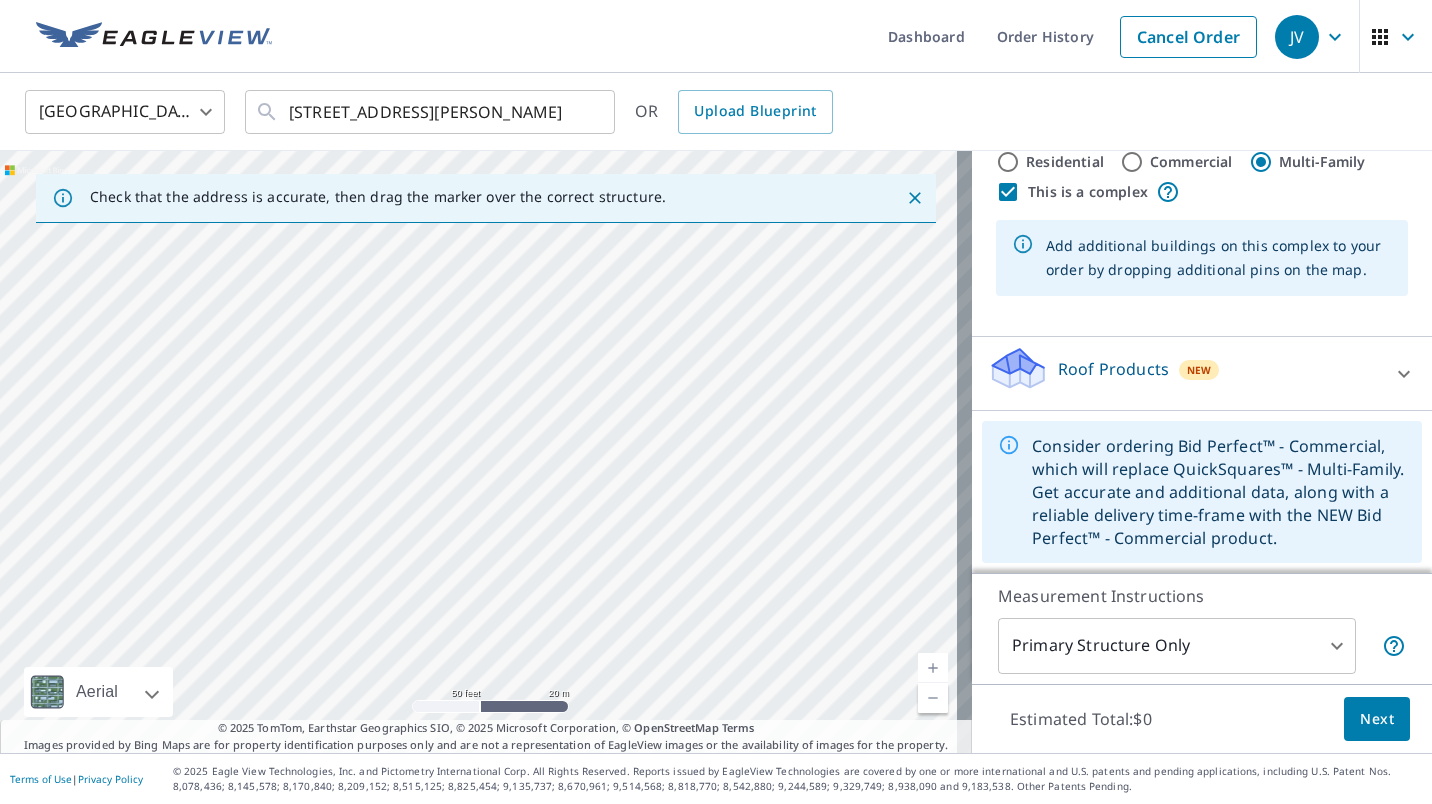 click on "This is a complex" at bounding box center [1088, 192] 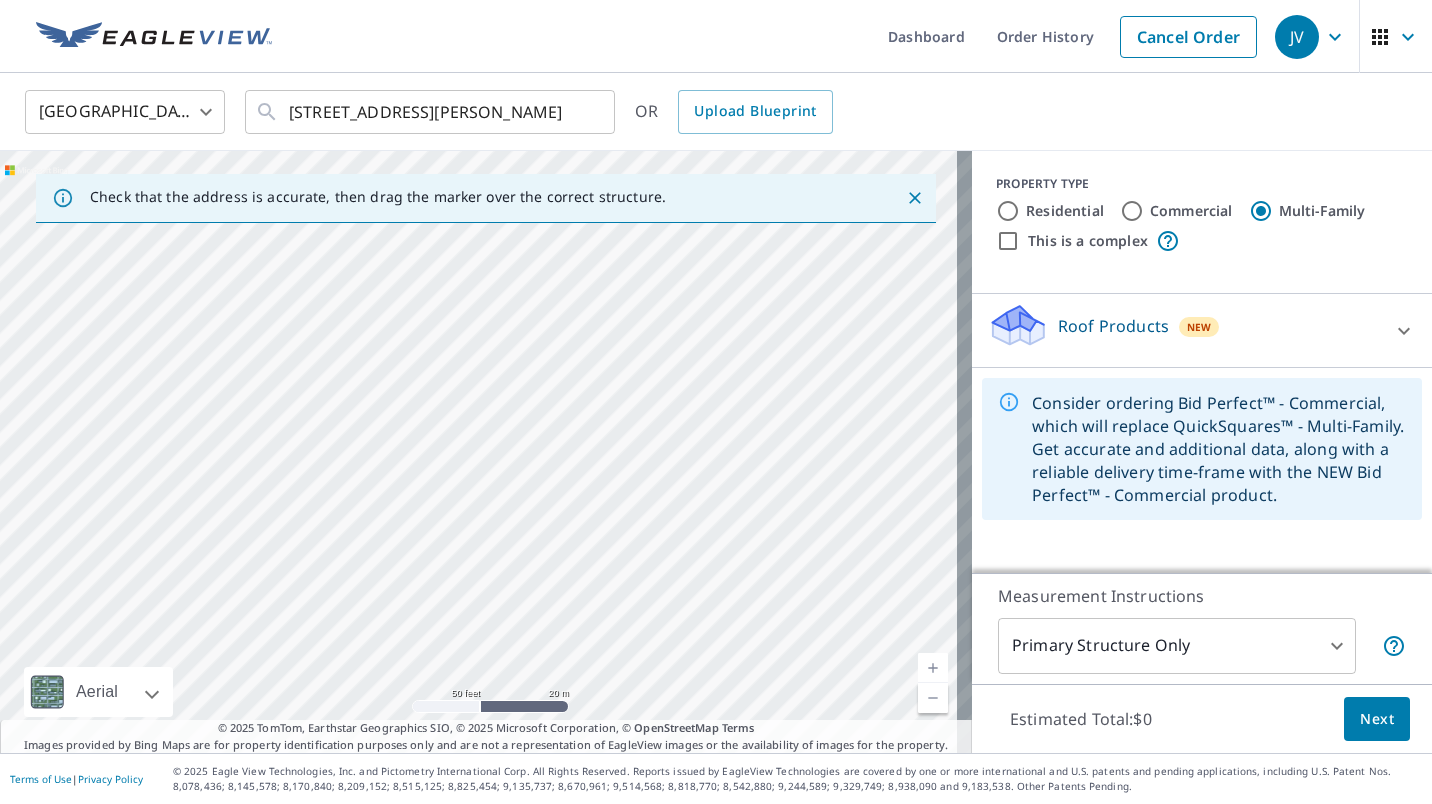 click on "This is a complex" at bounding box center (1008, 241) 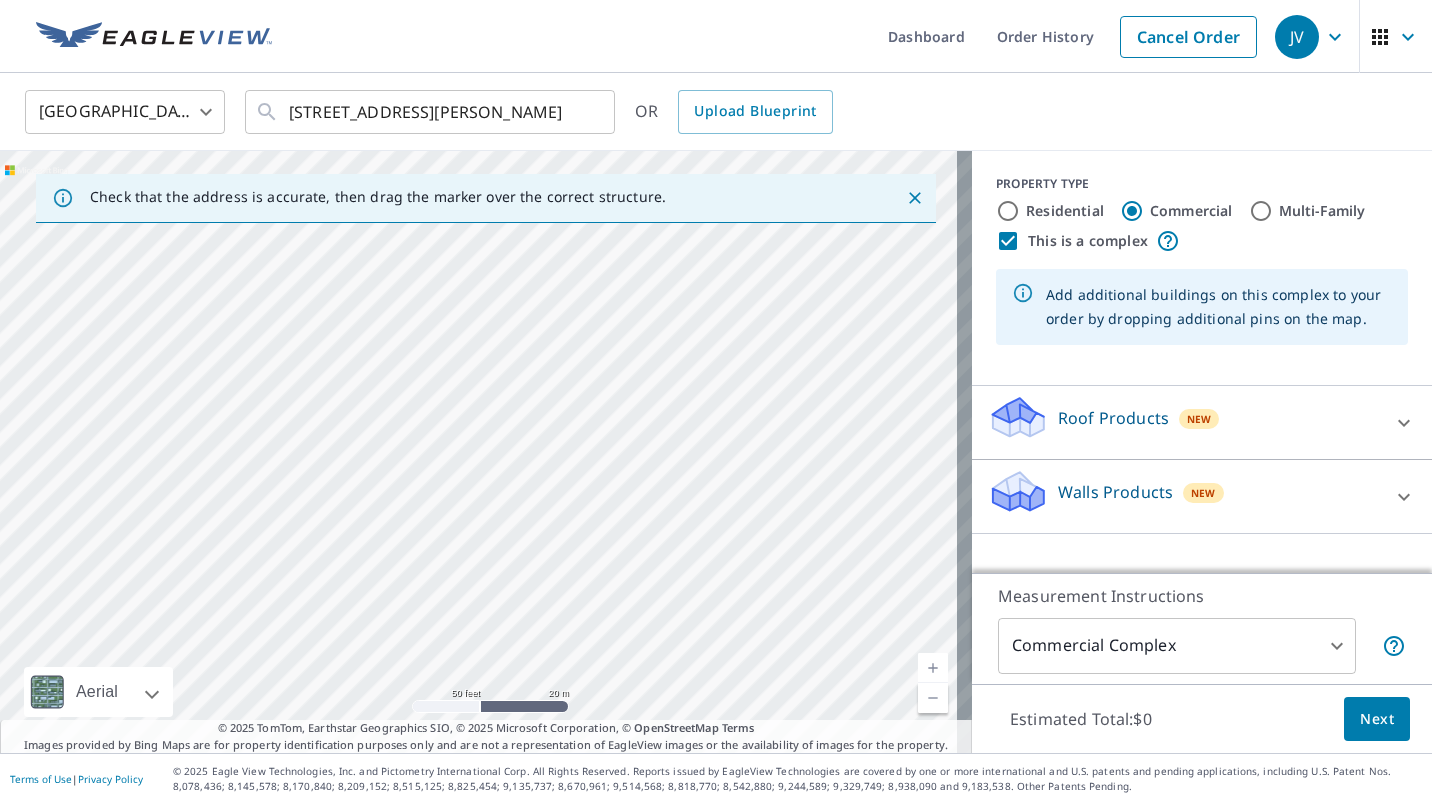 click on "Walls Products New" at bounding box center (1184, 496) 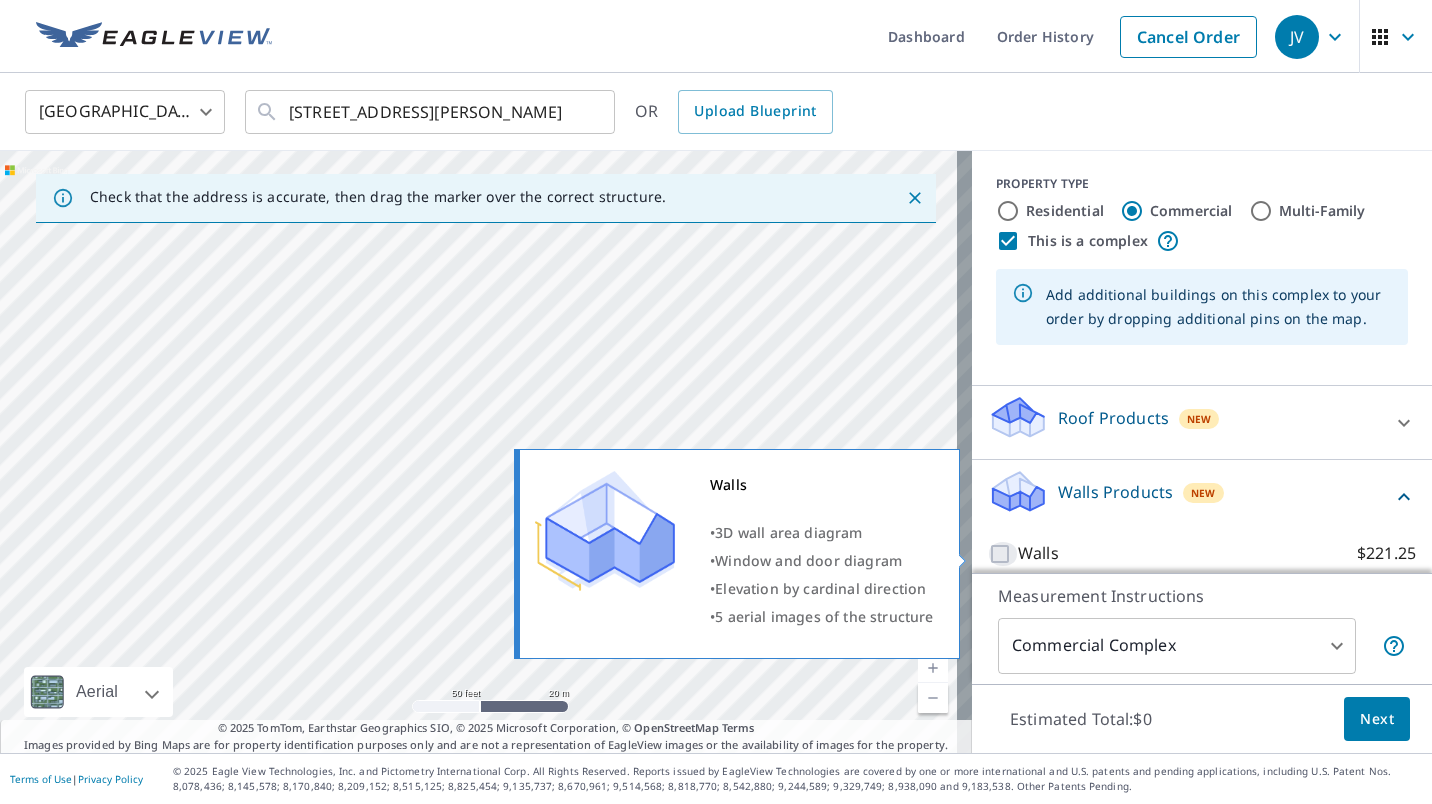 click on "Walls $221.25" at bounding box center [1003, 554] 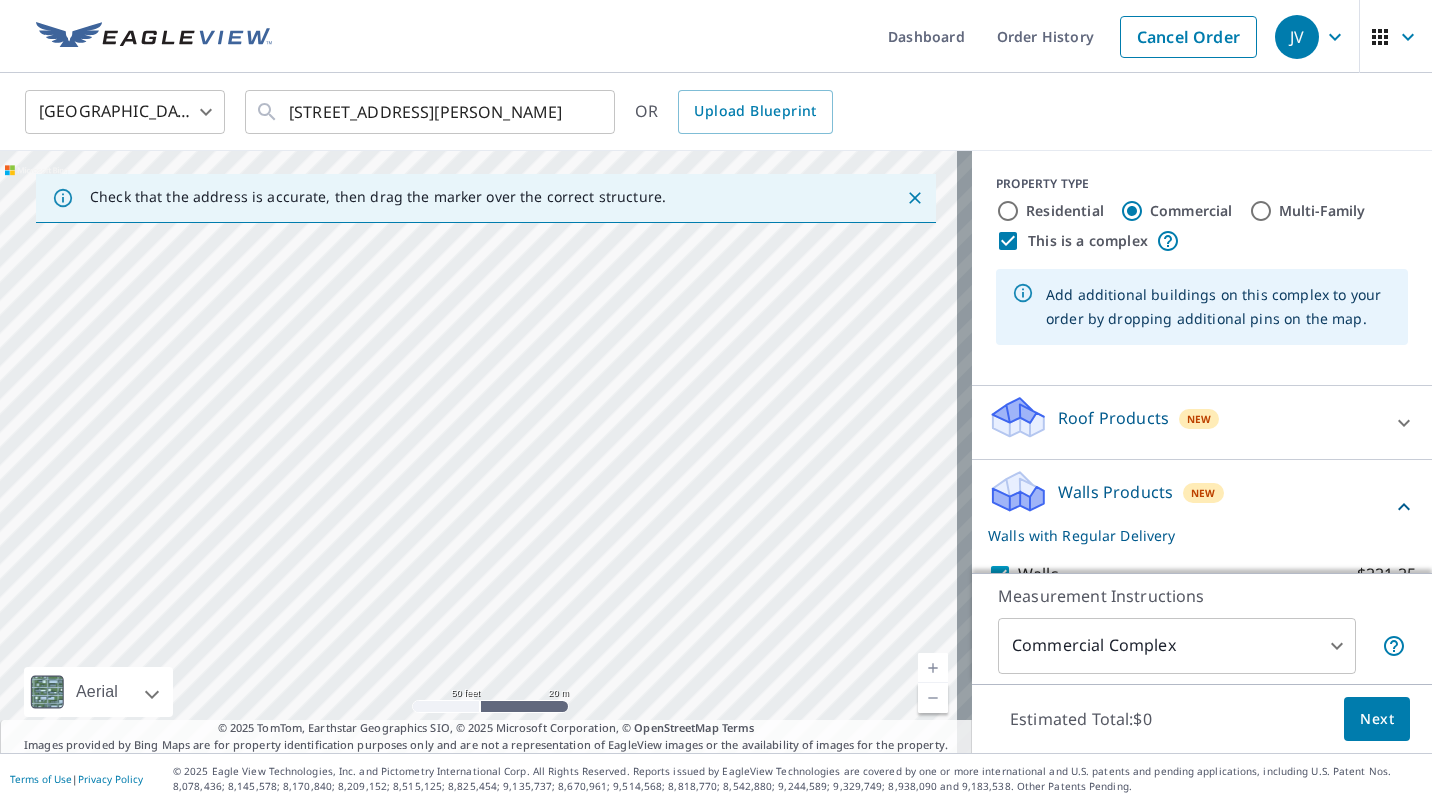 scroll, scrollTop: 83, scrollLeft: 0, axis: vertical 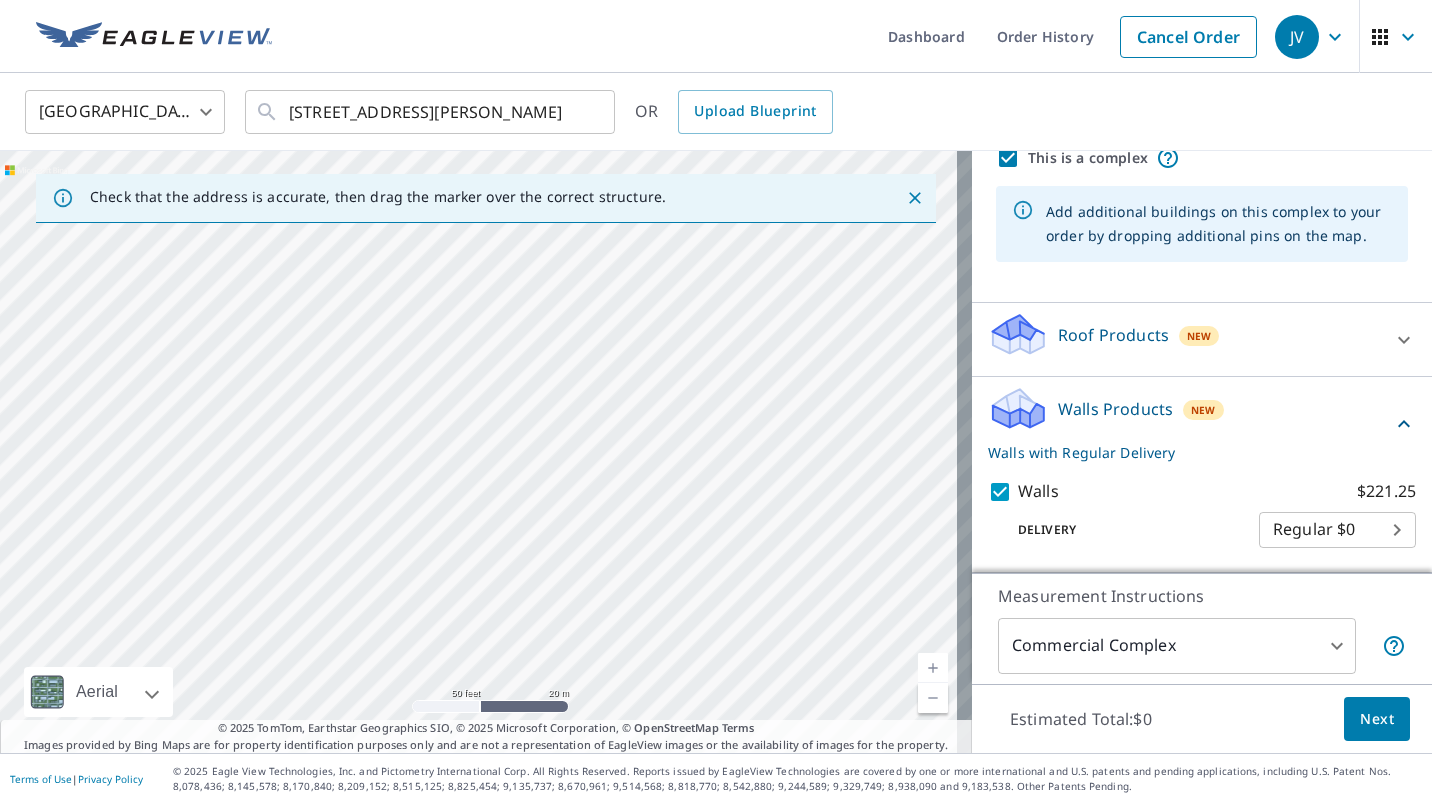 click on "JV JV
Dashboard Order History Cancel Order JV [GEOGRAPHIC_DATA] [GEOGRAPHIC_DATA] ​ [STREET_ADDRESS][PERSON_NAME] ​ OR Upload Blueprint Check that the address is accurate, then drag the marker over the correct structure. Aerial Road A standard road map Aerial A detailed look from above Labels Labels 50 feet 20 m © 2025 TomTom, © Vexcel Imaging, © 2025 Microsoft Corporation,  © OpenStreetMap Terms © 2025 TomTom, Earthstar Geographics SIO, © 2025 Microsoft Corporation, ©   OpenStreetMap   Terms Images provided by Bing Maps are for property identification purposes only and are not a representation of EagleView images or the availability of images for the property. PROPERTY TYPE Residential Commercial Multi-Family This is a complex Add additional buildings on this complex to your order by dropping additional pins on the map. Roof Products New Premium $89.5 Gutter $23.25 Bid Perfect™ $49 Walls Products New Walls with Regular Delivery Walls $221.25 Delivery Regular $0 8 ​ Measurement Instructions 4 ​ $0" at bounding box center [716, 402] 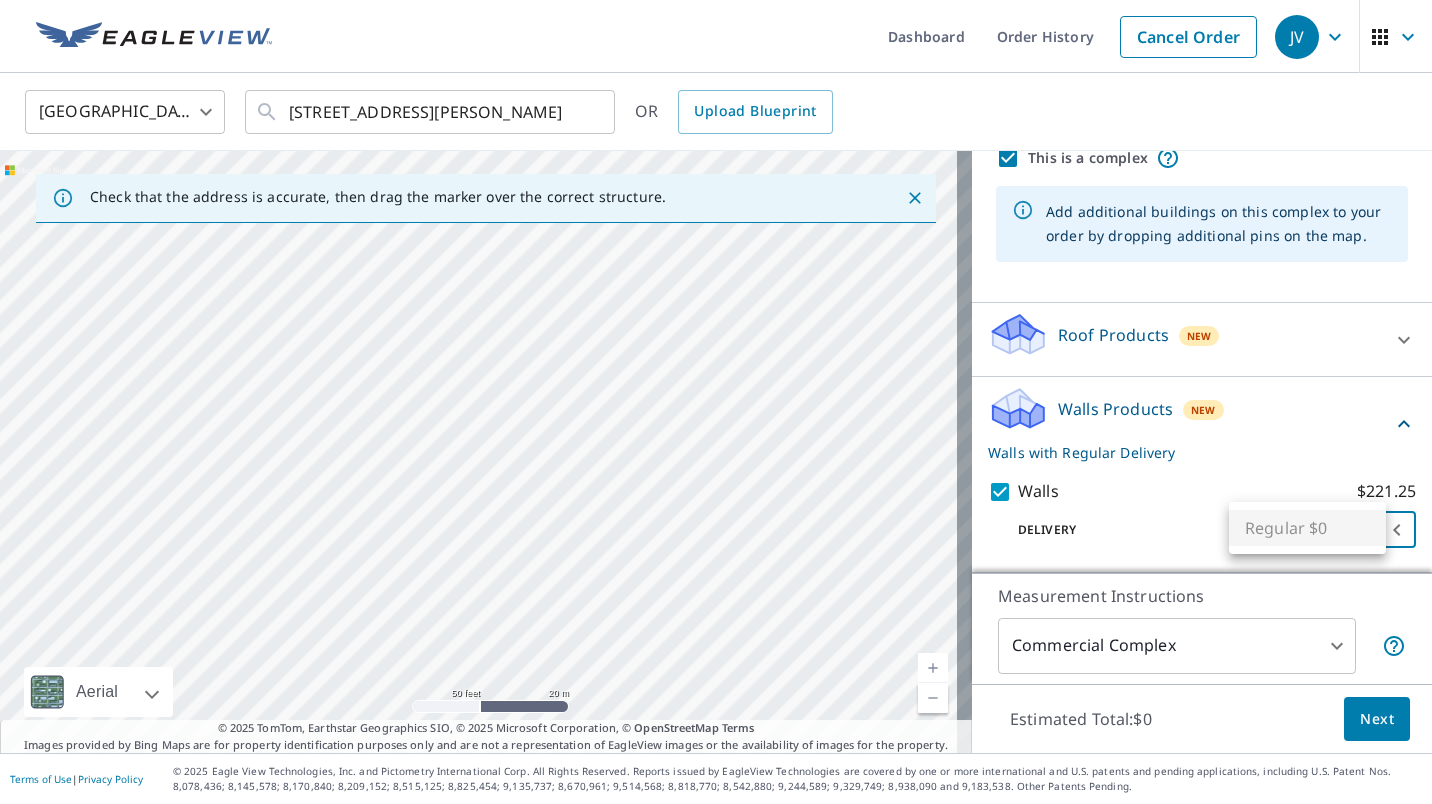 drag, startPoint x: 1315, startPoint y: 521, endPoint x: 1034, endPoint y: 527, distance: 281.06406 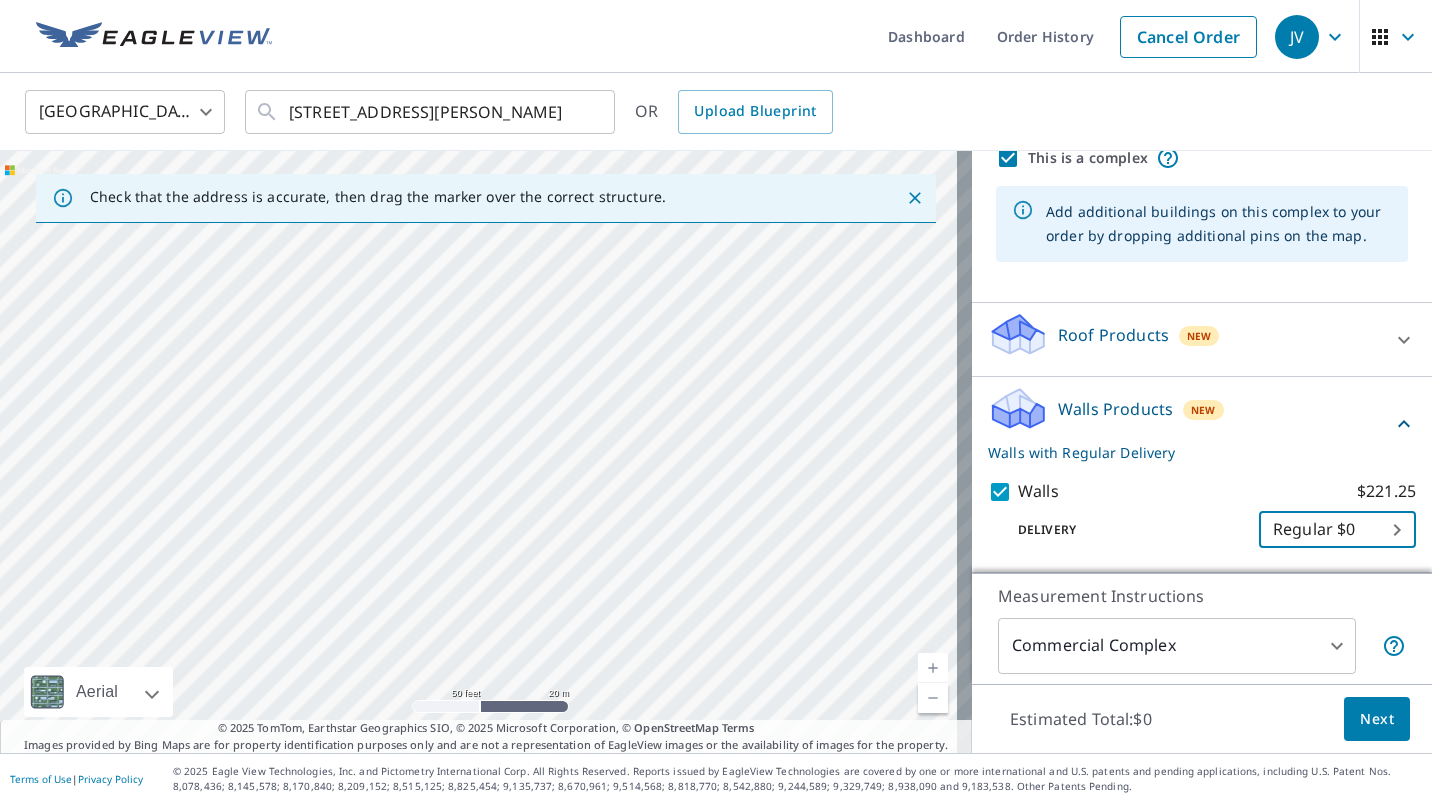 click at bounding box center [486, 452] 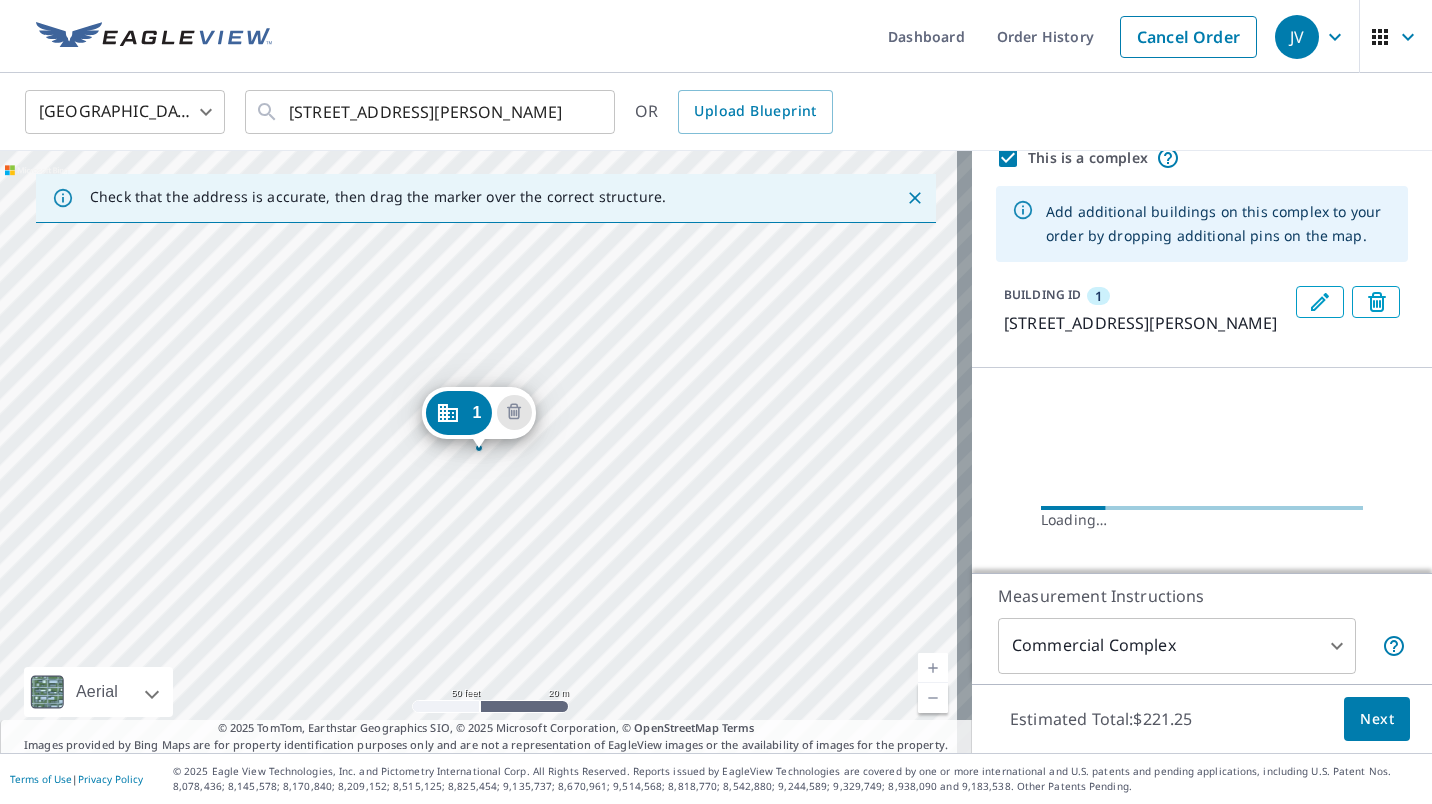 click on "1 [STREET_ADDRESS][PERSON_NAME]" at bounding box center [486, 452] 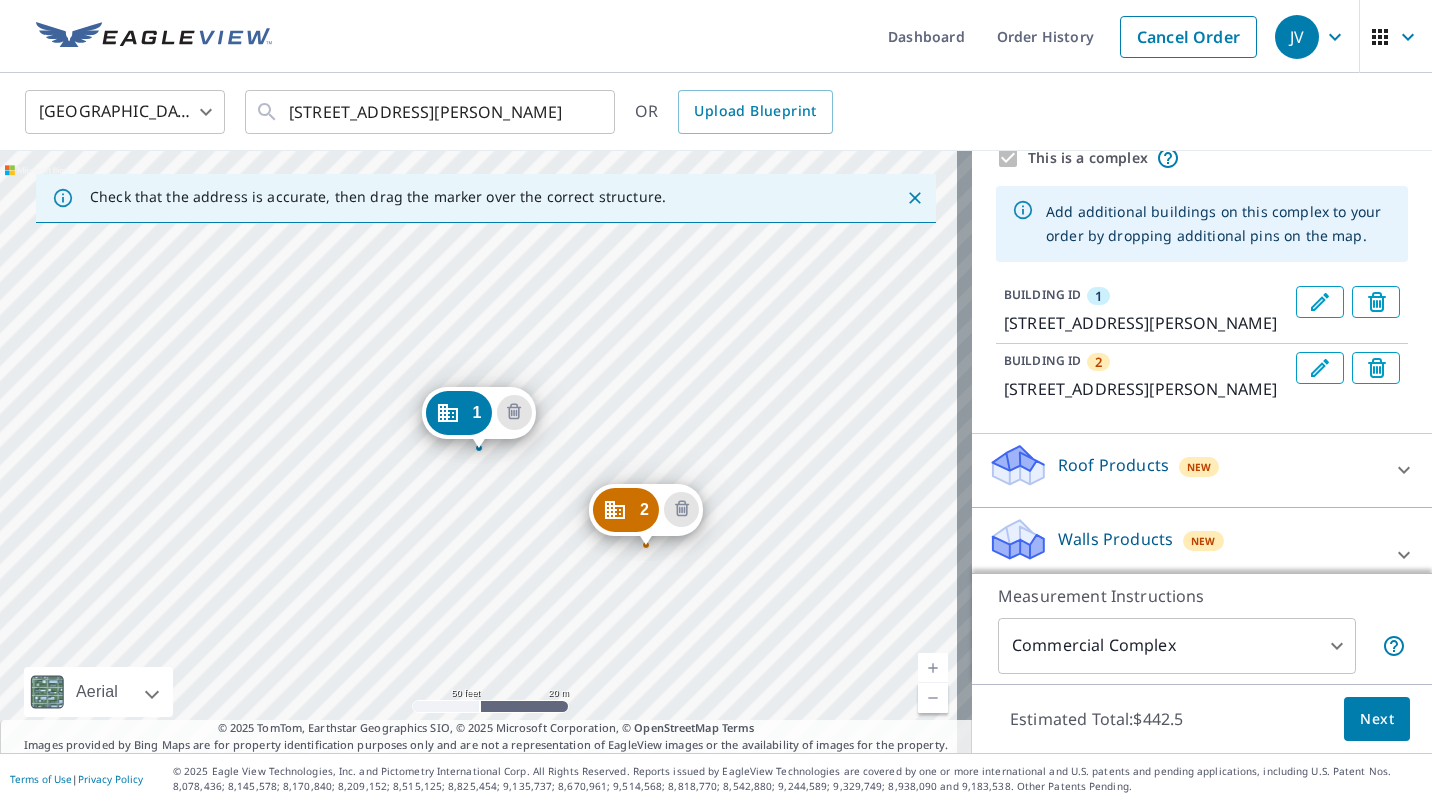 click on "2 [STREET_ADDRESS][PERSON_NAME] 1 [STREET_ADDRESS][PERSON_NAME]" at bounding box center (486, 452) 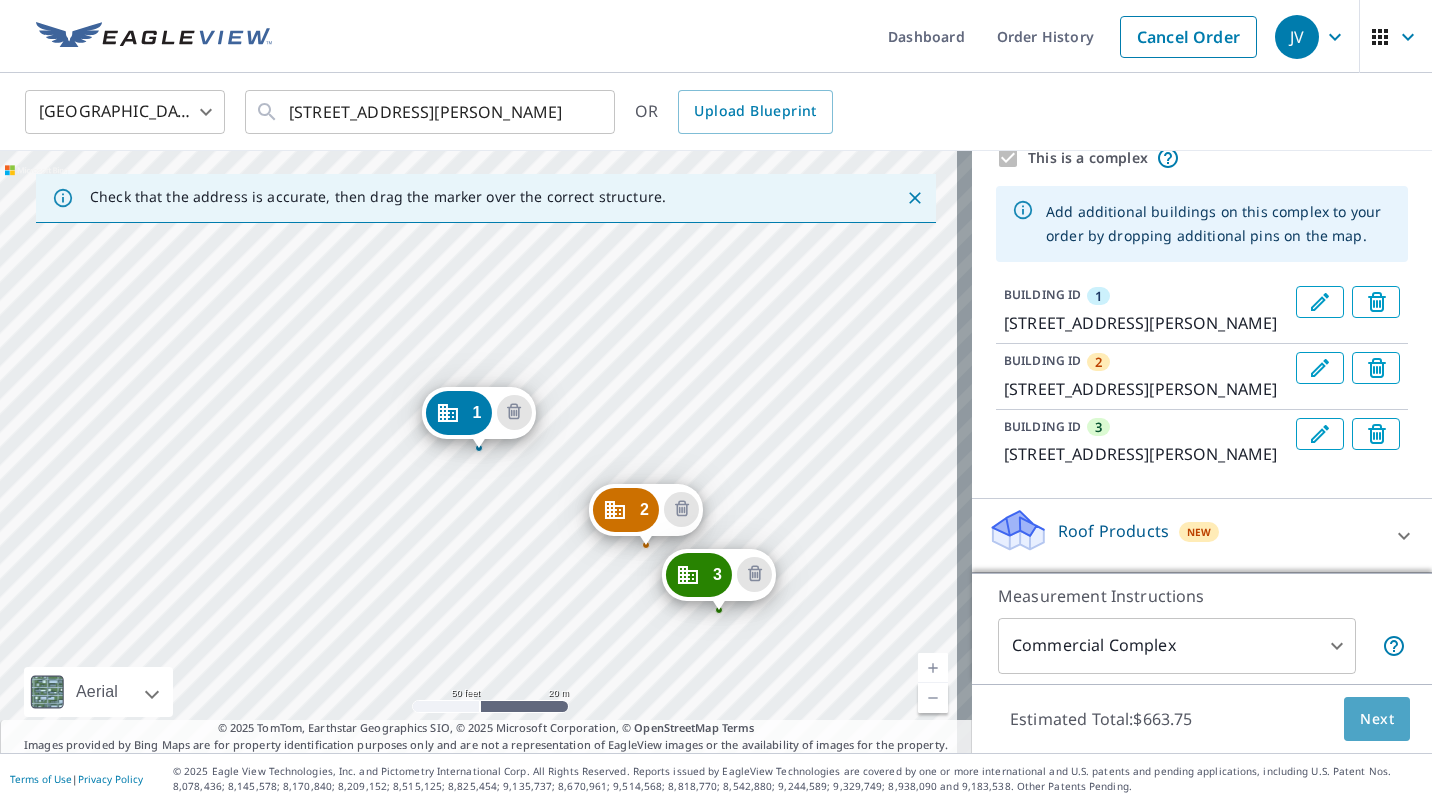click on "Next" at bounding box center [1377, 719] 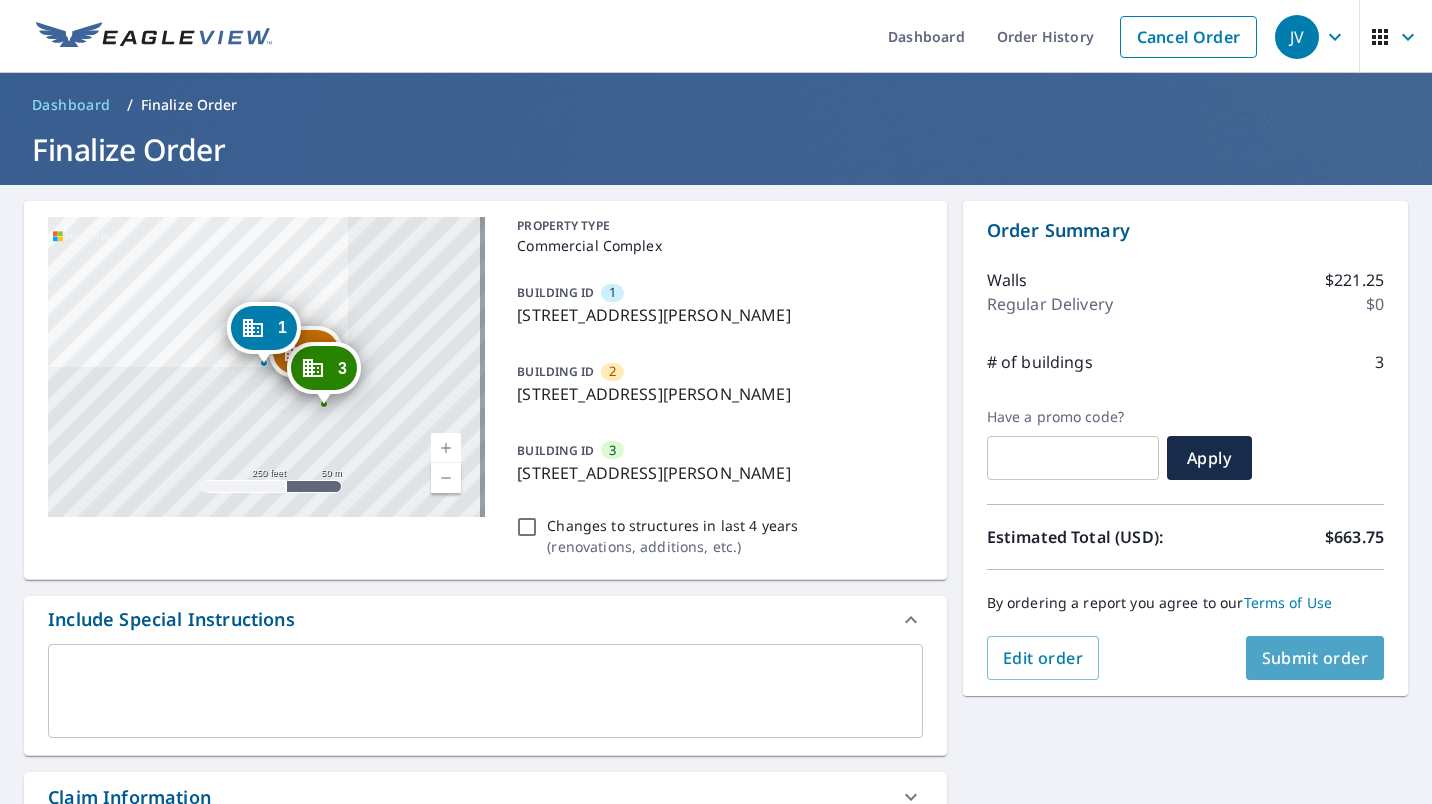 click on "Submit order" at bounding box center [1315, 658] 